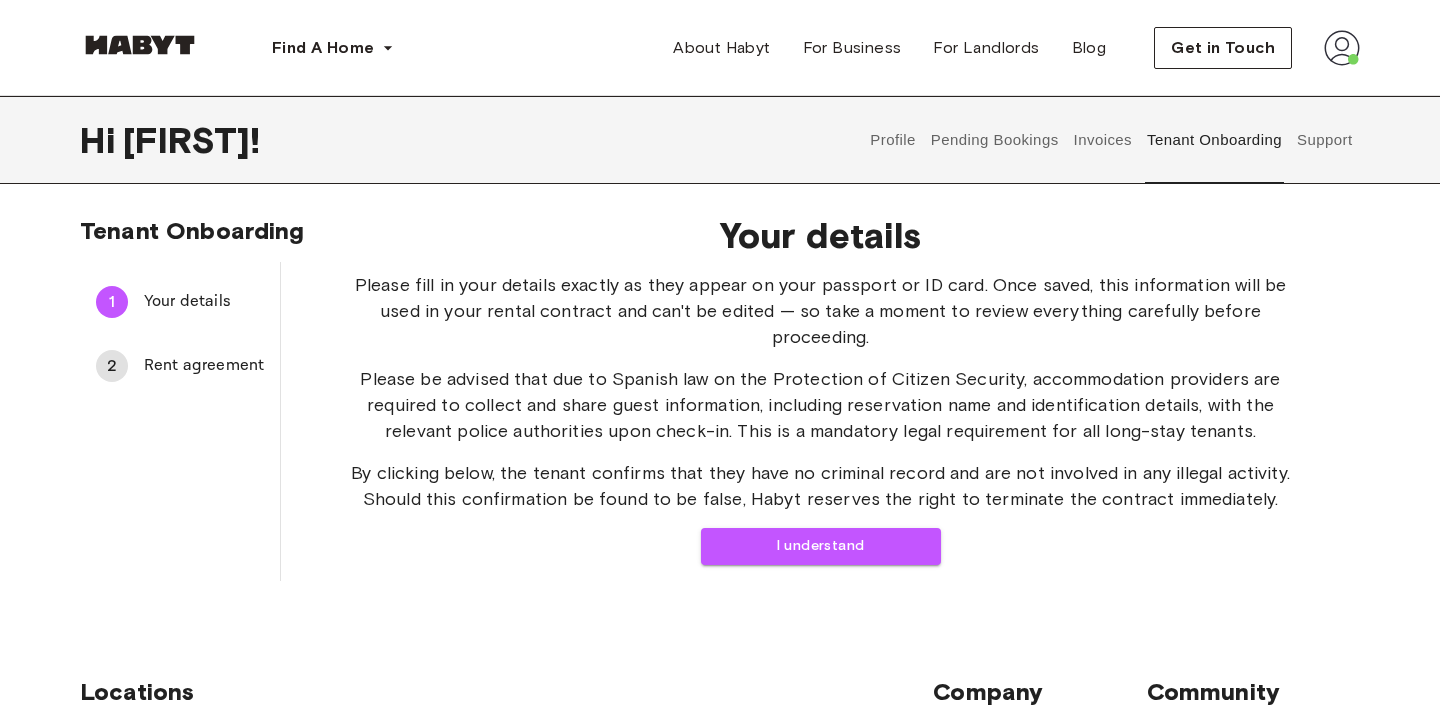 scroll, scrollTop: 0, scrollLeft: 0, axis: both 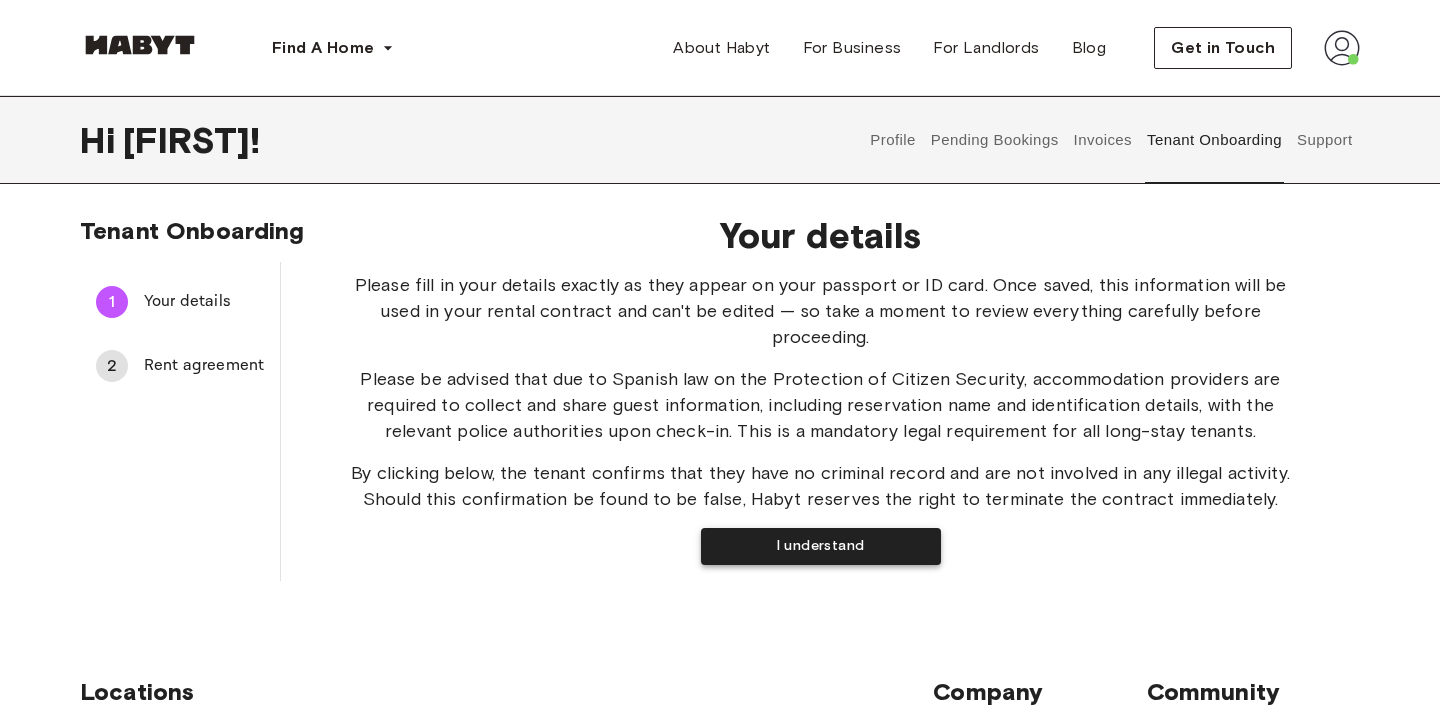 click on "I understand" at bounding box center (821, 546) 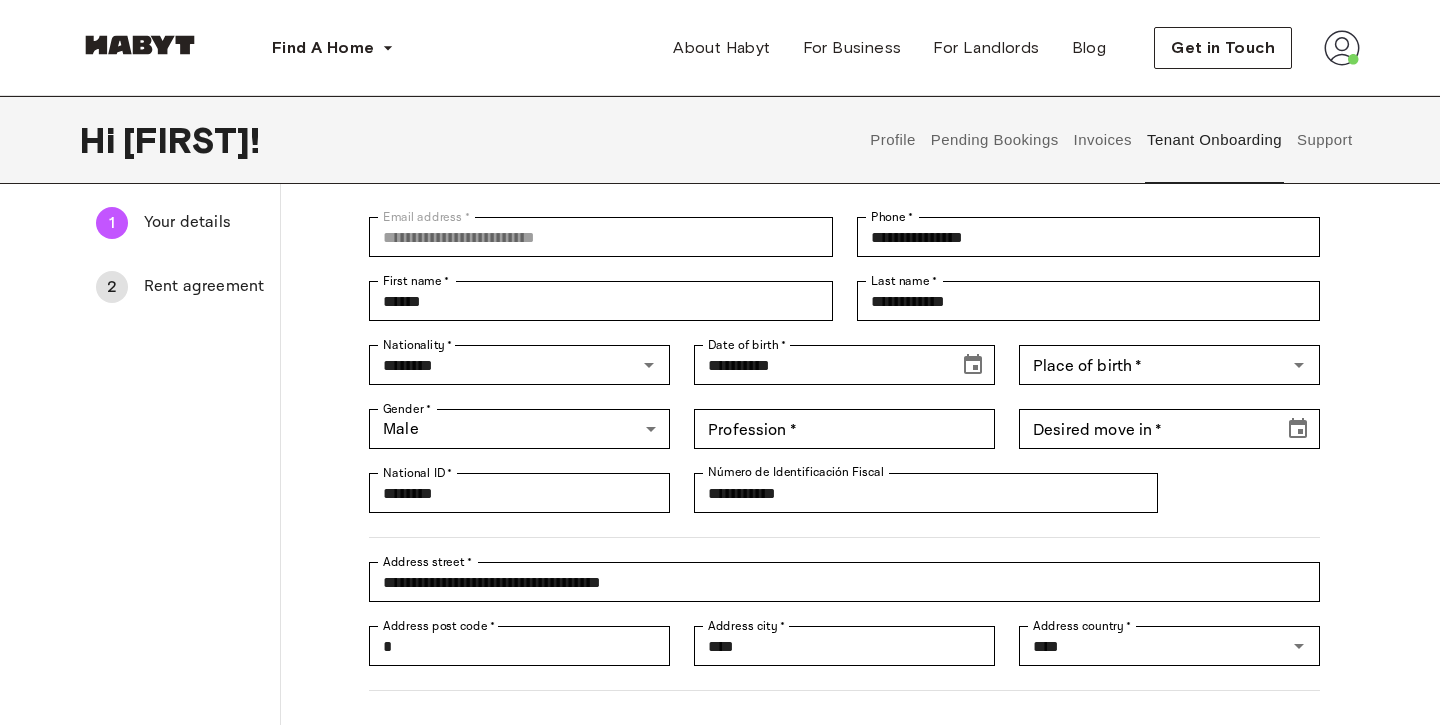 scroll, scrollTop: 89, scrollLeft: 0, axis: vertical 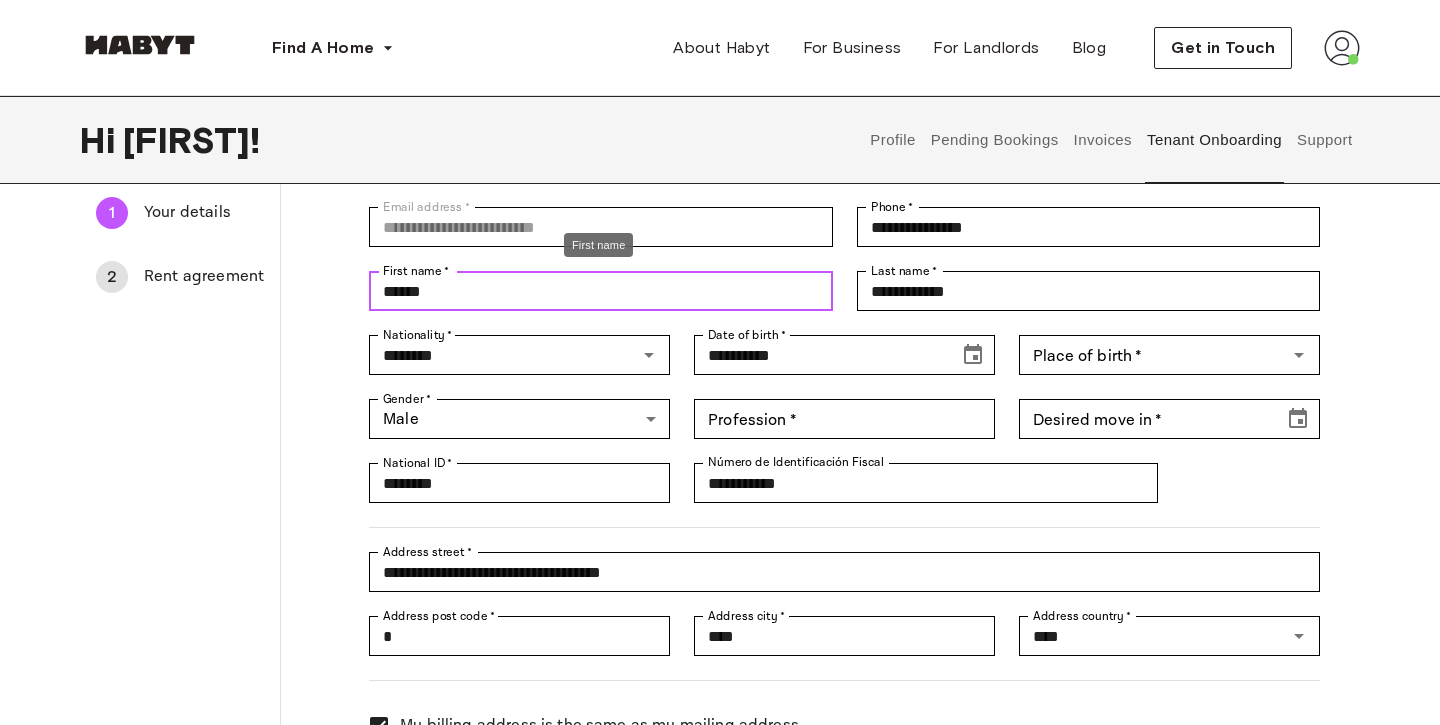 click on "******" at bounding box center [600, 291] 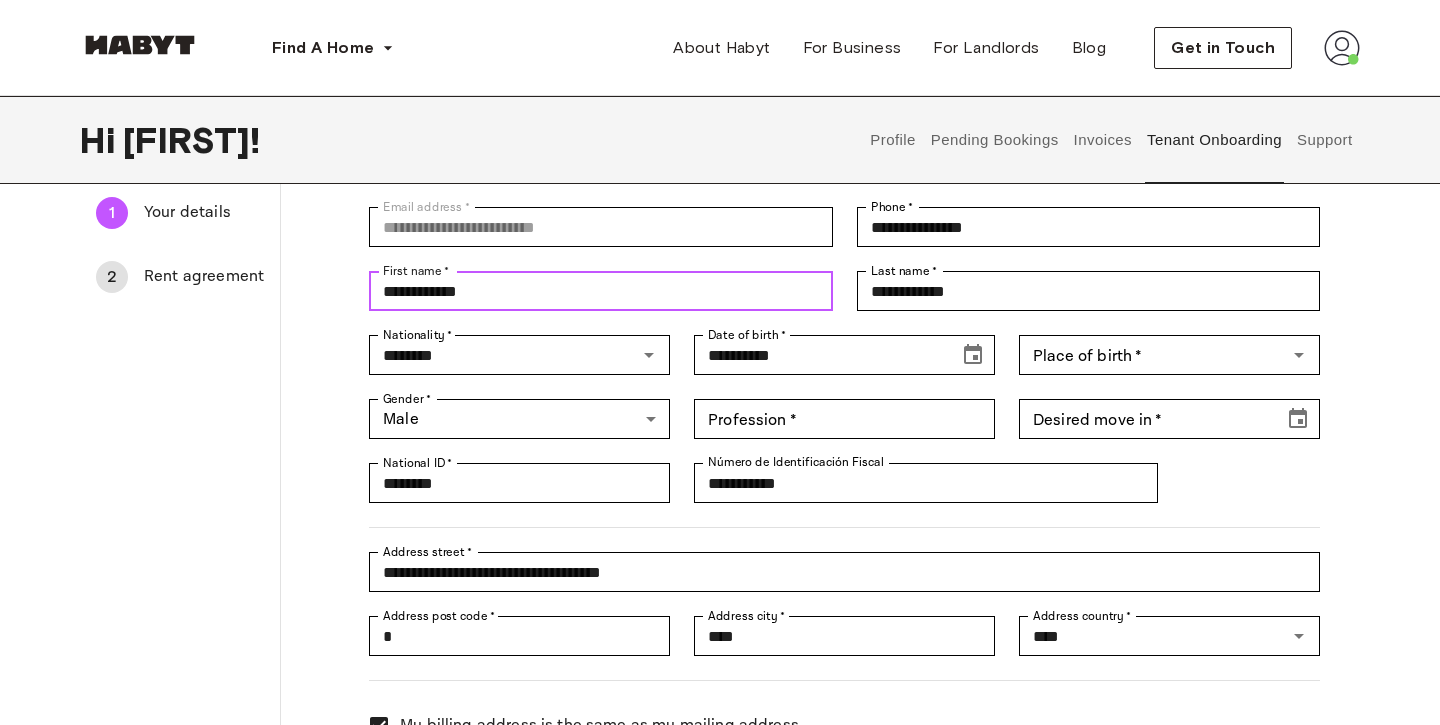 type on "**********" 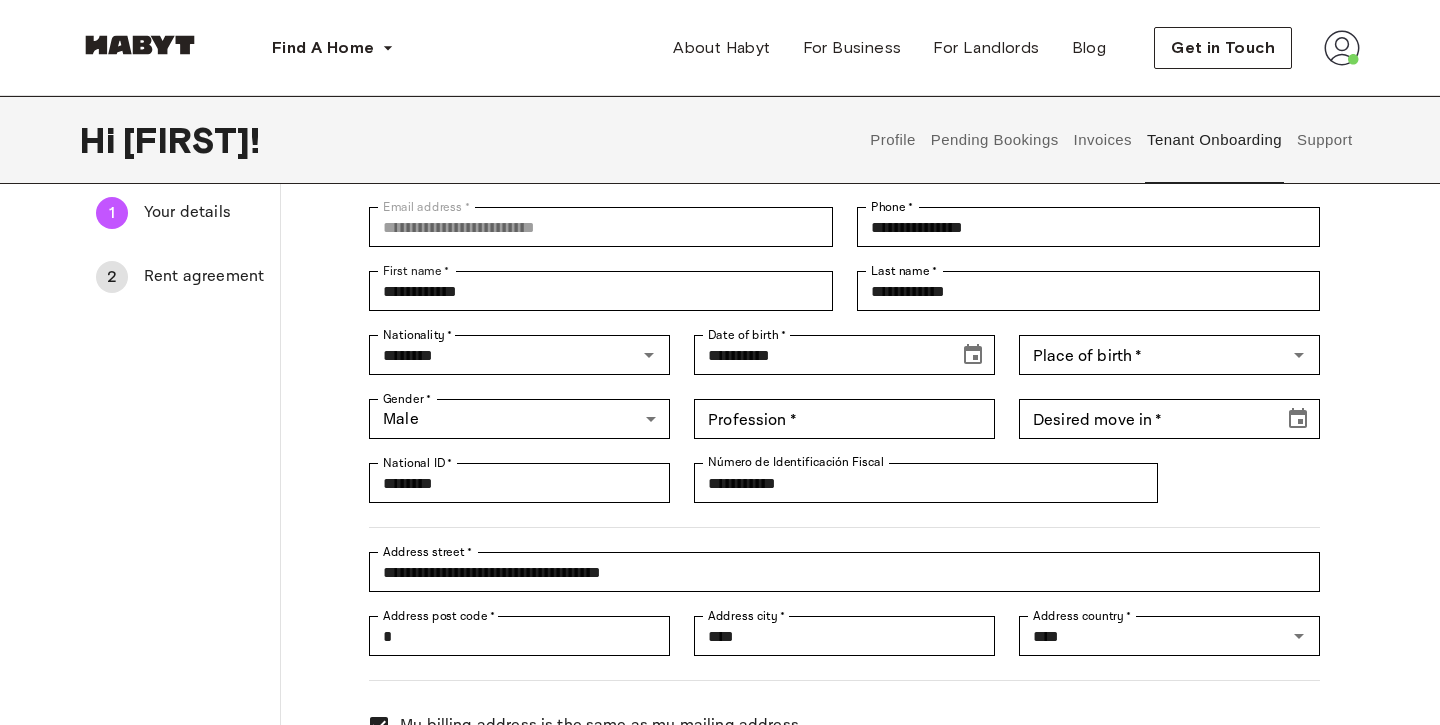 click on "Your details Email address   * [EMAIL] Email address   * Phone   * [PHONE] Phone   * First name   * [FIRST] First name   * Last name   * [LAST] Last name   * Nationality   * [NATIONALITY] Nationality   * Date of birth   * [DATE] Date of birth   * Place of birth   * [CITY] Place of birth   * Gender   * Male **** Gender   * Profession   * [PROFESSION] Profession   * Desired move in   * [DATE] Desired move in   * National ID   * [ID] National ID   * Número de Identificación Fiscal [ID] Número de Identificación Fiscal Address street   * [STREET] Address street   * Address post code   * [POSTAL_CODE] Address post code   * Address city   * [CITY] Address city   * Address country   * [COUNTRY] Address country   * My billing address is the same as my mailing address Save details" at bounding box center (820, 466) 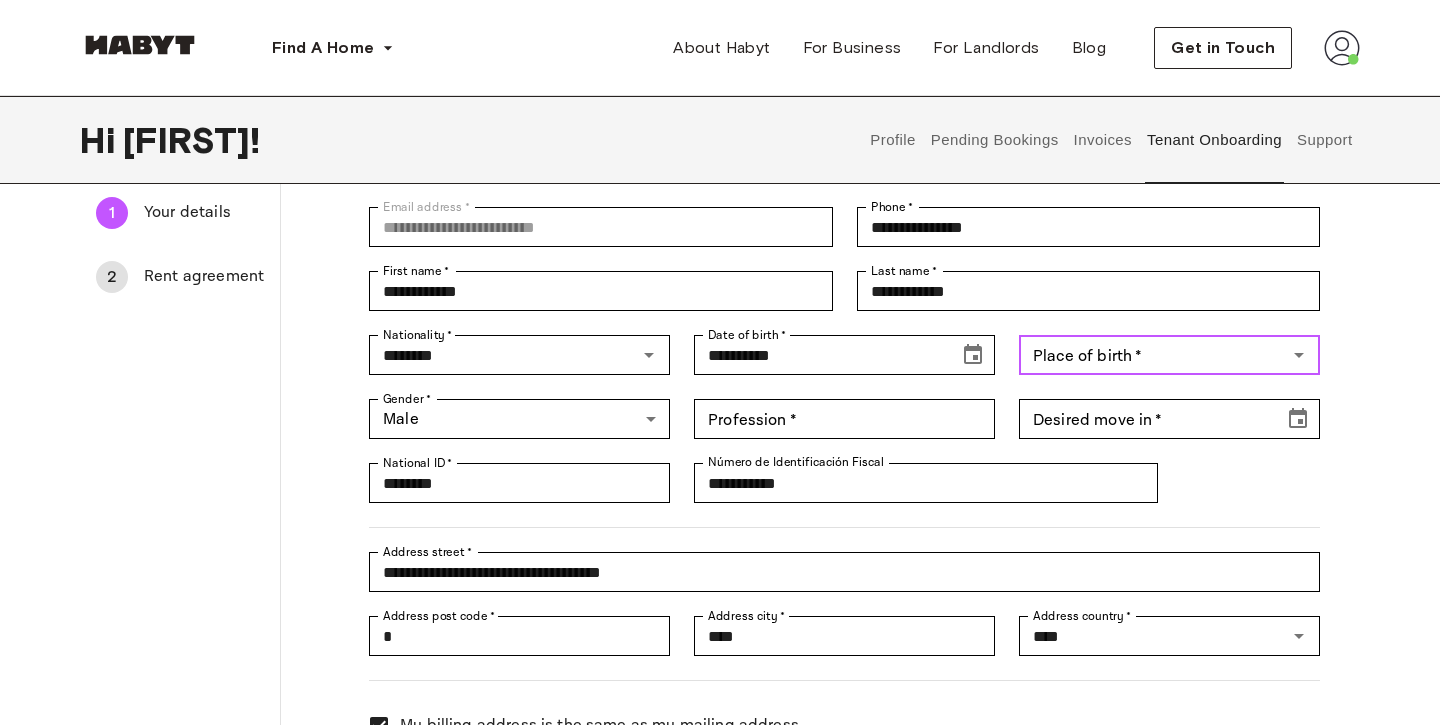 click on "Place of birth   *" at bounding box center [1153, 355] 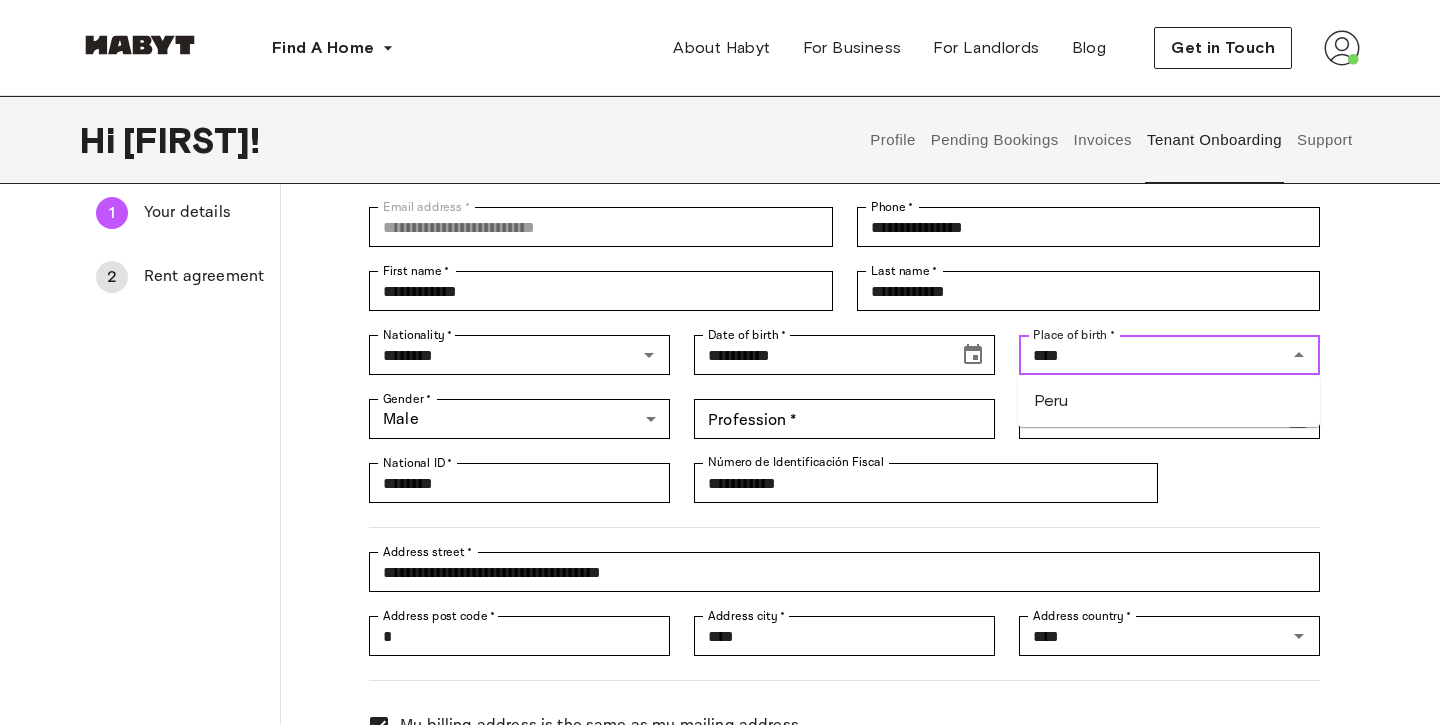 click on "Peru" at bounding box center (1169, 401) 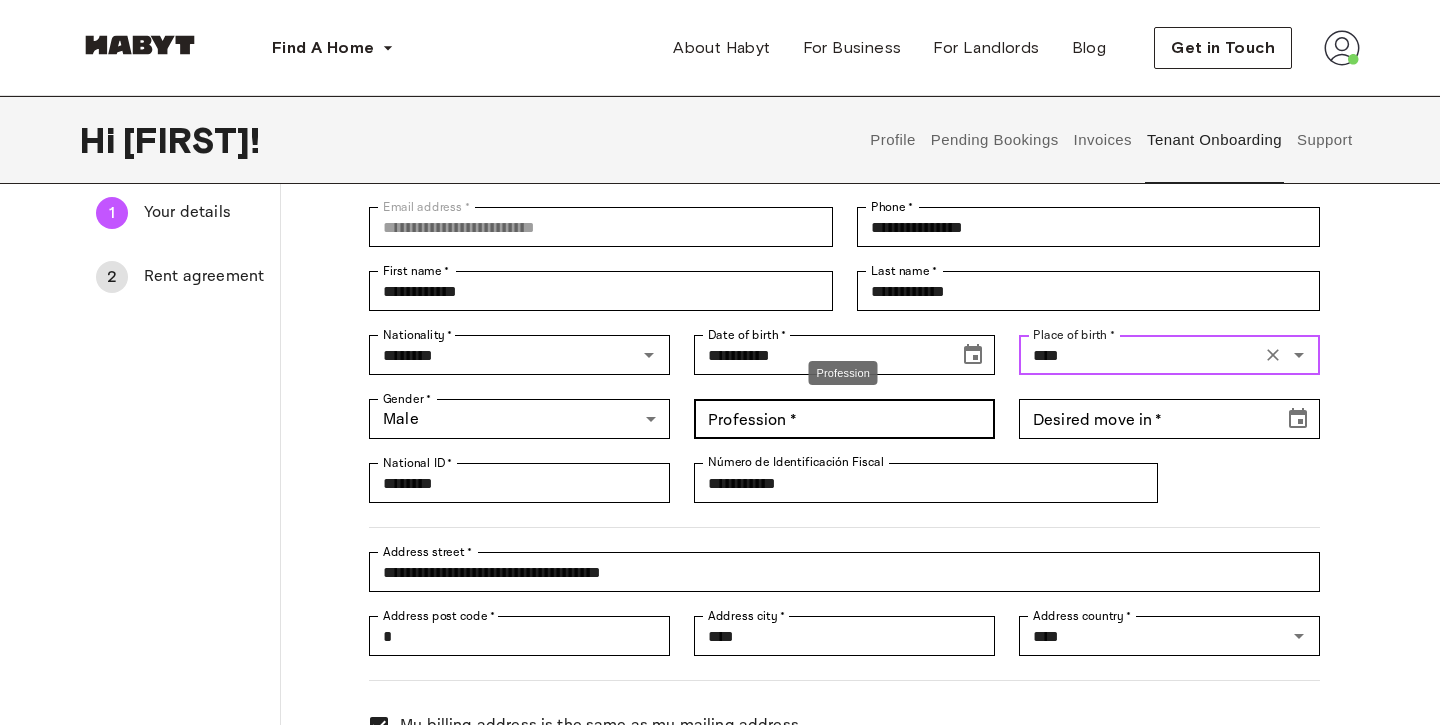 type on "****" 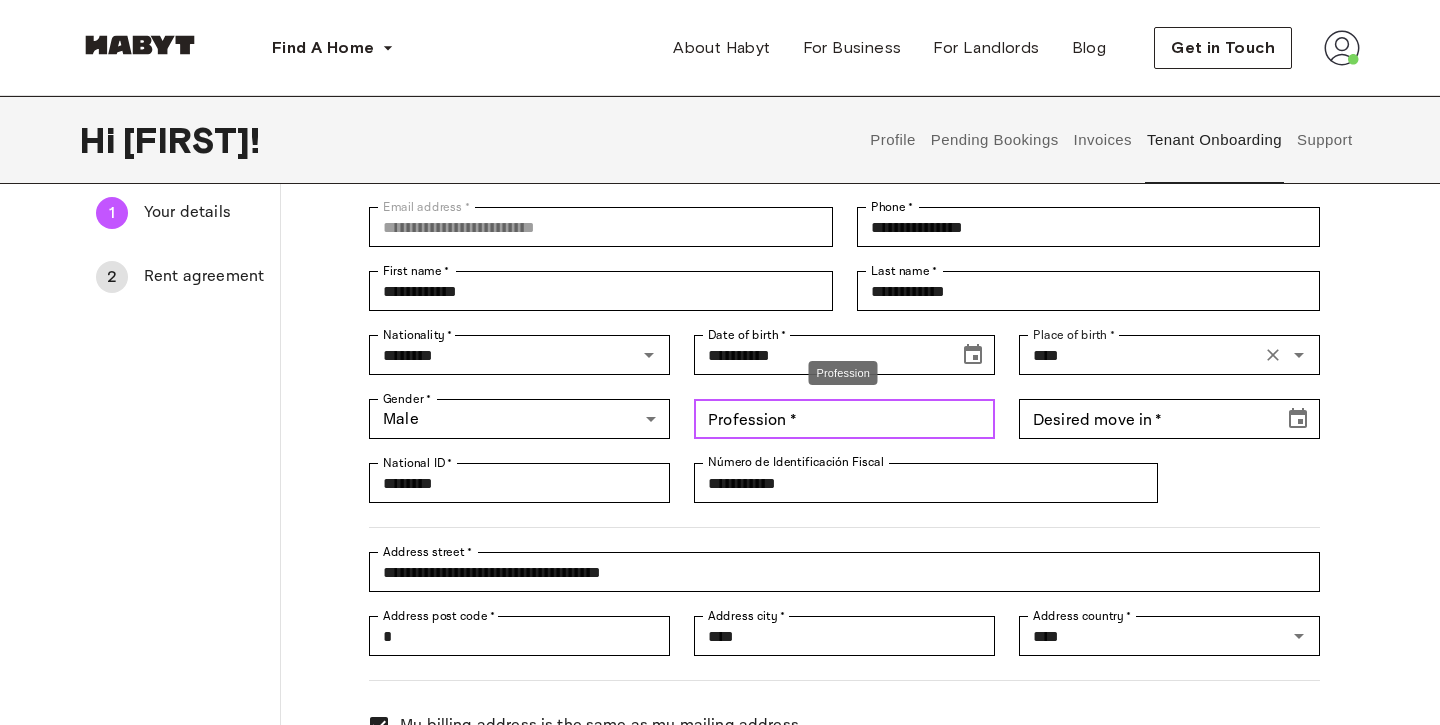 click on "Profession   *" at bounding box center (844, 419) 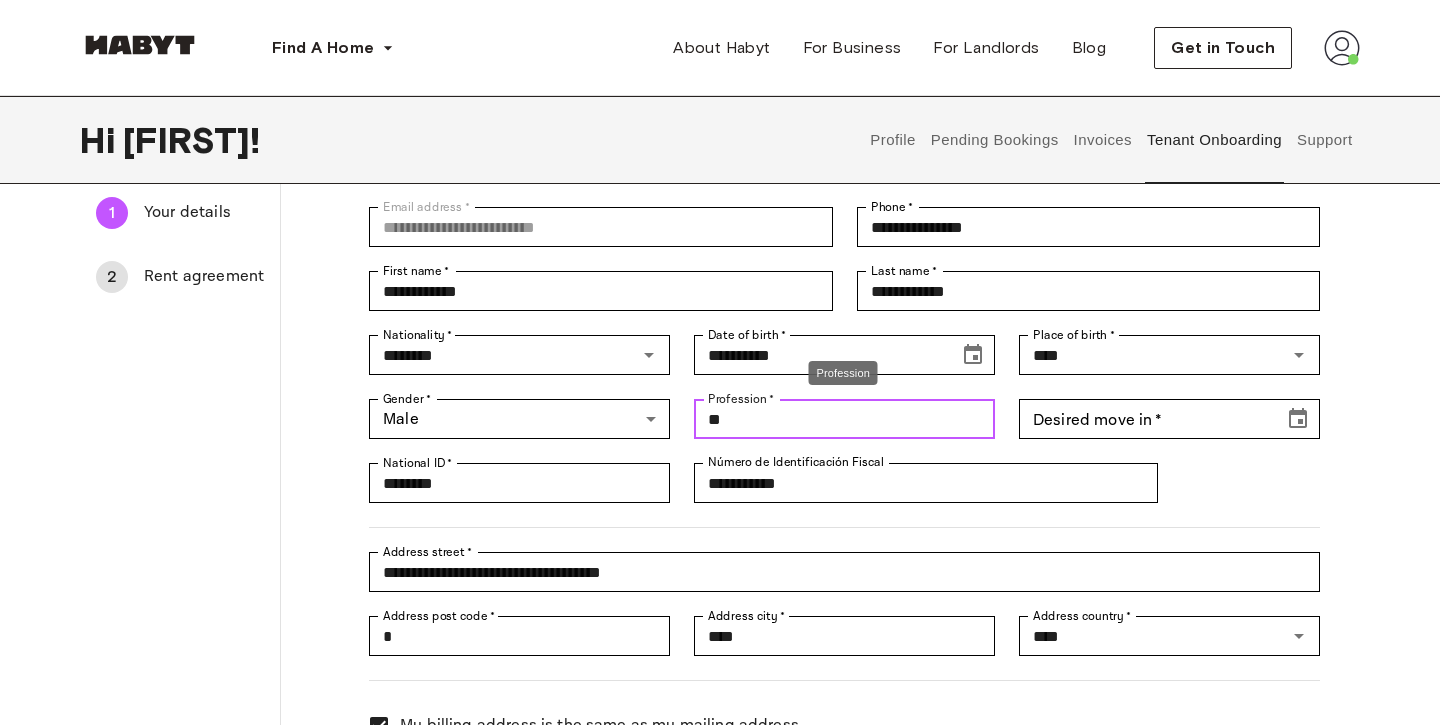 type on "*" 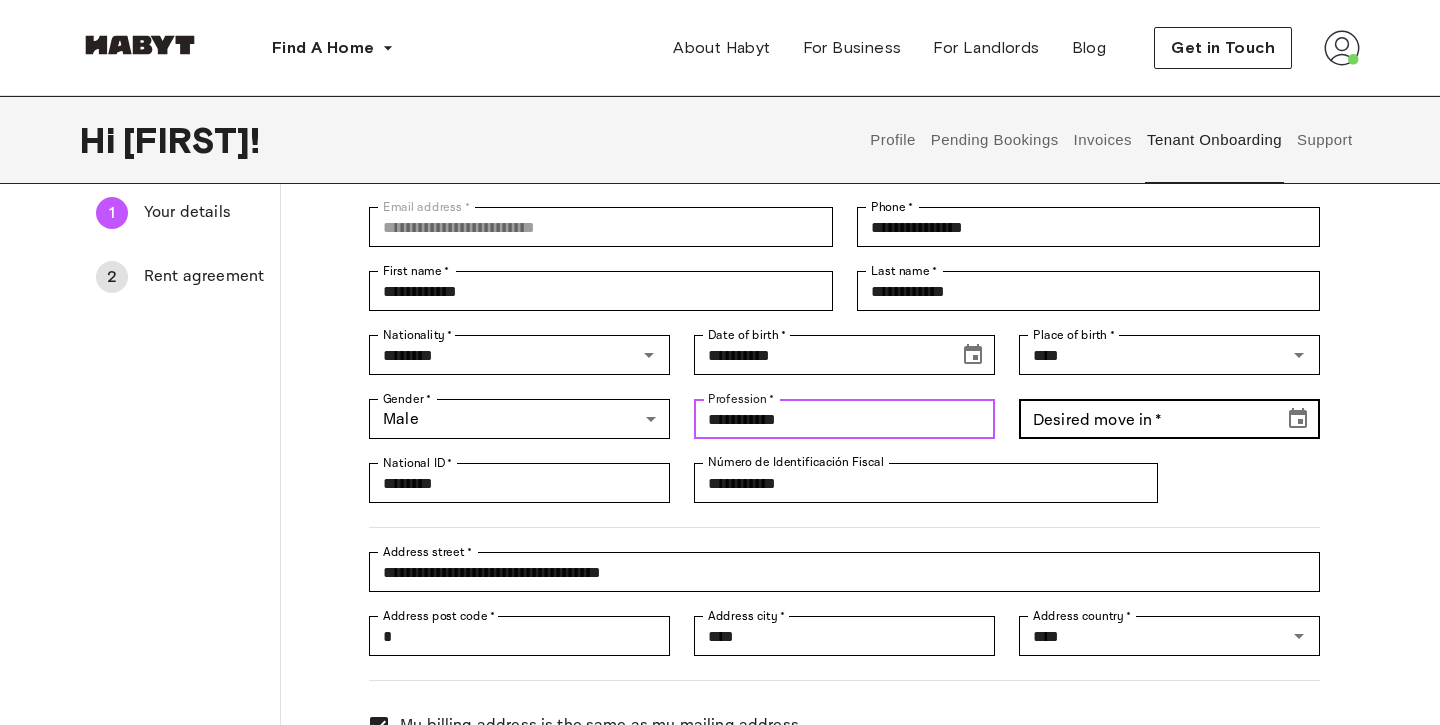 type on "**********" 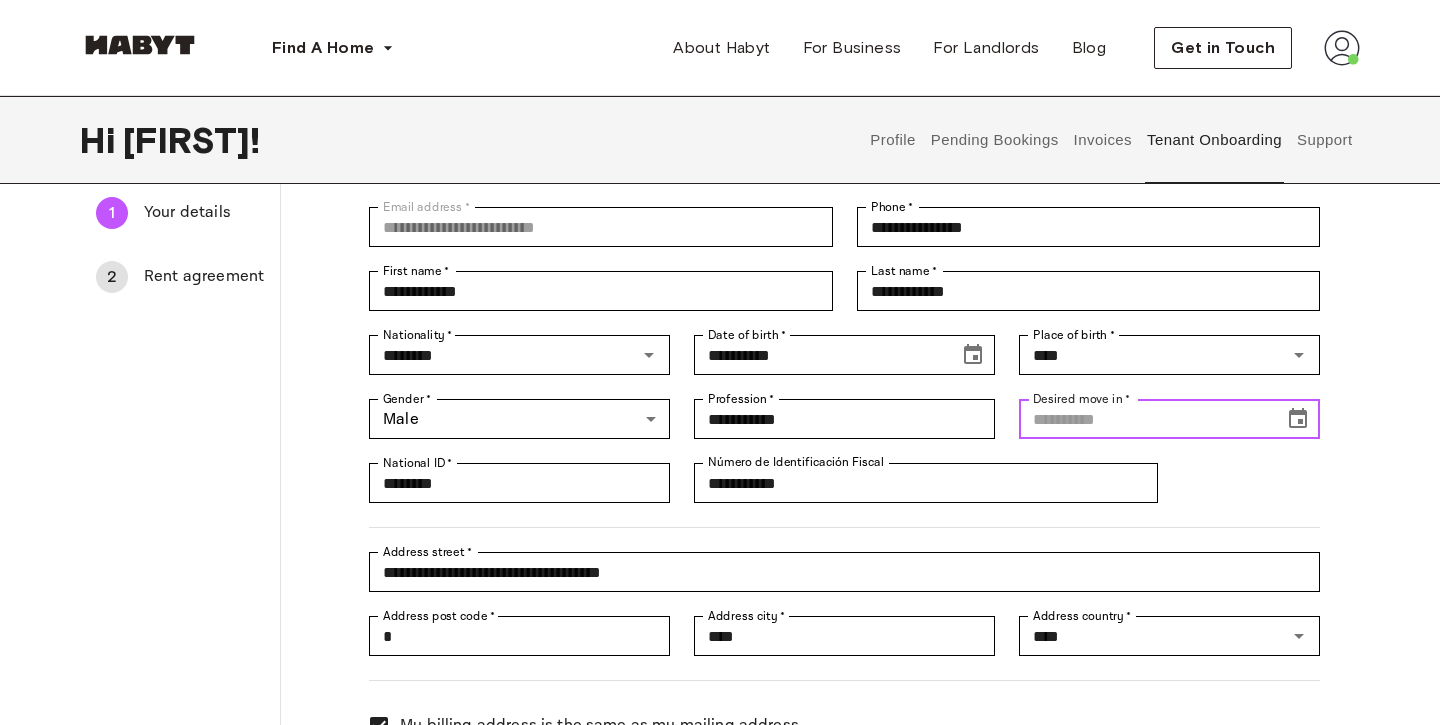click on "Desired move in   *" at bounding box center (1144, 419) 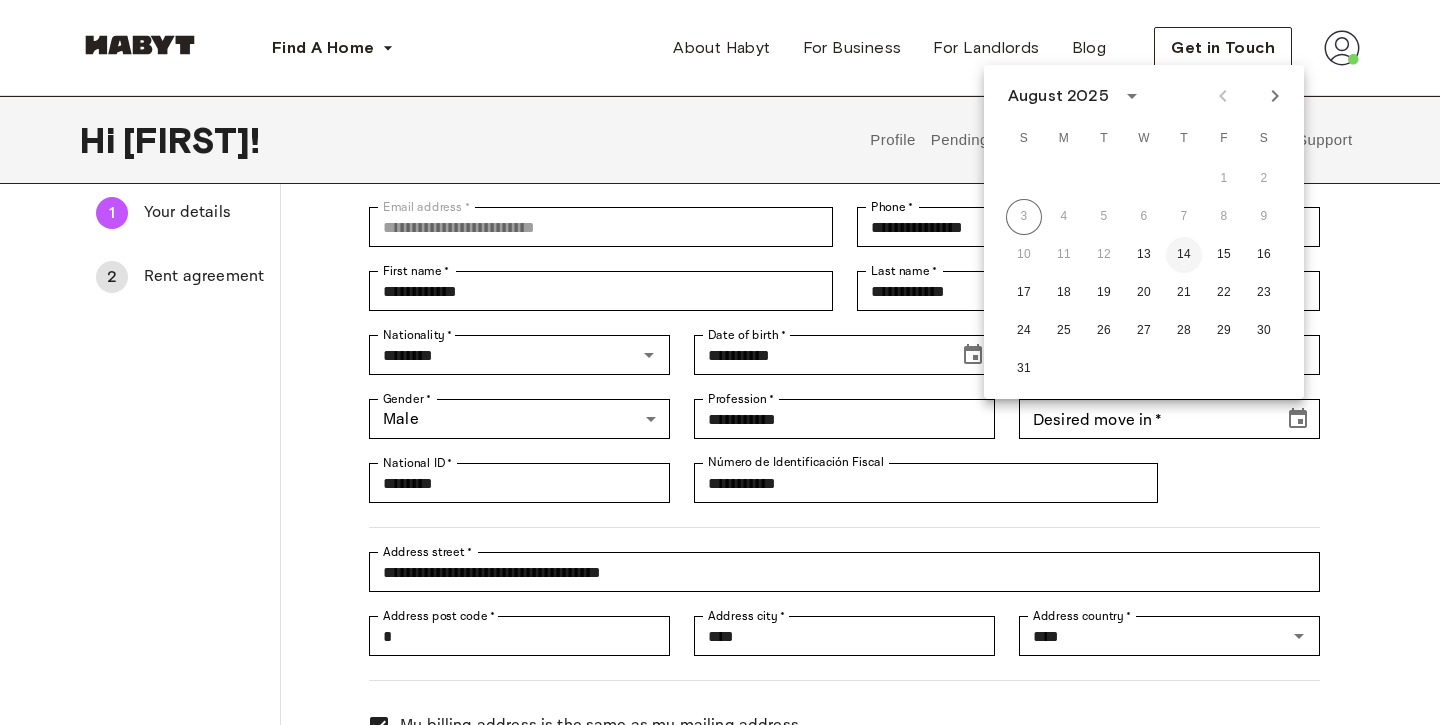 click on "14" at bounding box center (1184, 255) 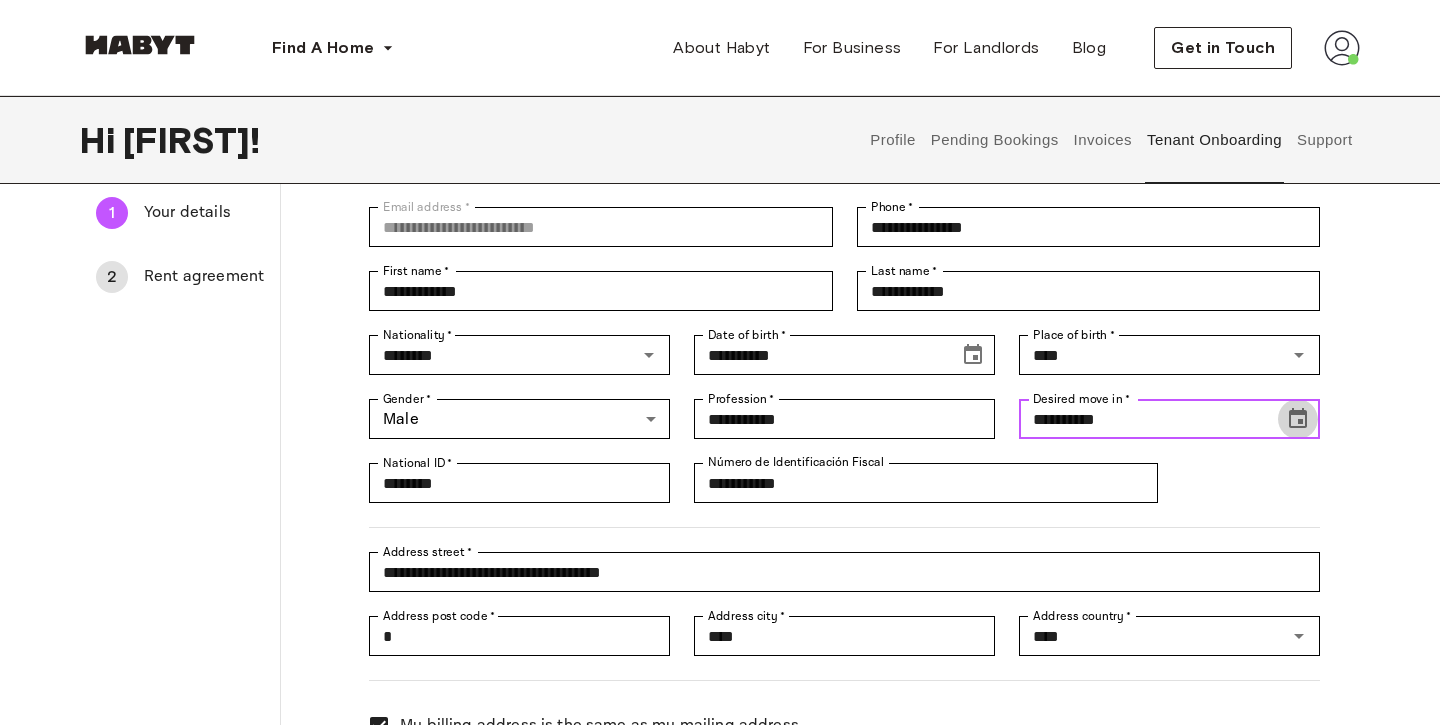 click 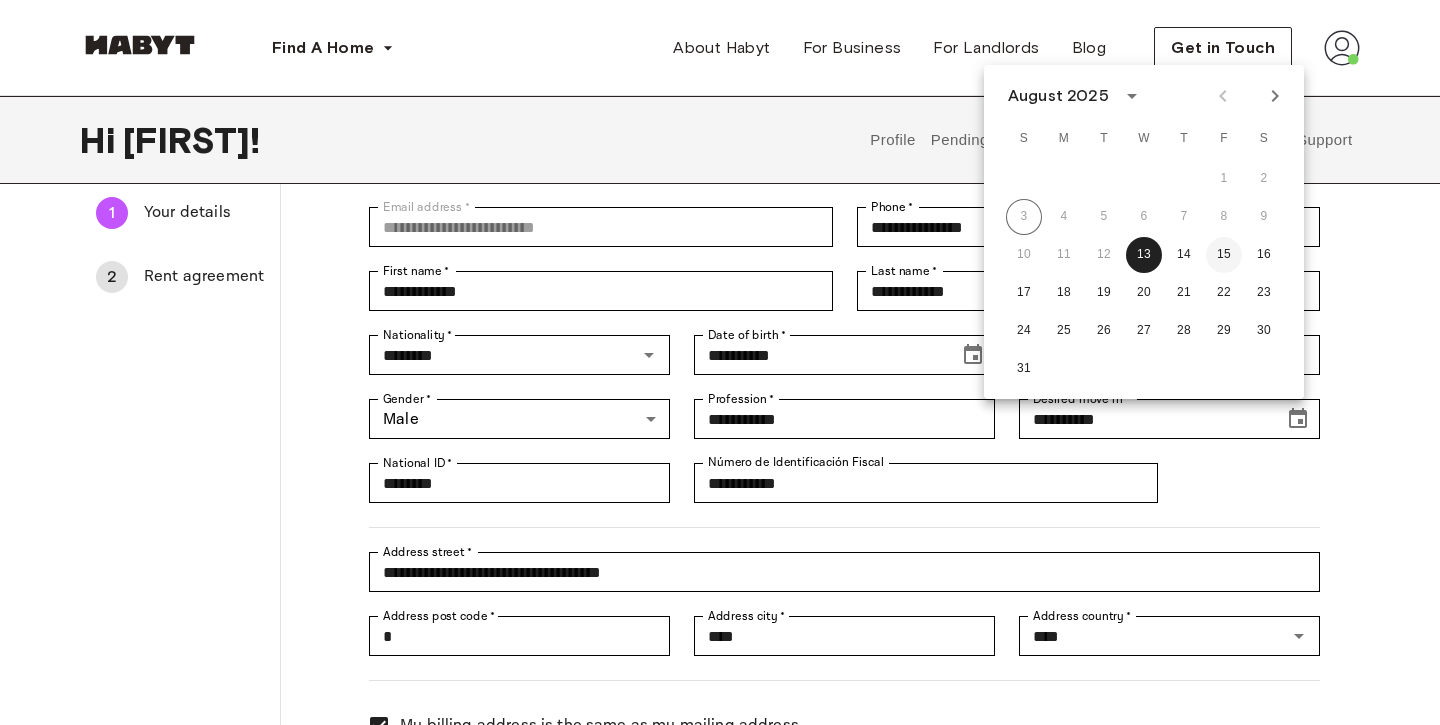 click on "15" at bounding box center [1224, 255] 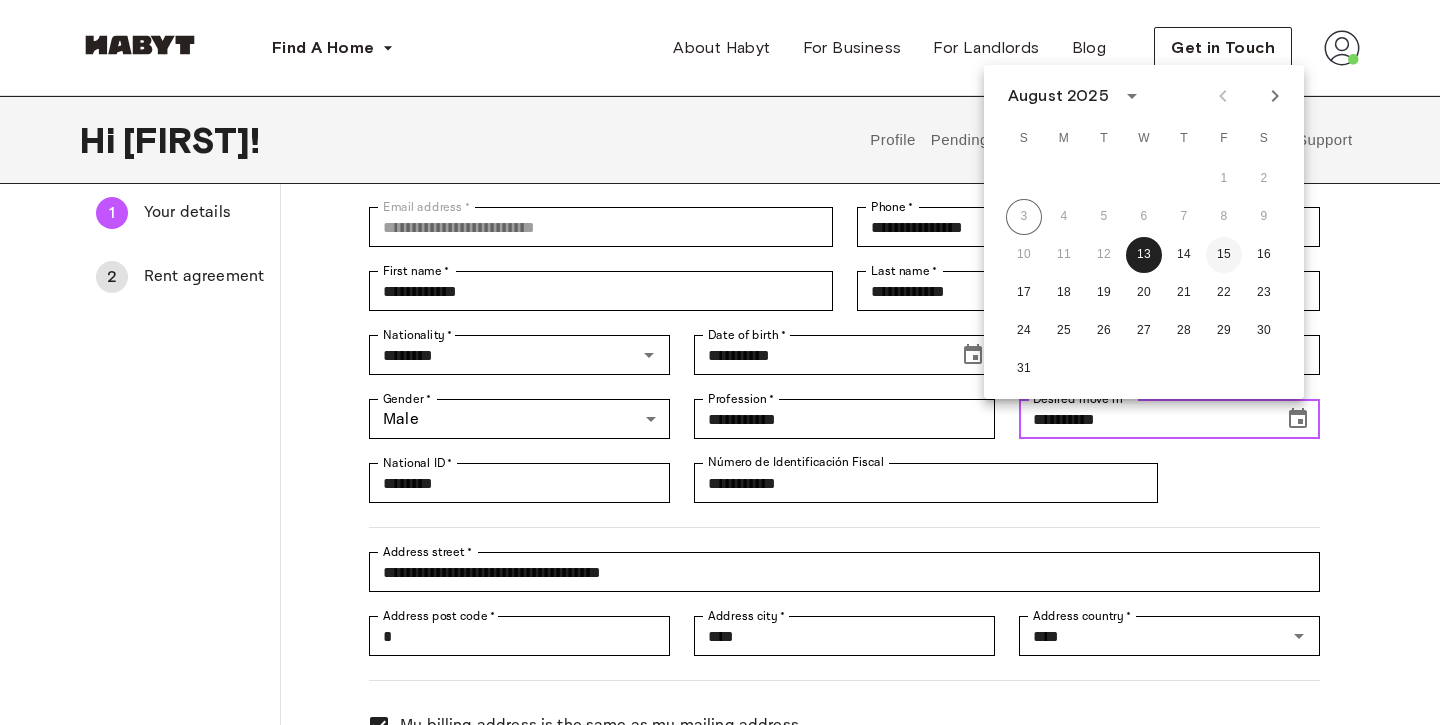 type on "**********" 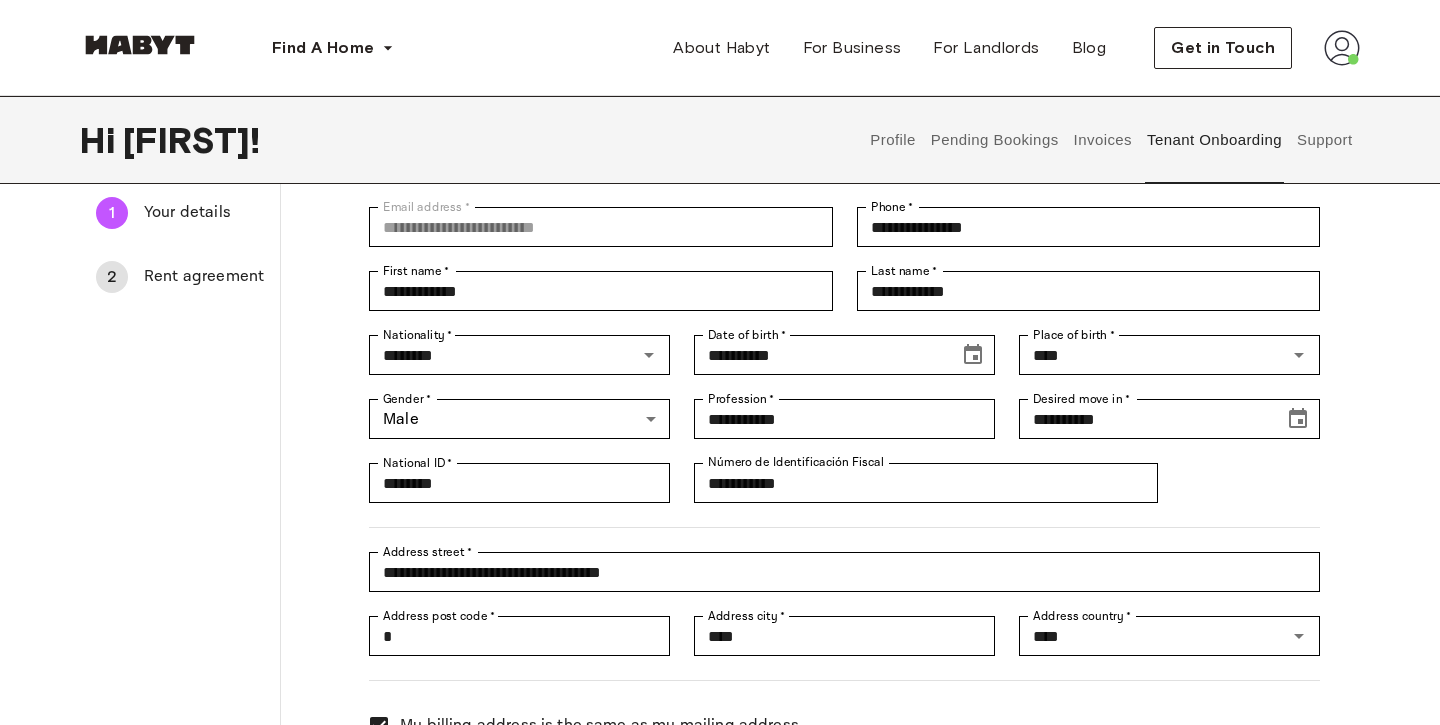 click on "Tenant Onboarding 1 Your details 2 Rent agreement Your details Email address   * [EMAIL] Email address   * Phone   * [PHONE] Phone   * First name   * [FIRST] First name   * Last name   * [LAST] Last name   * Nationality   * [NATIONALITY] Nationality   * Date of birth   * [DATE] Date of birth   * Place of birth   * [CITY] Place of birth   * Gender   * Male **** Gender   * Profession   * [PROFESSION] Profession   * Desired move in   * [DATE] Desired move in   * National ID   * [ID] National ID   * Número de Identificación Fiscal [ID] Número de Identificación Fiscal Address street   * [STREET] Address street   * Address post code   * [POSTAL_CODE] Address post code   * Address city   * [CITY] Address city   * Address country   * [COUNTRY] Address country   * My billing address is the same as my mailing address Save details" at bounding box center [720, 475] 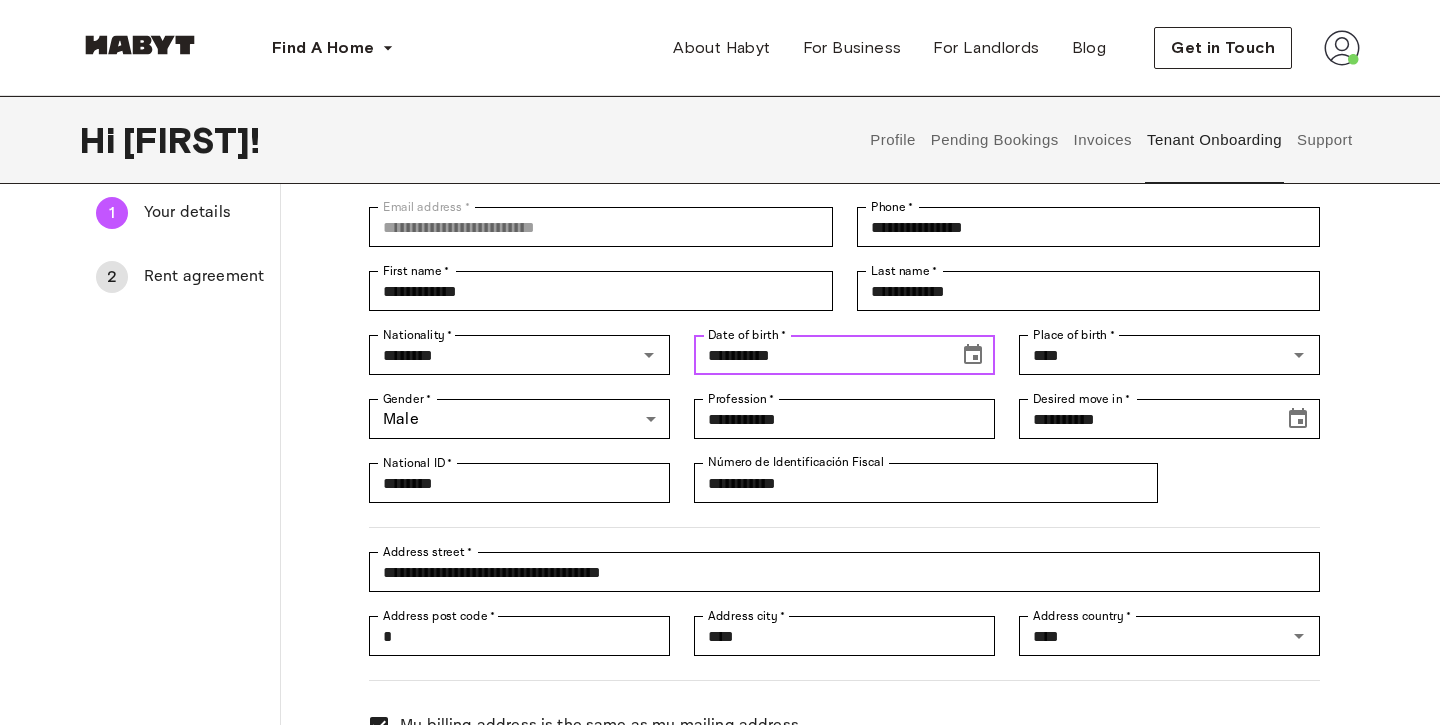 click 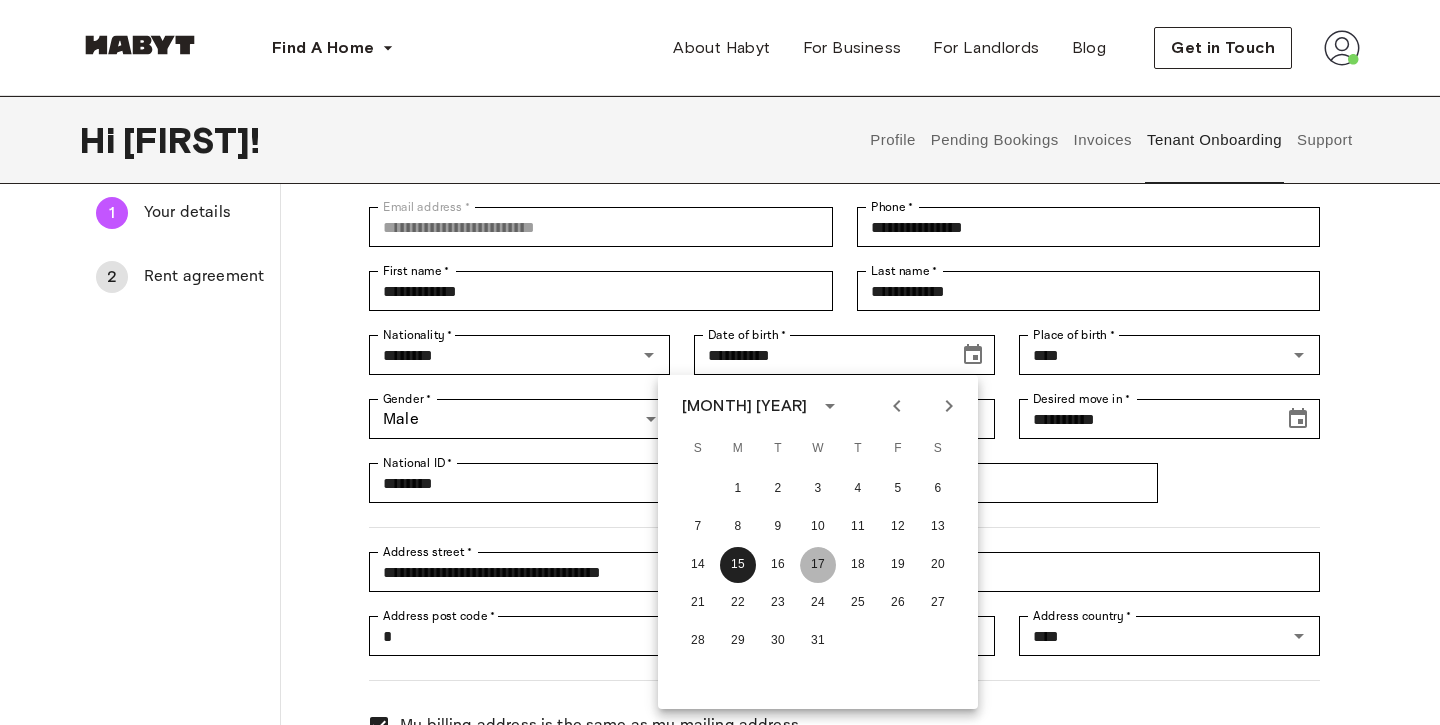 click on "17" at bounding box center [818, 565] 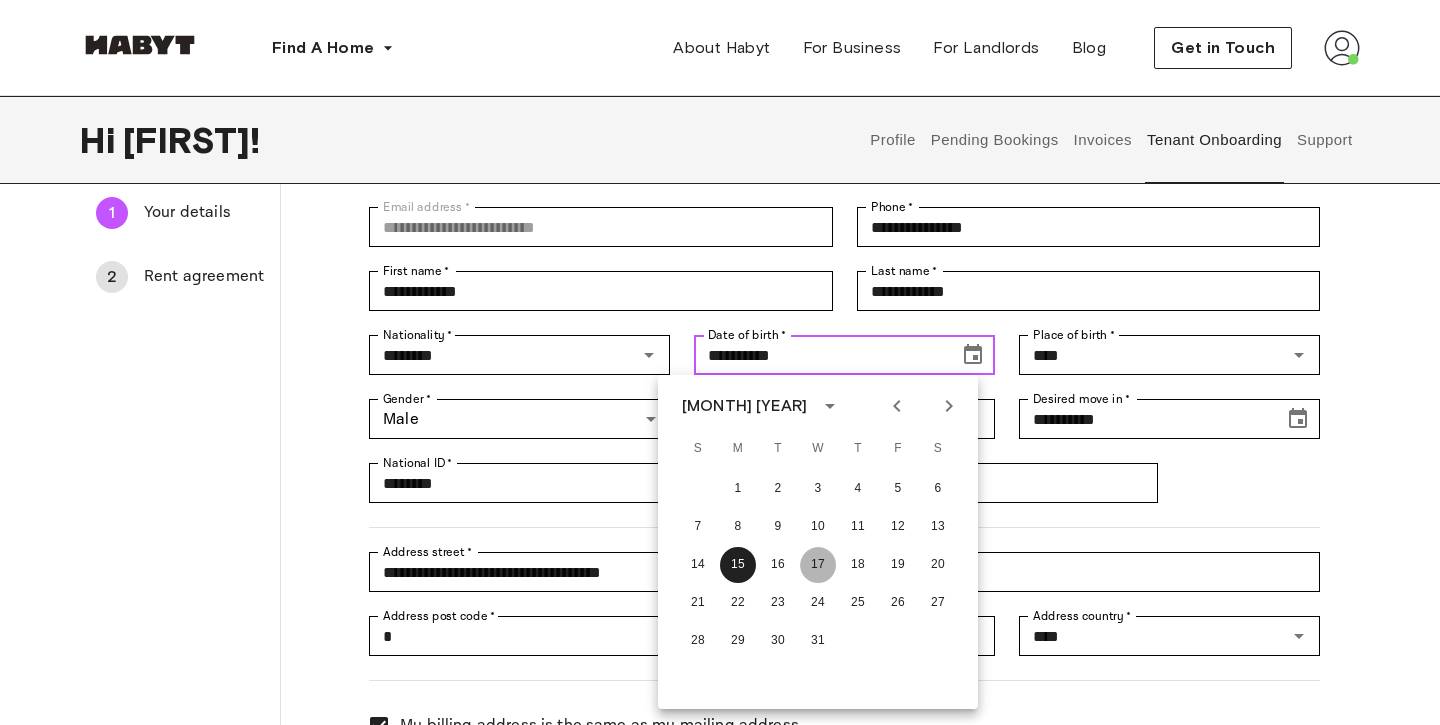 type on "**********" 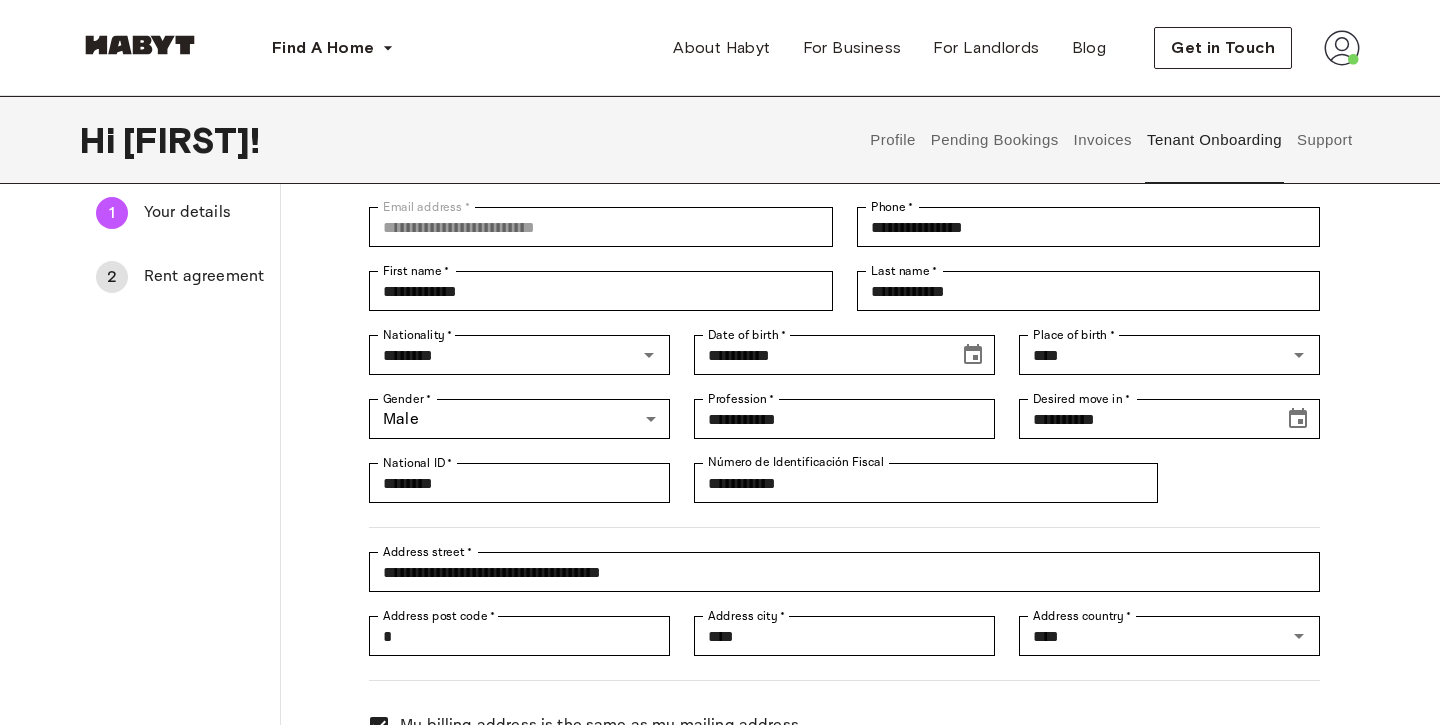 click on "Email address   * [EMAIL] Email address   * Phone   * [PHONE] Phone   * First name   * [FIRST] First name   * Last name   * [LAST] Last name   * Nationality   * [NATIONALITY] Nationality   * Date of birth   * [DATE] Date of birth   * Place of birth   * [CITY] Place of birth   * Gender   * Male **** Gender   * Profession   * [PROFESSION] Profession   * Desired move in   * [DATE] Desired move in   * National ID   * [ID] National ID   * Número de Identificación Fiscal [ID] Número de Identificación Fiscal Address street   * [STREET] Address street   * Address post code   * [POSTAL_CODE] Address post code   * Address city   * [CITY] Address city   * Address country   * [COUNTRY] Address country   * My billing address is the same as my mailing address Save details" at bounding box center (832, 495) 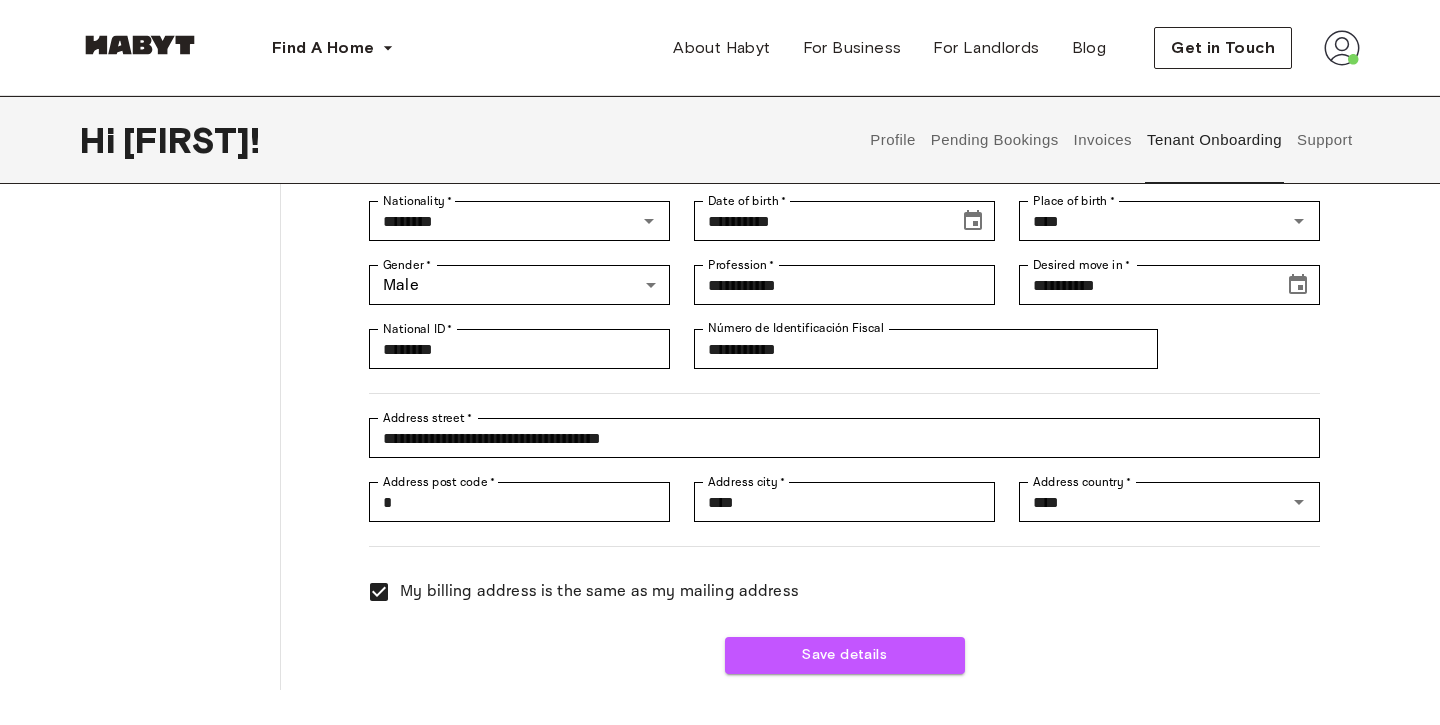 scroll, scrollTop: 225, scrollLeft: 0, axis: vertical 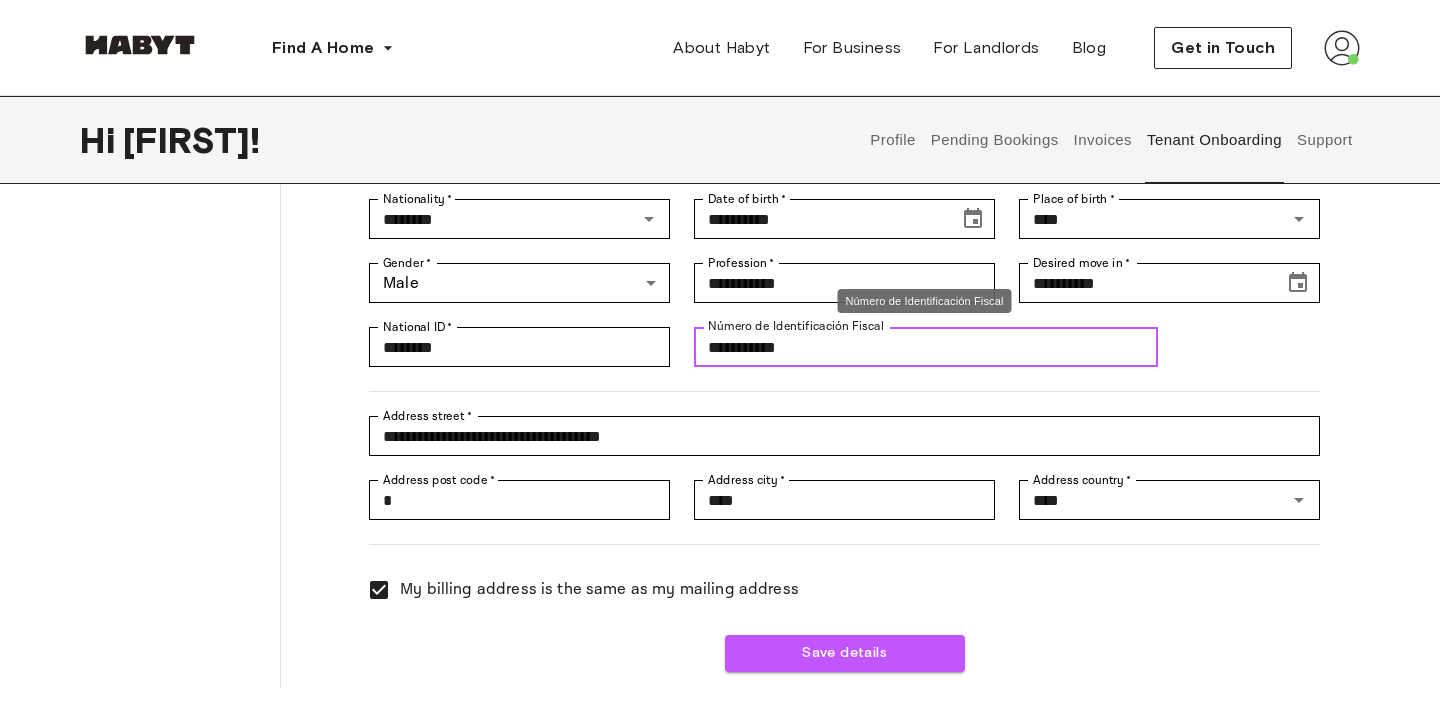 click on "**********" at bounding box center [925, 347] 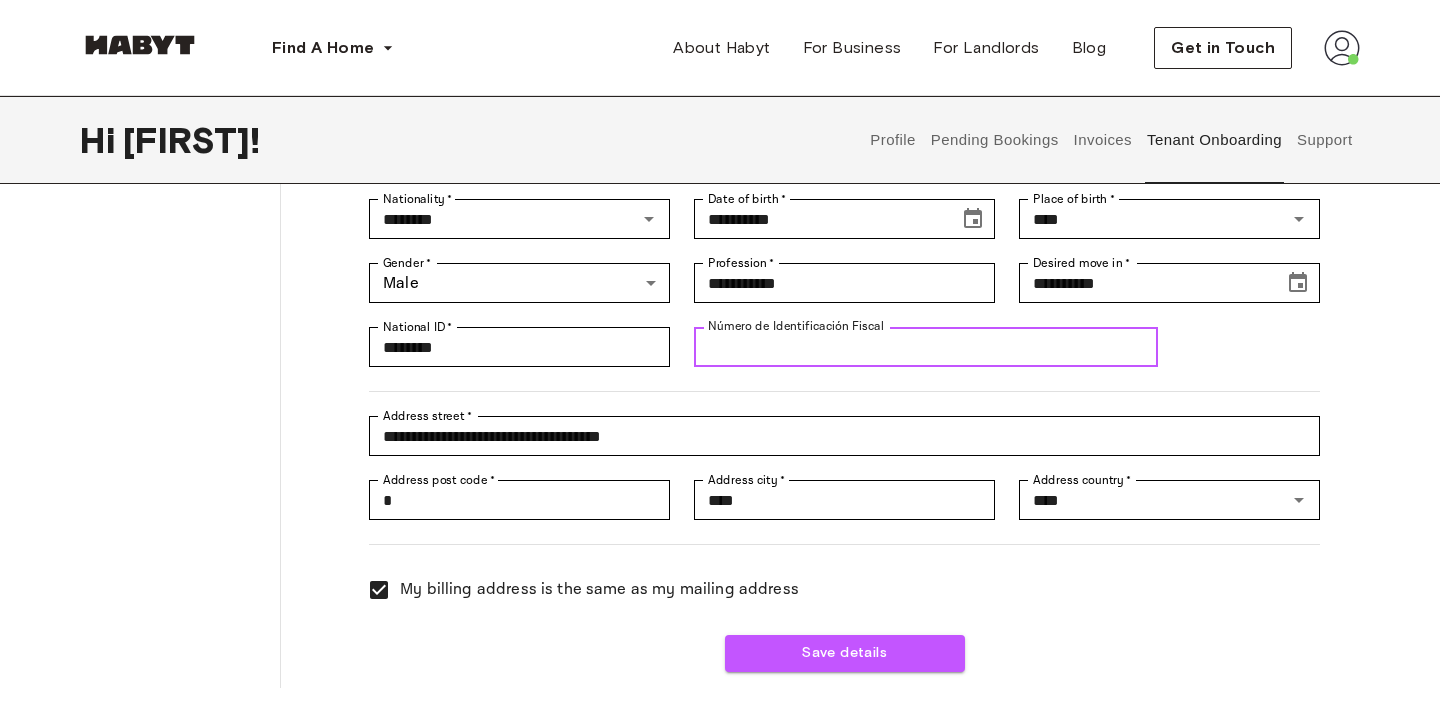 type 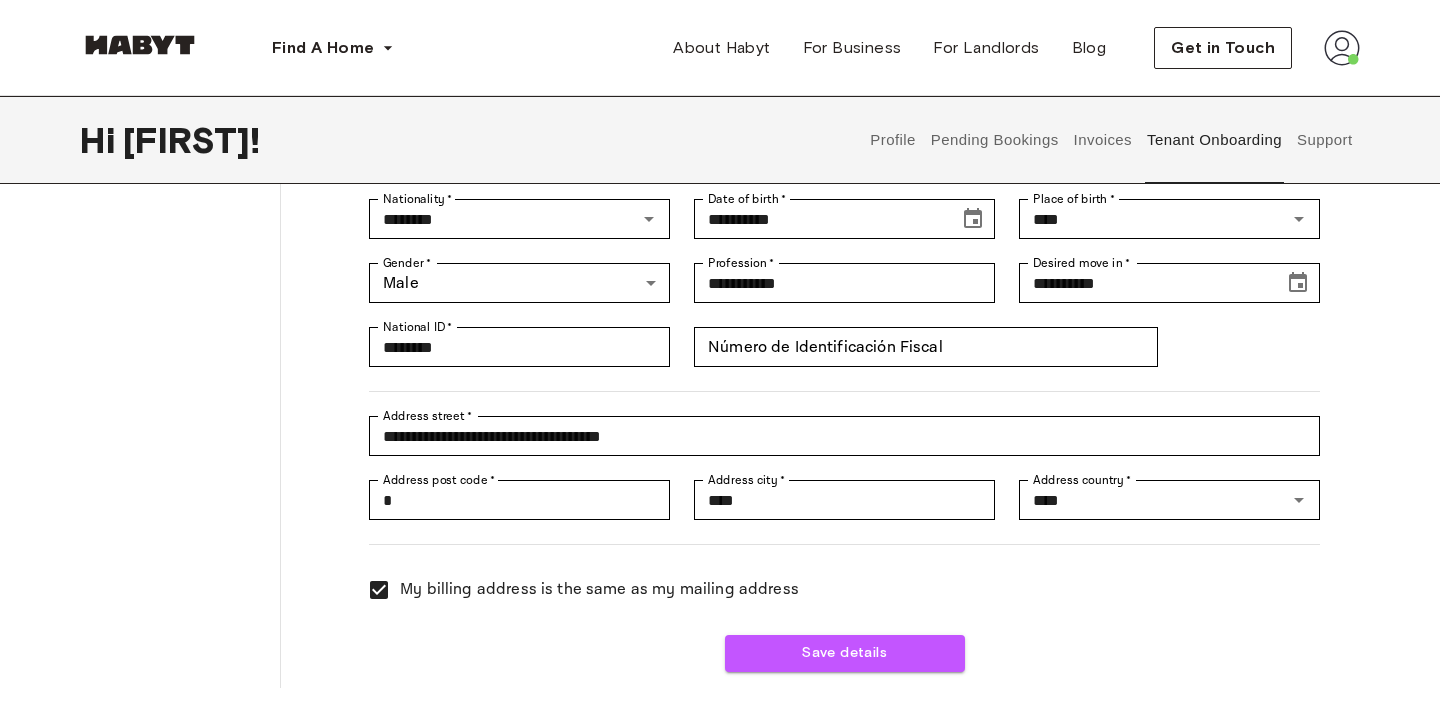 click on "Your details Email address   * [EMAIL] Email address   * Phone   * [PHONE] Phone   * First name   * [FIRST] First name   * Last name   * [LAST] Last name   * Nationality   * [NATIONALITY] Nationality   * Date of birth   * [DATE] Date of birth   * Place of birth   * [CITY] Place of birth   * Gender   * Male **** Gender   * Profession   * [PROFESSION] Profession   * Desired move in   * [DATE] Desired move in   * National ID   * [ID] National ID   * Número de Identificación Fiscal [ID] Número de Identificación Fiscal Address street   * [STREET] Address street   * Address post code   * [POSTAL_CODE] Address post code   * Address city   * [CITY] Address city   * Address country   * [COUNTRY] Address country   * My billing address is the same as my mailing address Save details" at bounding box center [820, 330] 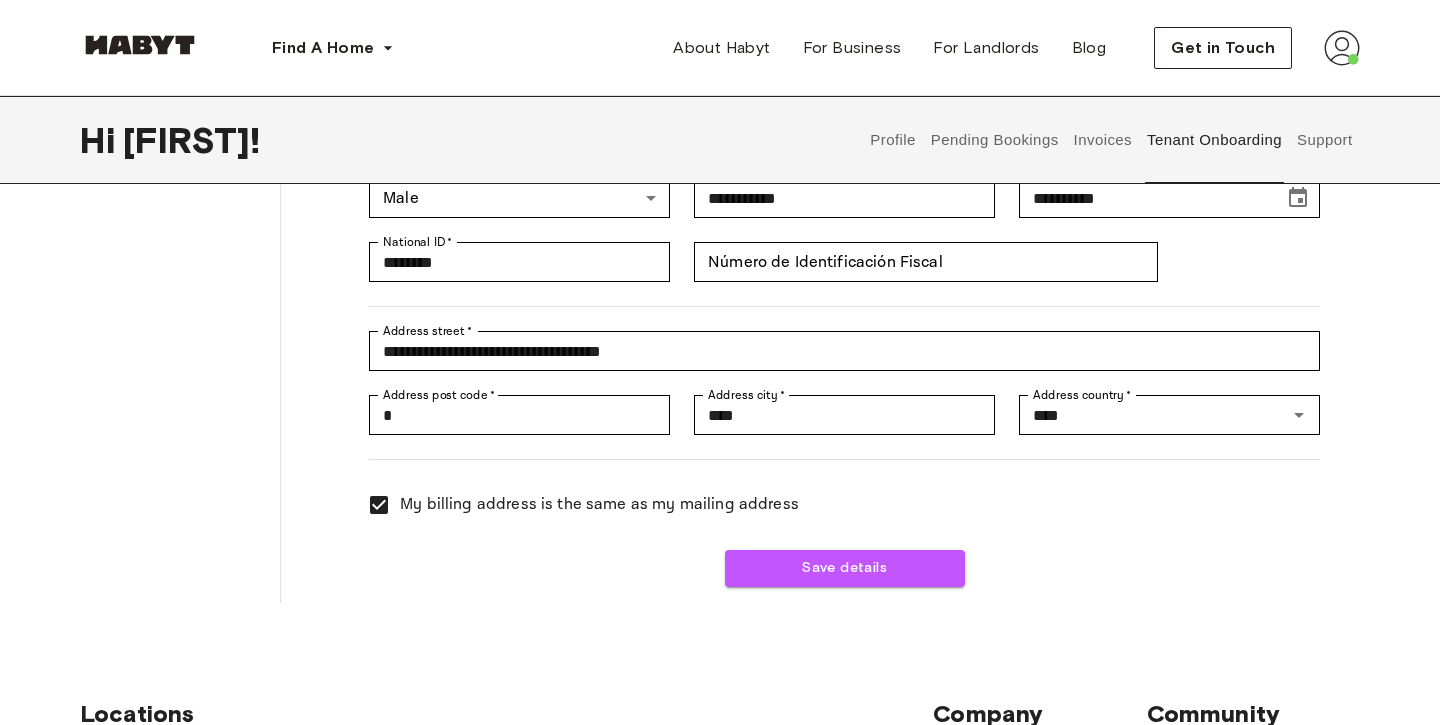 scroll, scrollTop: 308, scrollLeft: 0, axis: vertical 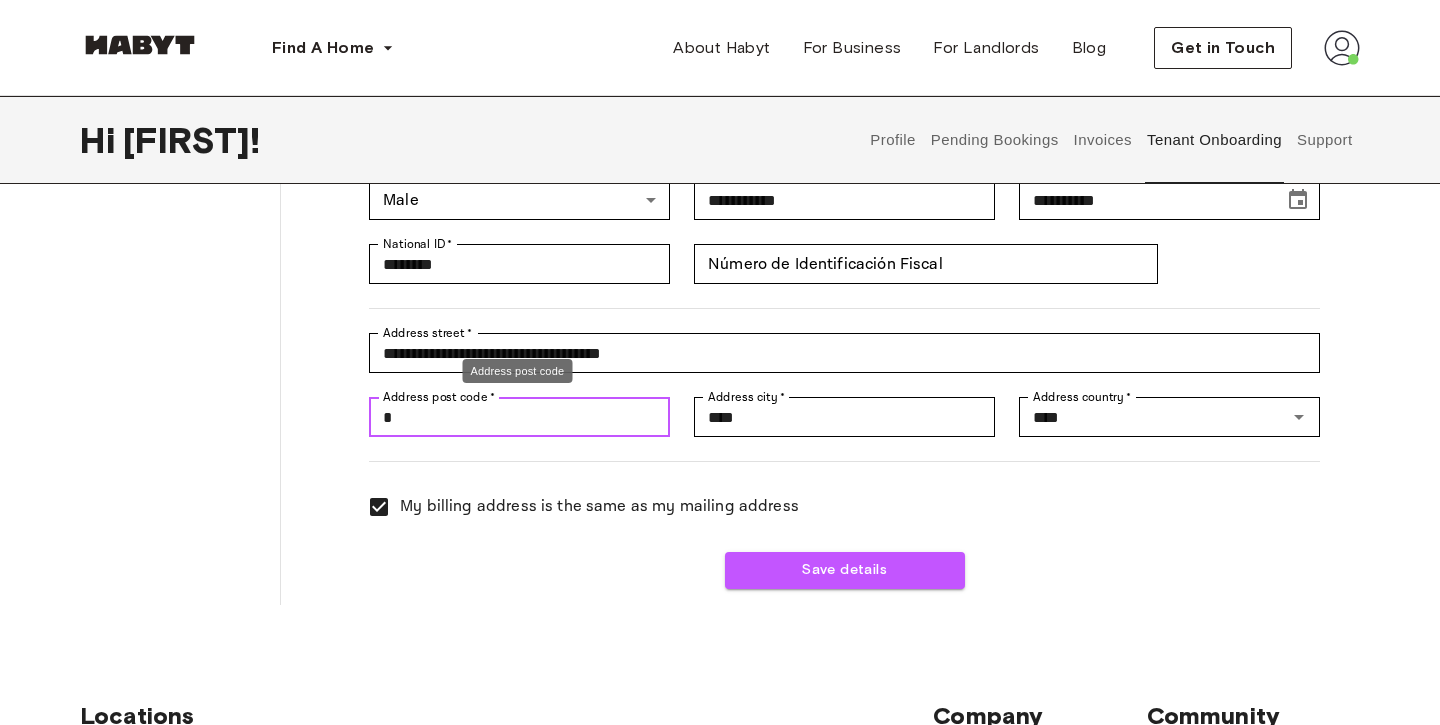 click on "*" at bounding box center (519, 417) 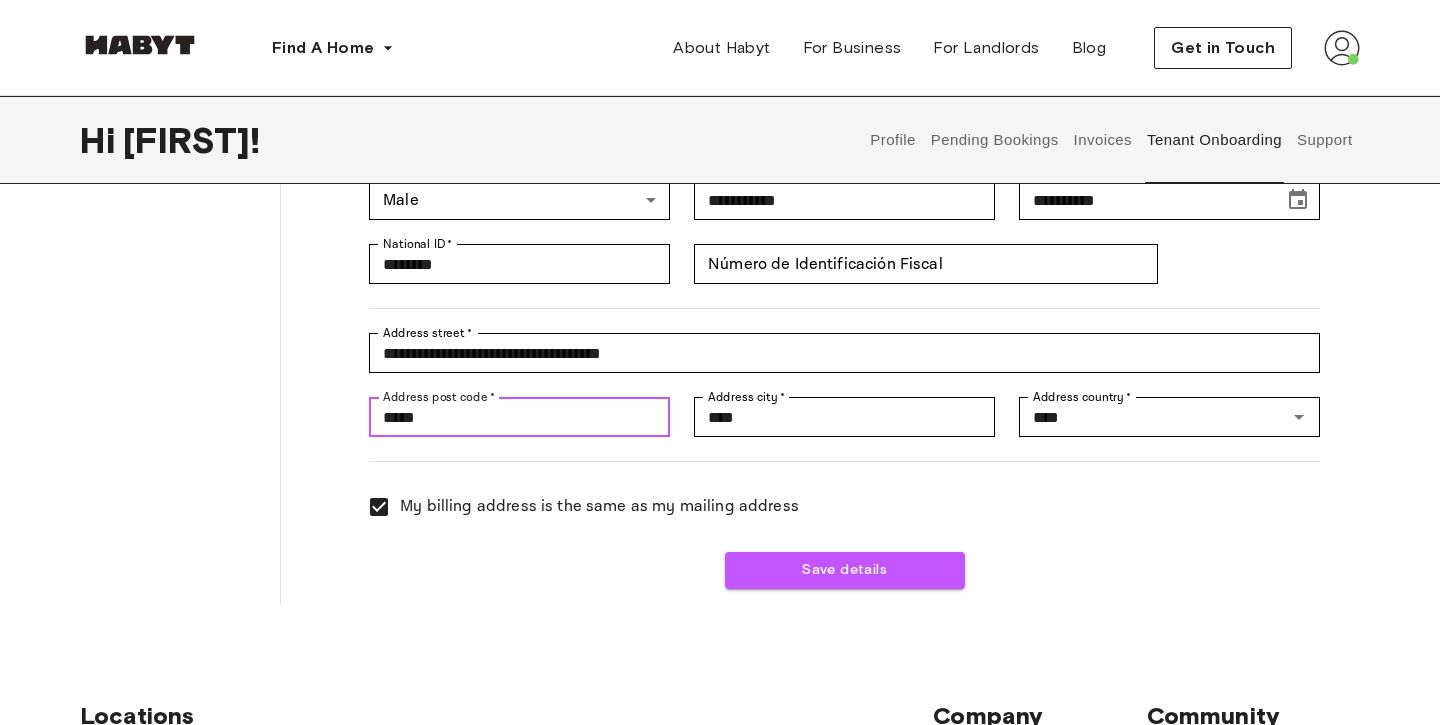 type on "*****" 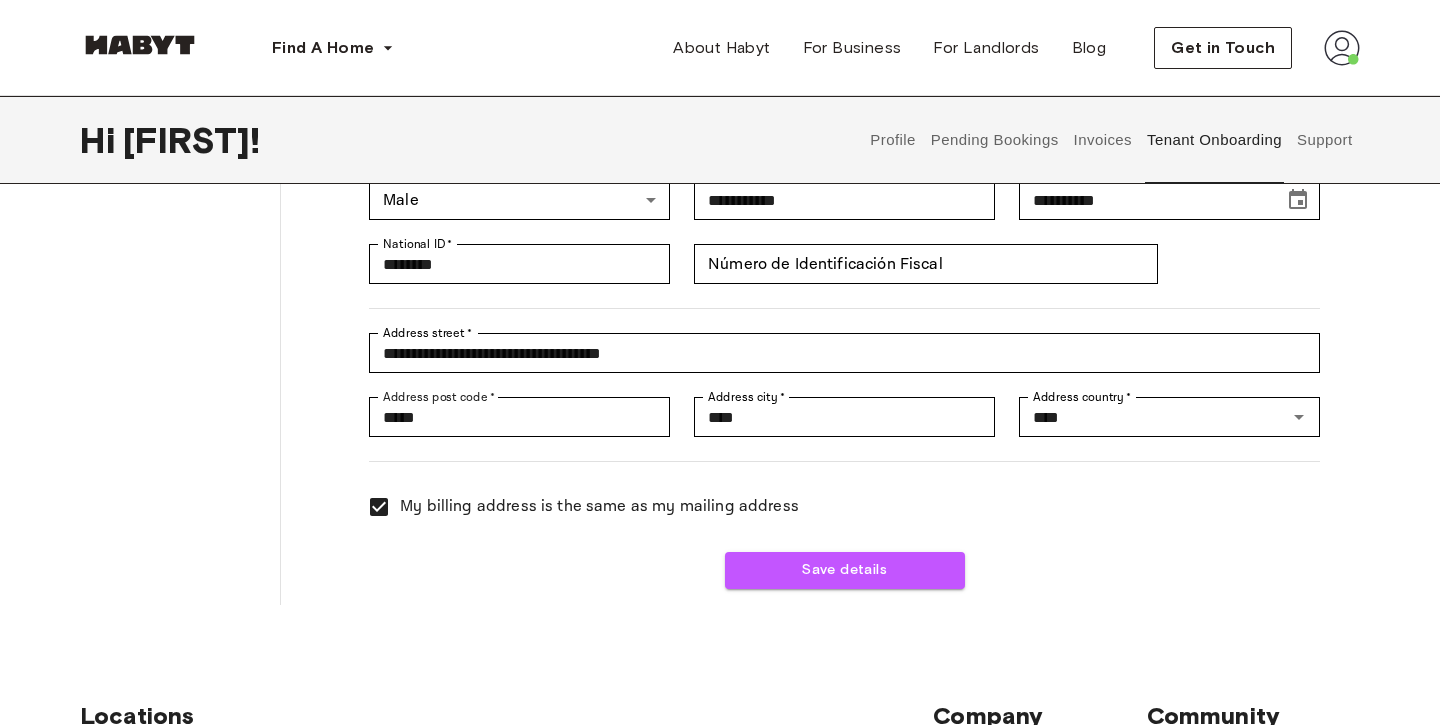 click on "Locations Europe Amsterdam Berlin Frankfurt Hamburg Lisbon Madrid Milan Modena Paris Turin Munich Rotterdam Stuttgart Dusseldorf Cologne Zurich The Hague Graz Brussels Leipzig Asia Hong Kong Singapore Seoul Phuket Tokyo Company About Habyt Help Center Blog Careers Terms Imprint Privacy Press Community For Business For Landlords Universities Corporates" at bounding box center (720, 954) 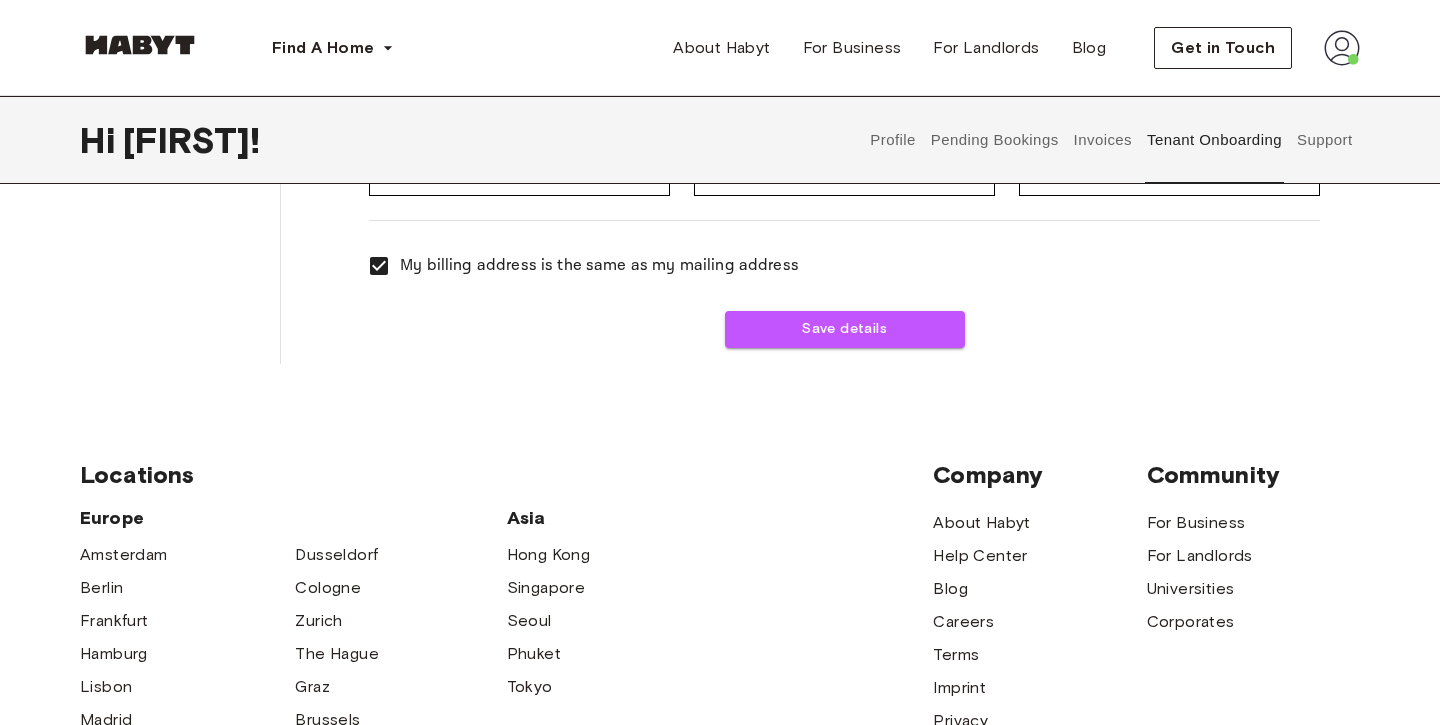 scroll, scrollTop: 534, scrollLeft: 0, axis: vertical 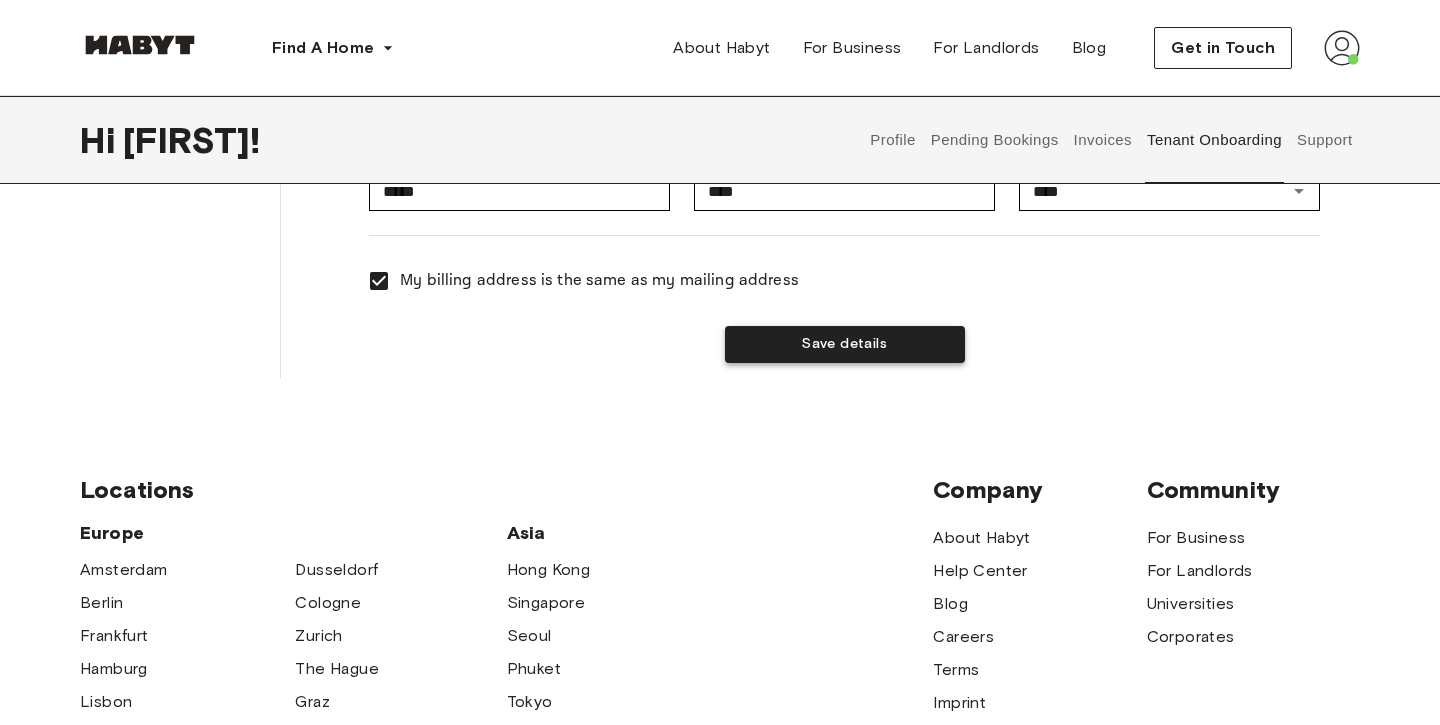 click on "Save details" at bounding box center [845, 344] 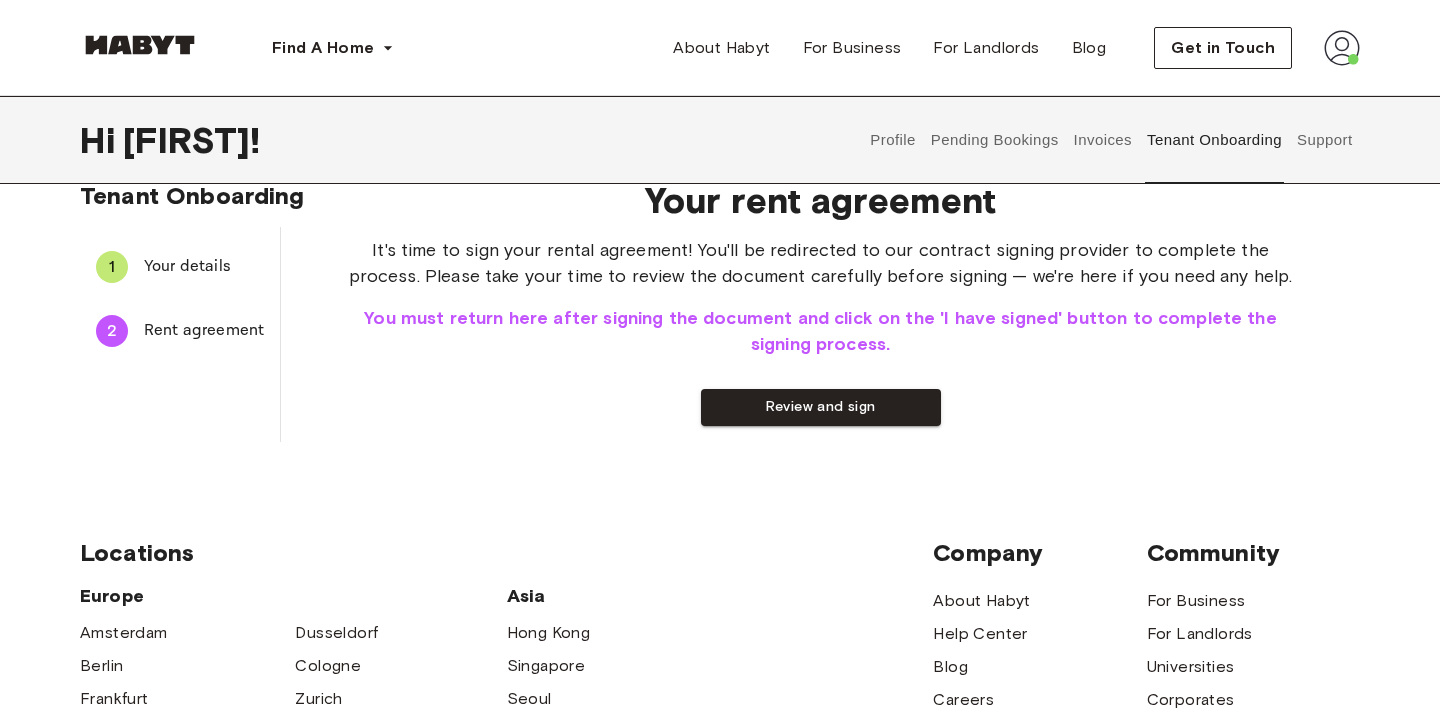 scroll, scrollTop: 0, scrollLeft: 0, axis: both 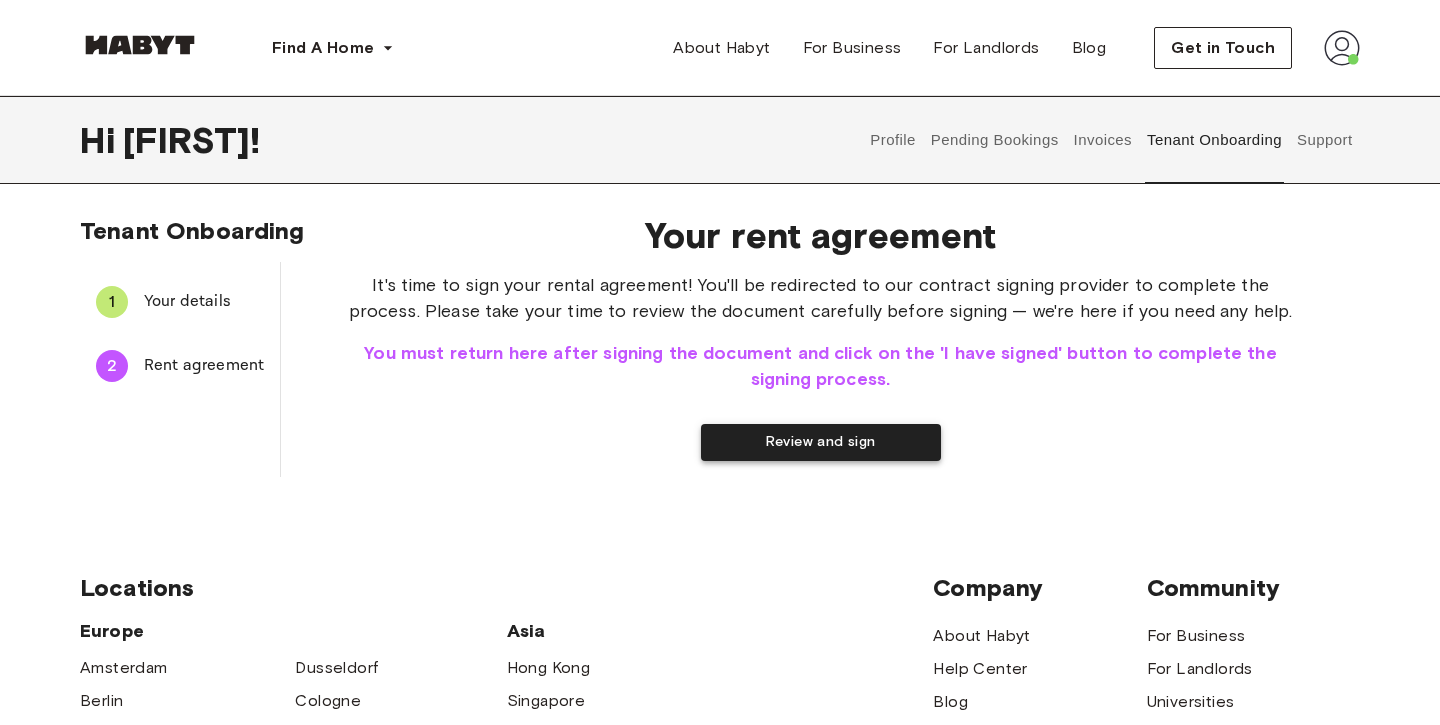 click on "Review and sign" at bounding box center [821, 442] 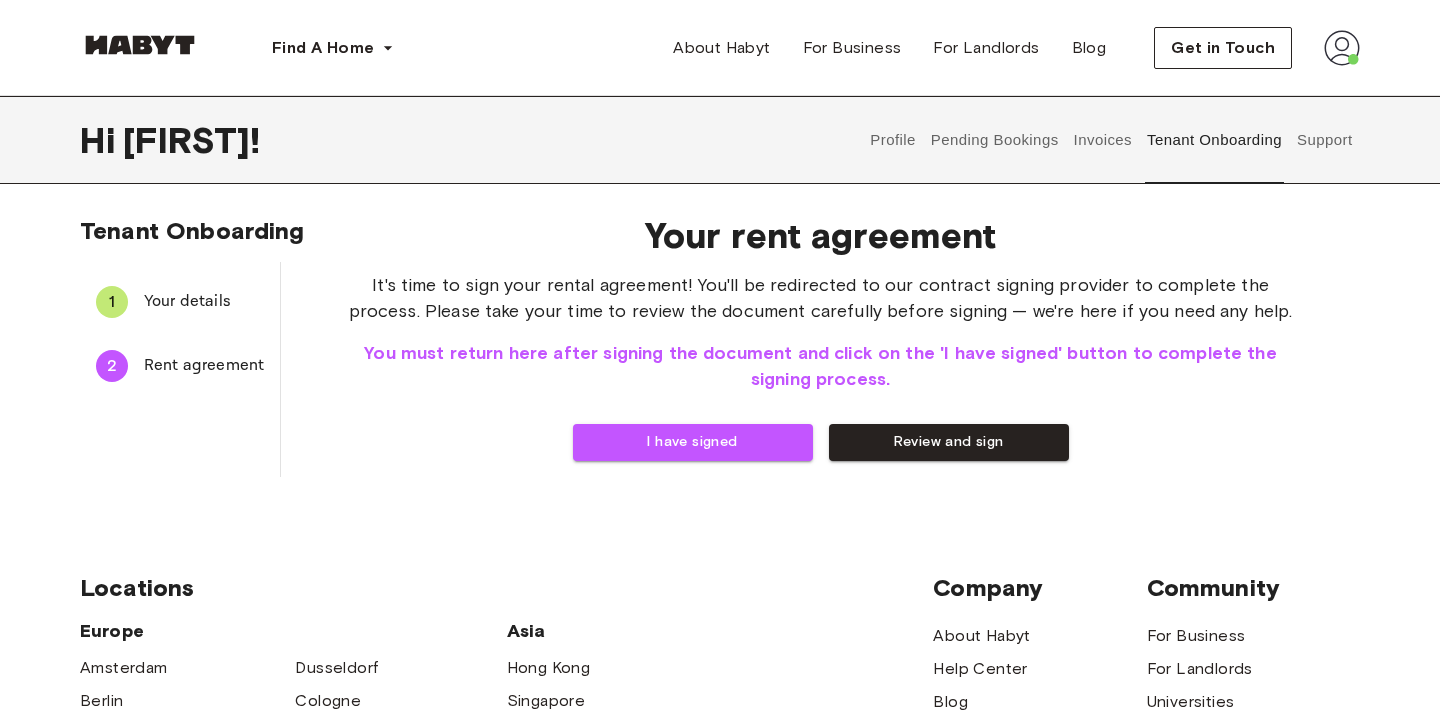 click on "Your details" at bounding box center (204, 302) 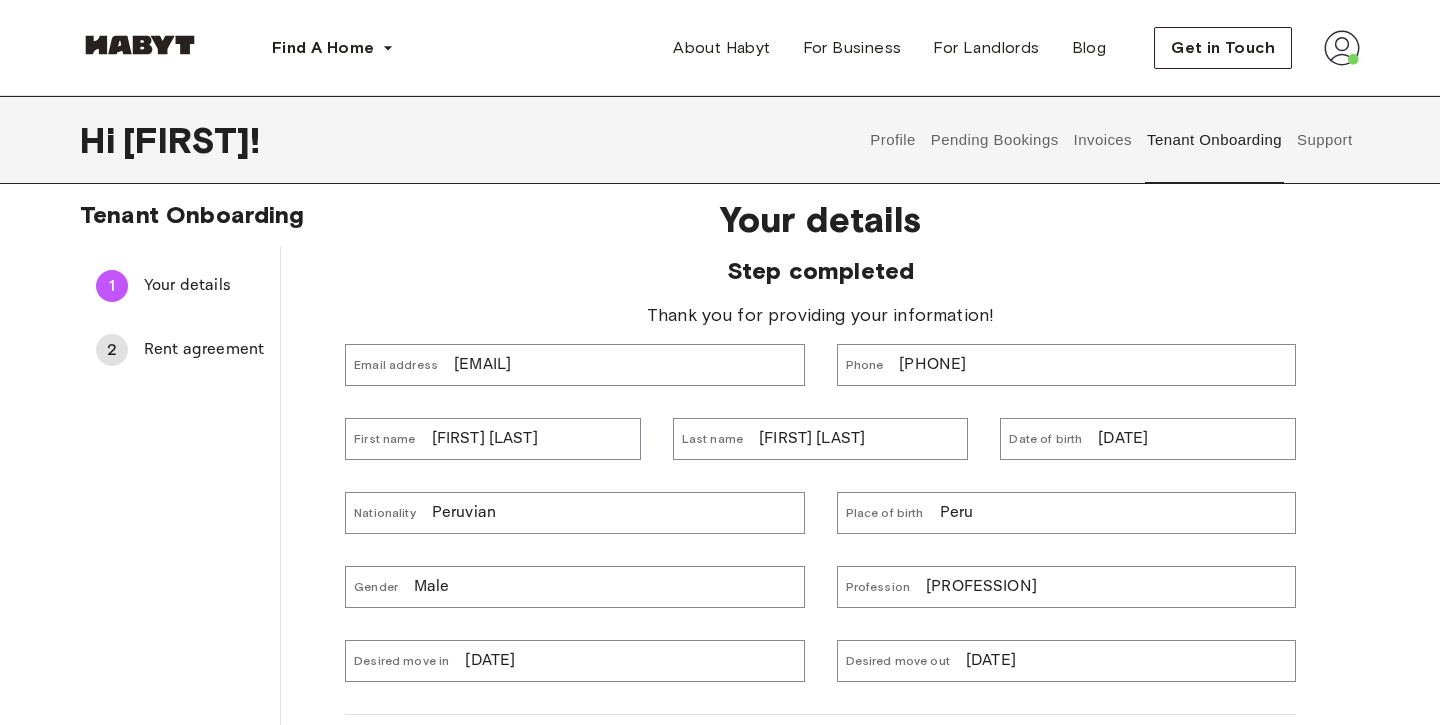 scroll, scrollTop: 11, scrollLeft: 0, axis: vertical 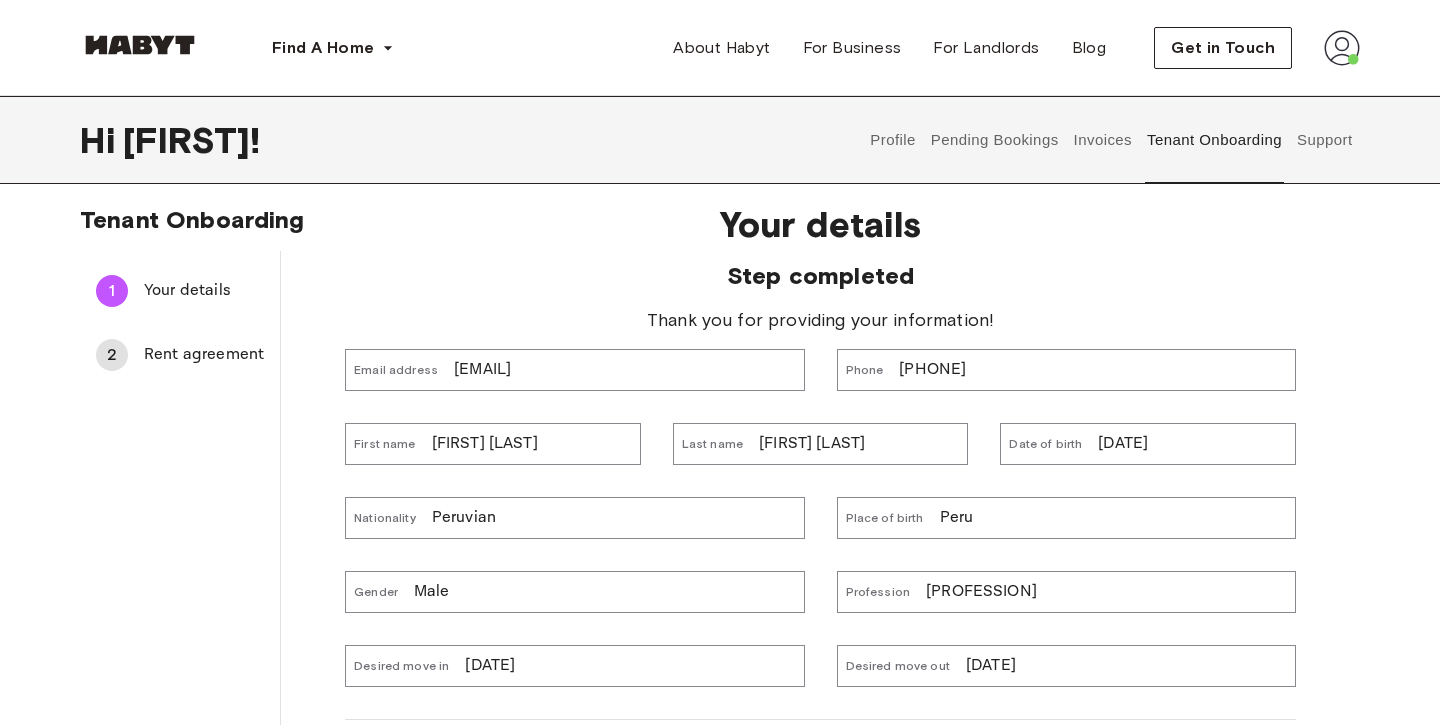 click on "[DATE]" at bounding box center (1123, 444) 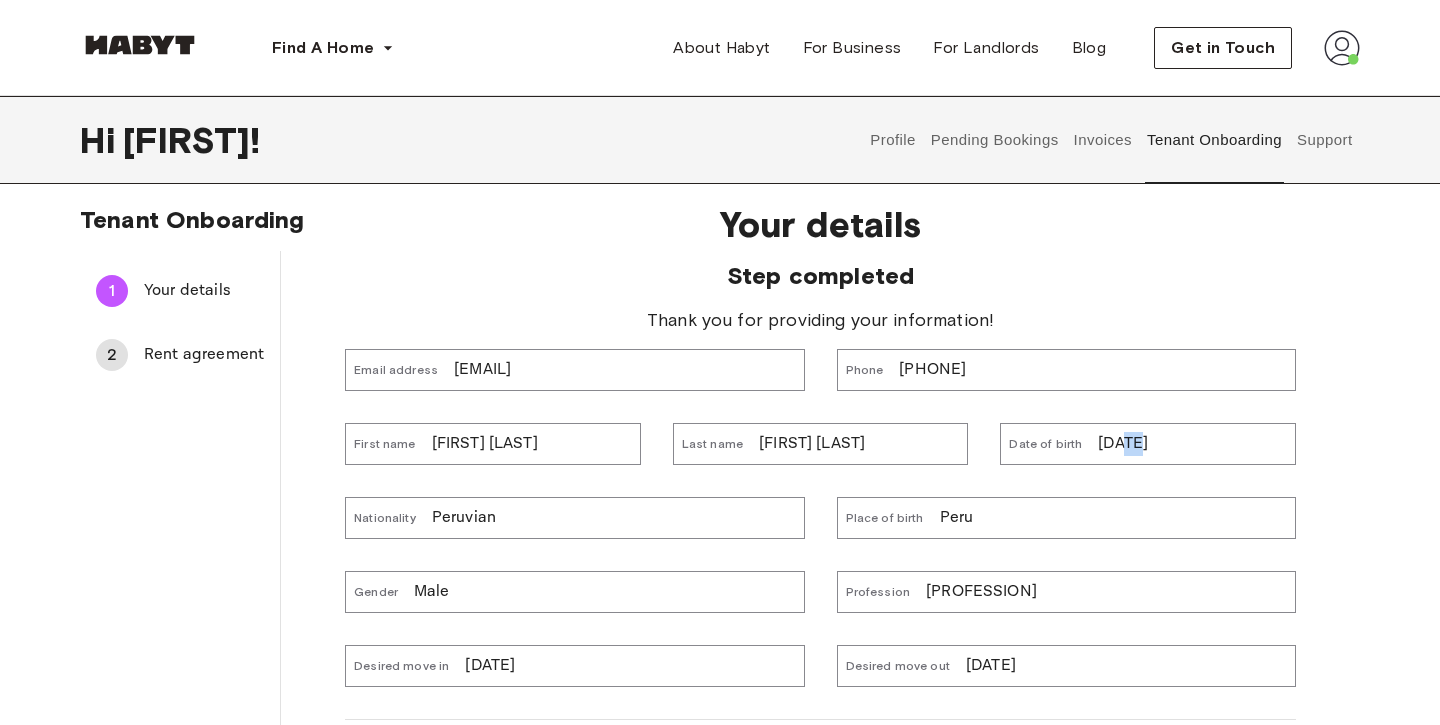 click on "[DATE]" at bounding box center (1123, 444) 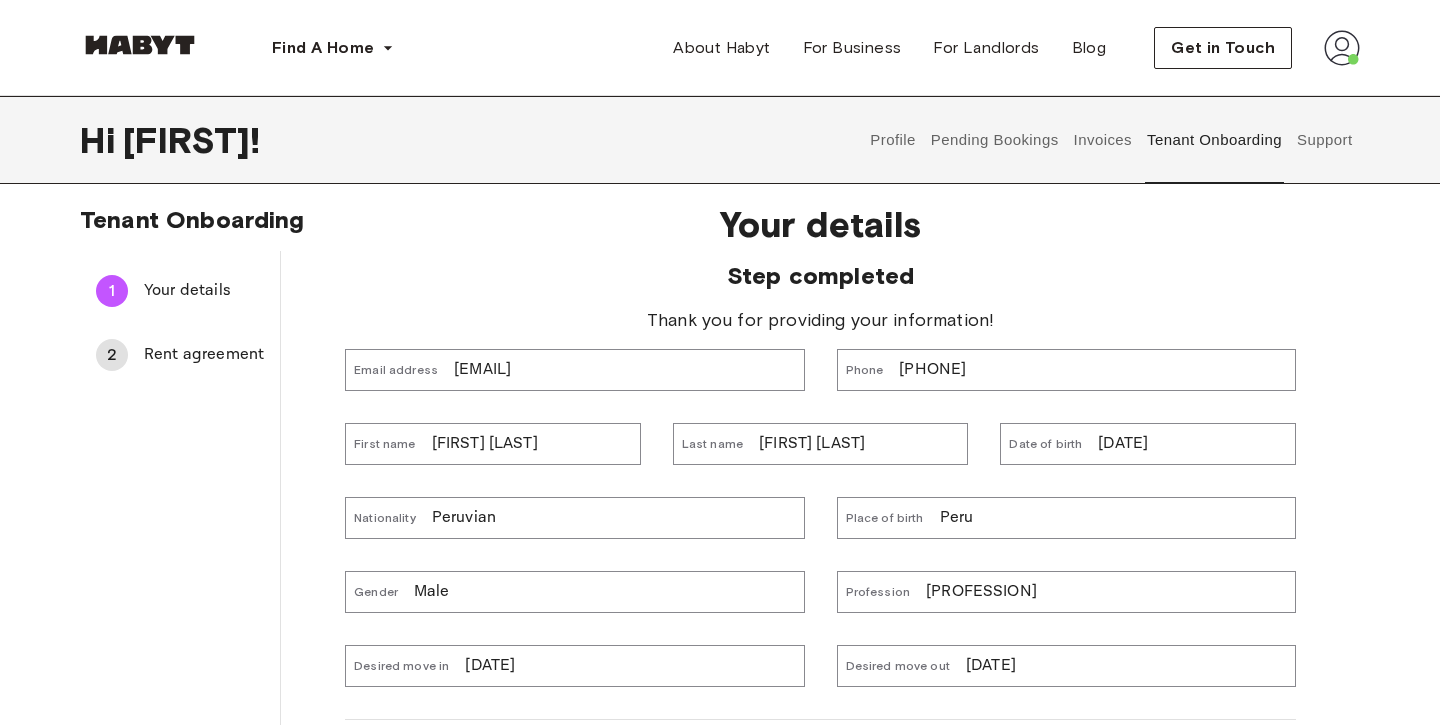 click on "[DATE]" at bounding box center (1123, 444) 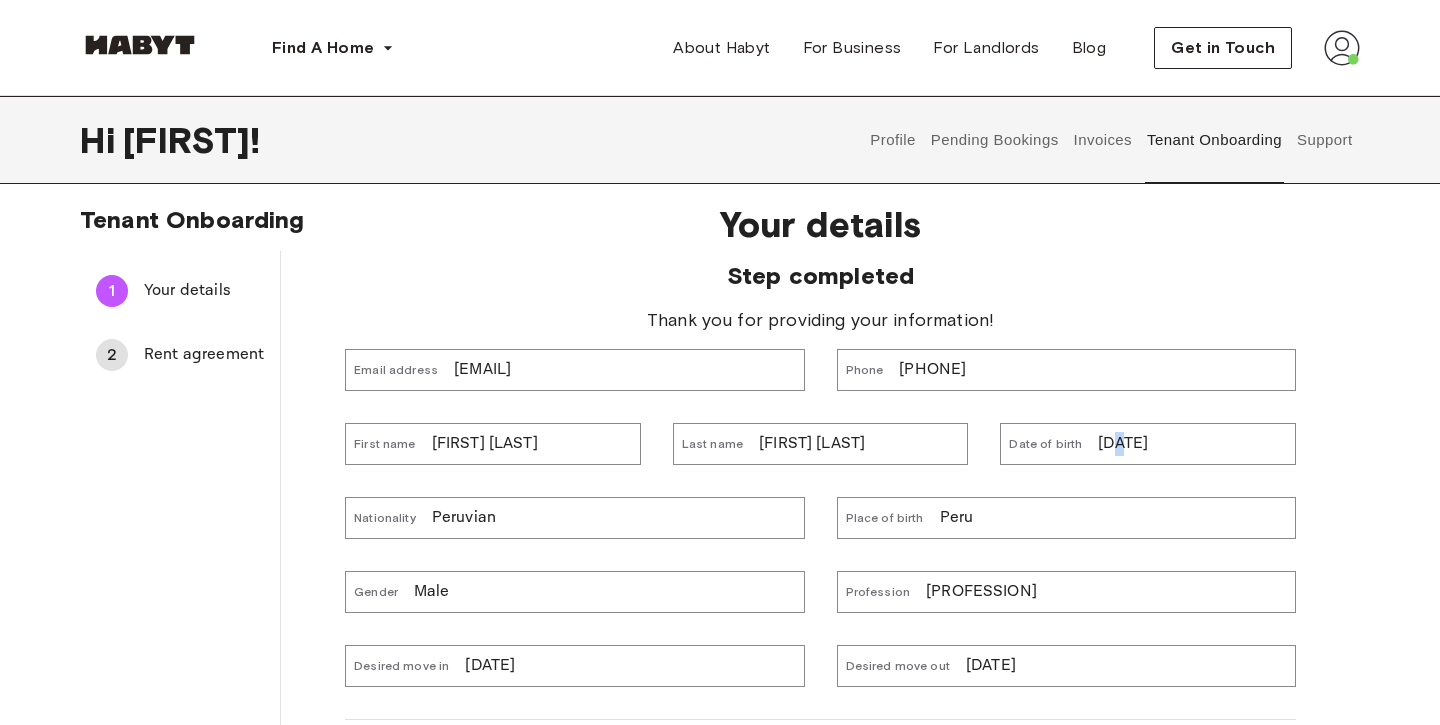 click on "[DATE]" at bounding box center [1123, 444] 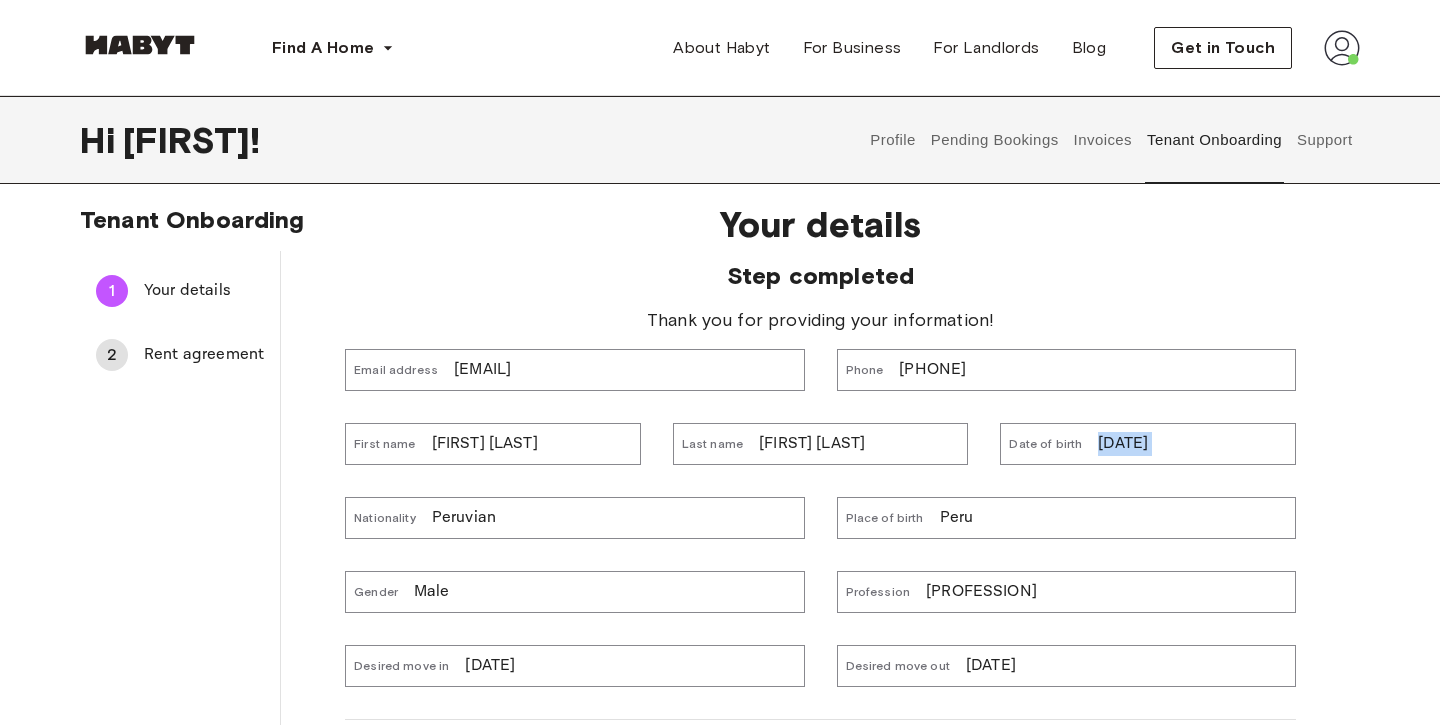 click on "[DATE]" at bounding box center (1123, 444) 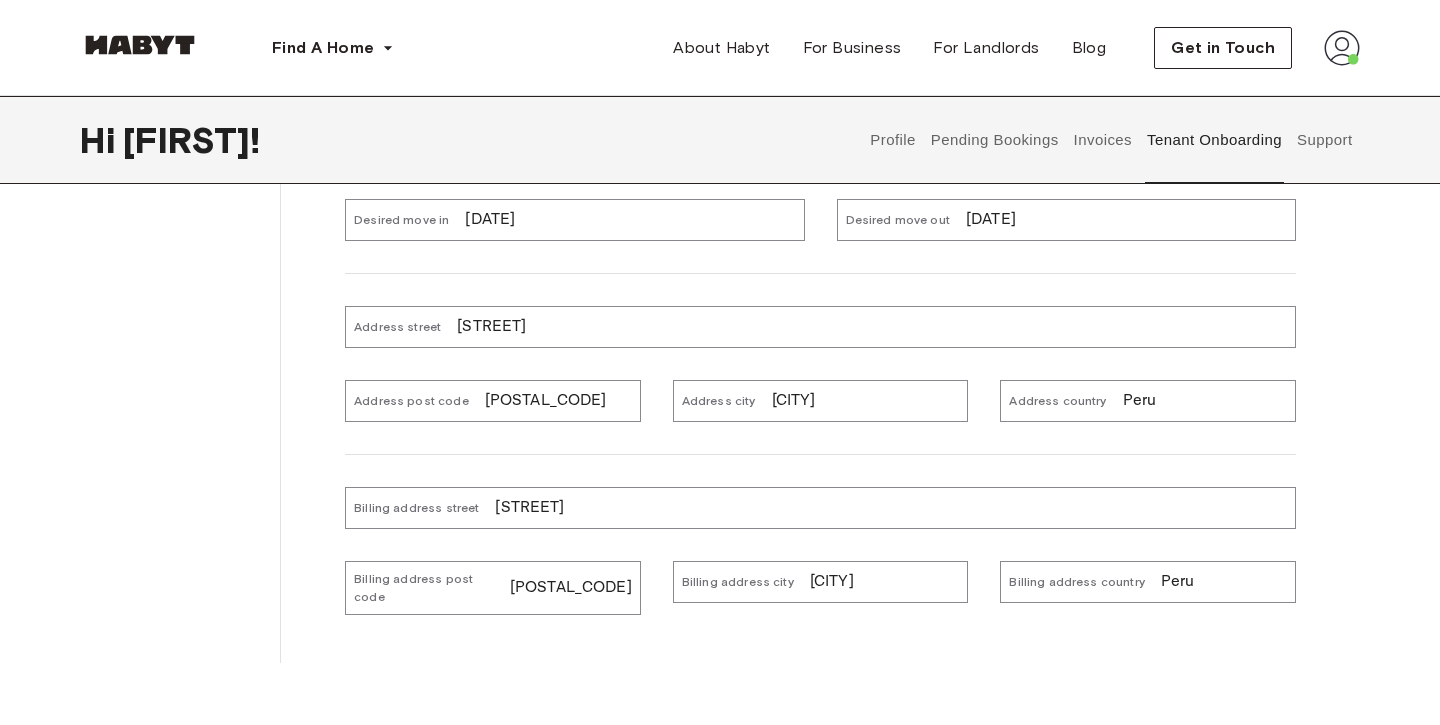 scroll, scrollTop: 0, scrollLeft: 0, axis: both 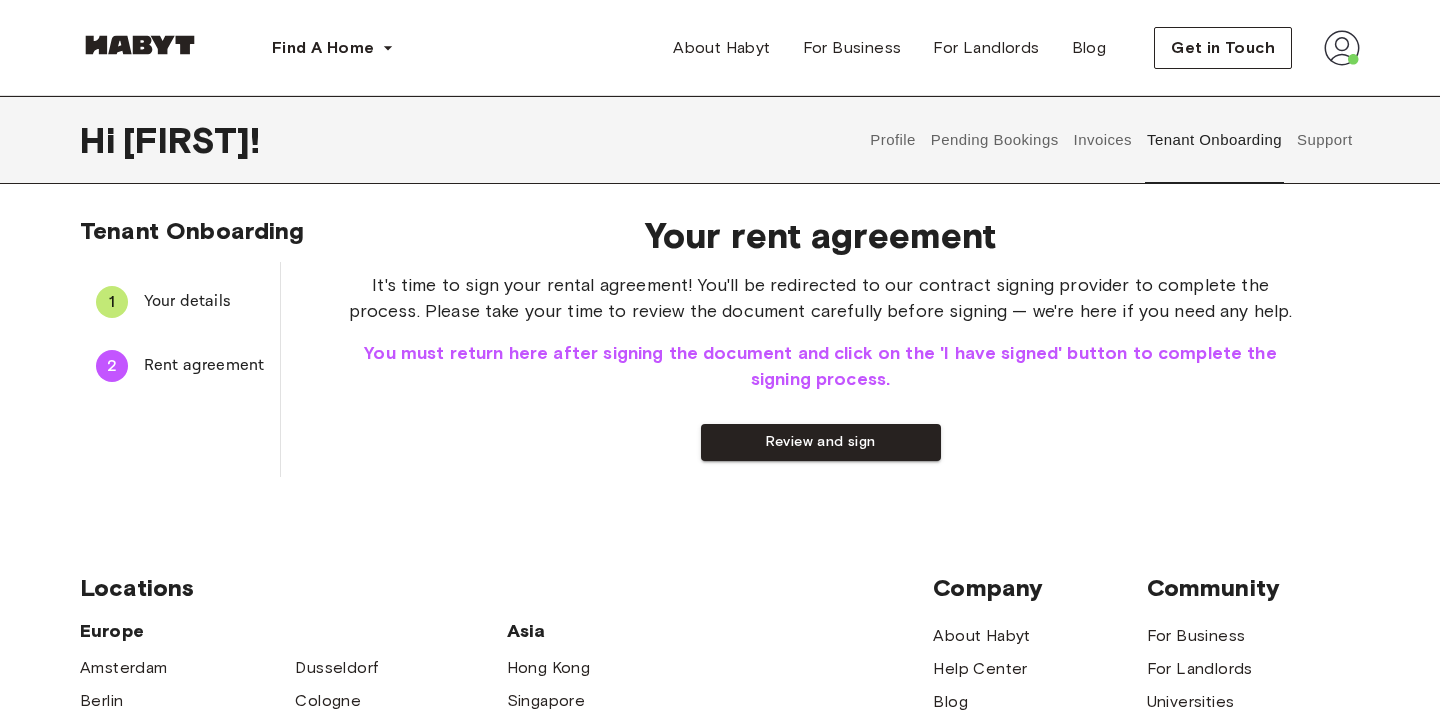 click on "Your details" at bounding box center [204, 302] 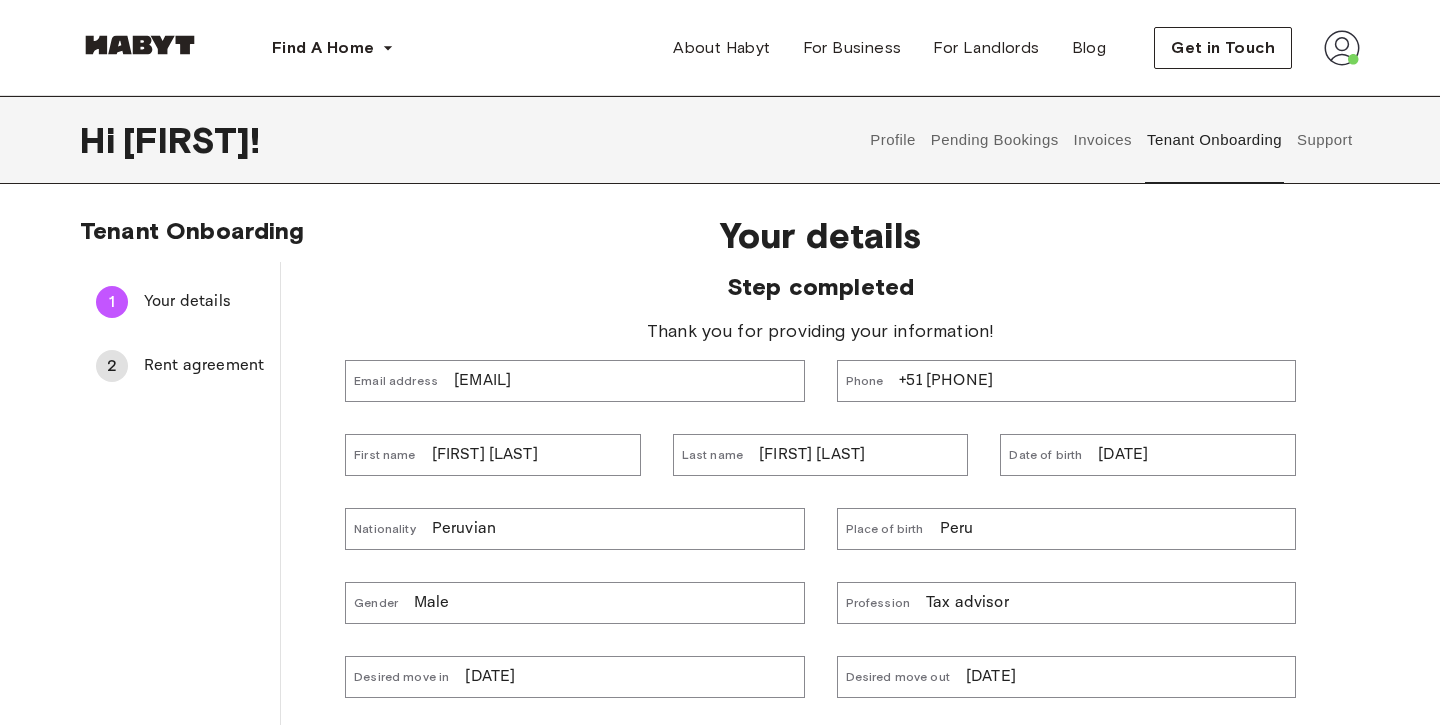 click on "Email address gerencia@lunandinalaw.com" at bounding box center (574, 381) 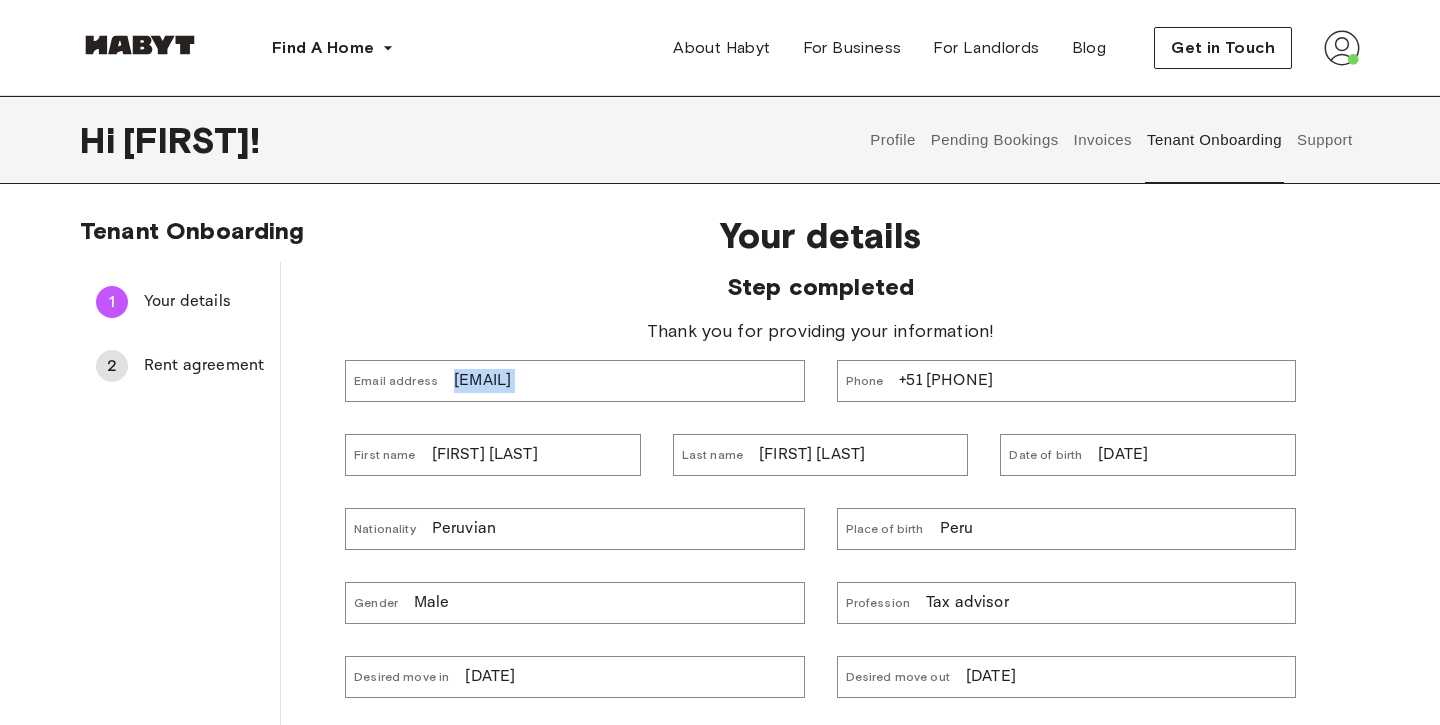 click on "[EMAIL]" at bounding box center [482, 381] 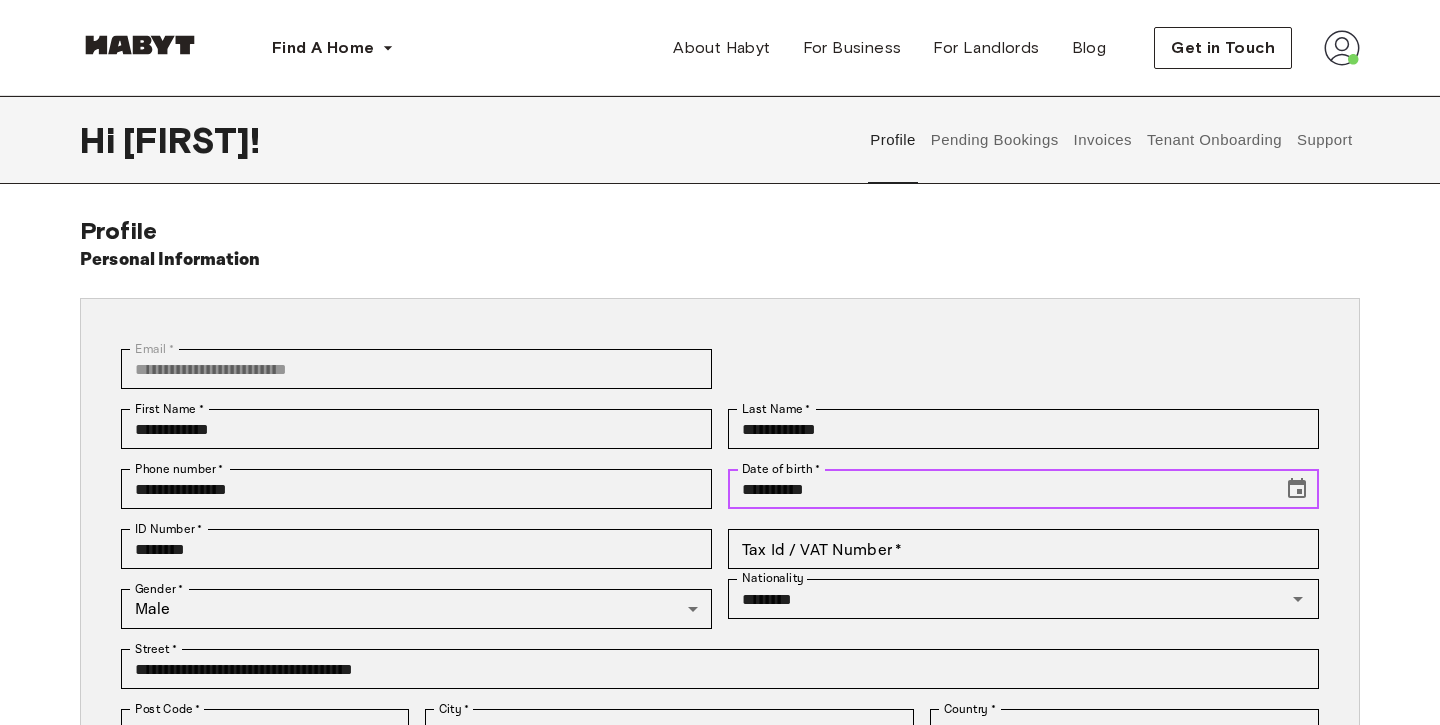 click on "**********" at bounding box center (998, 489) 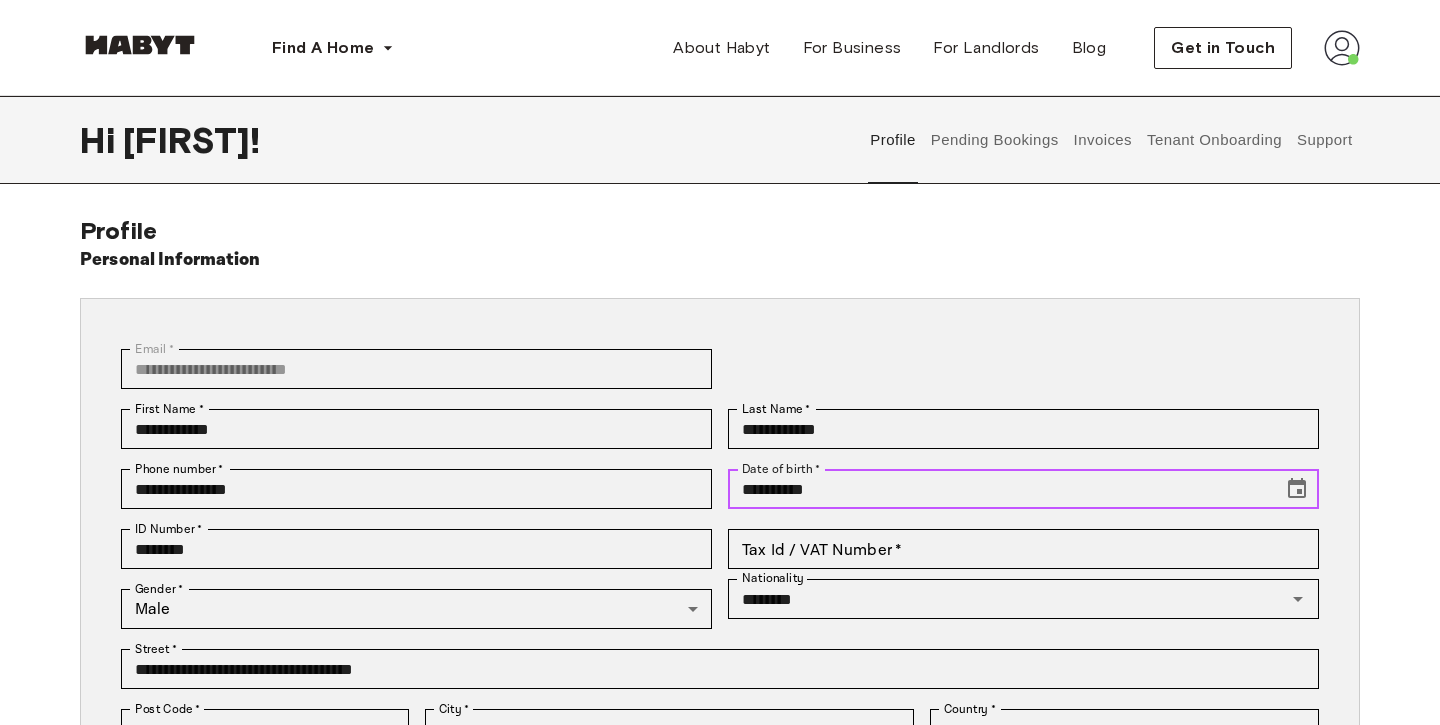 click on "**********" at bounding box center (998, 489) 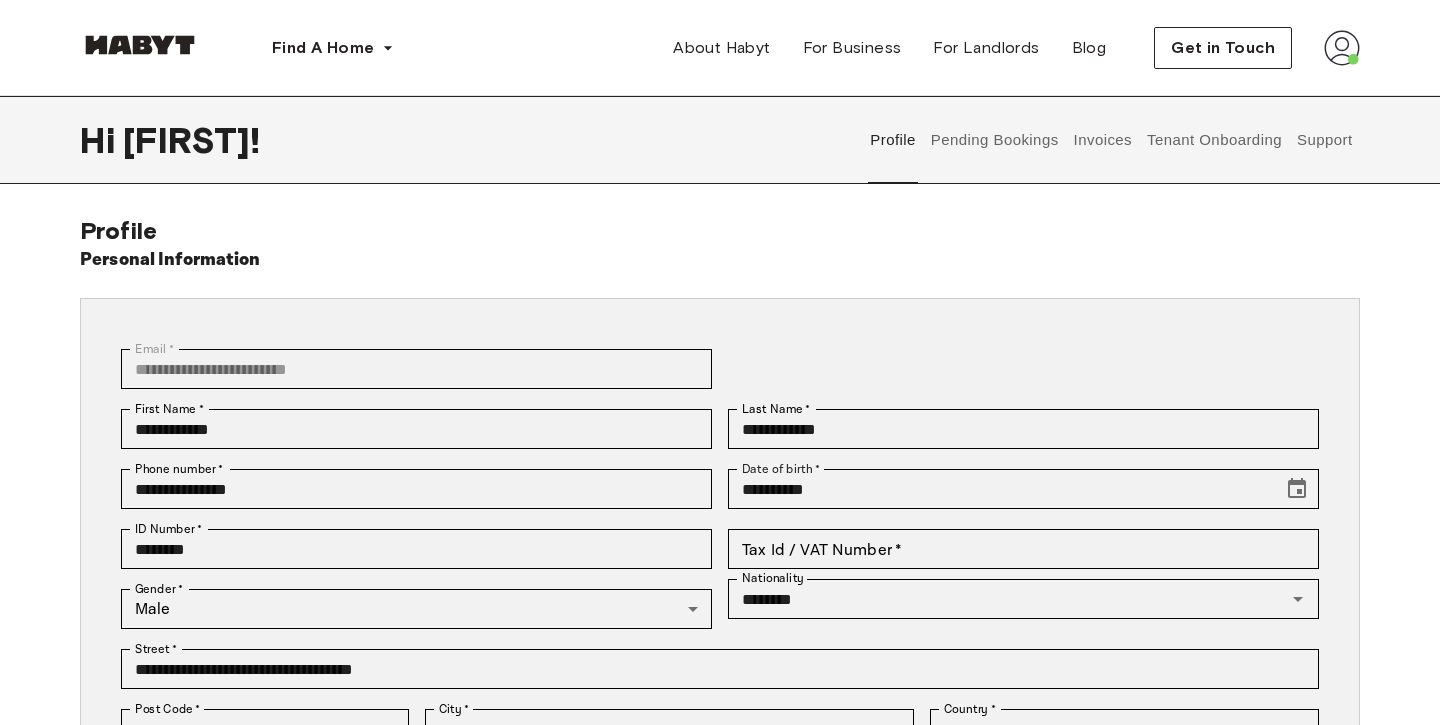 click on "**********" at bounding box center (720, 598) 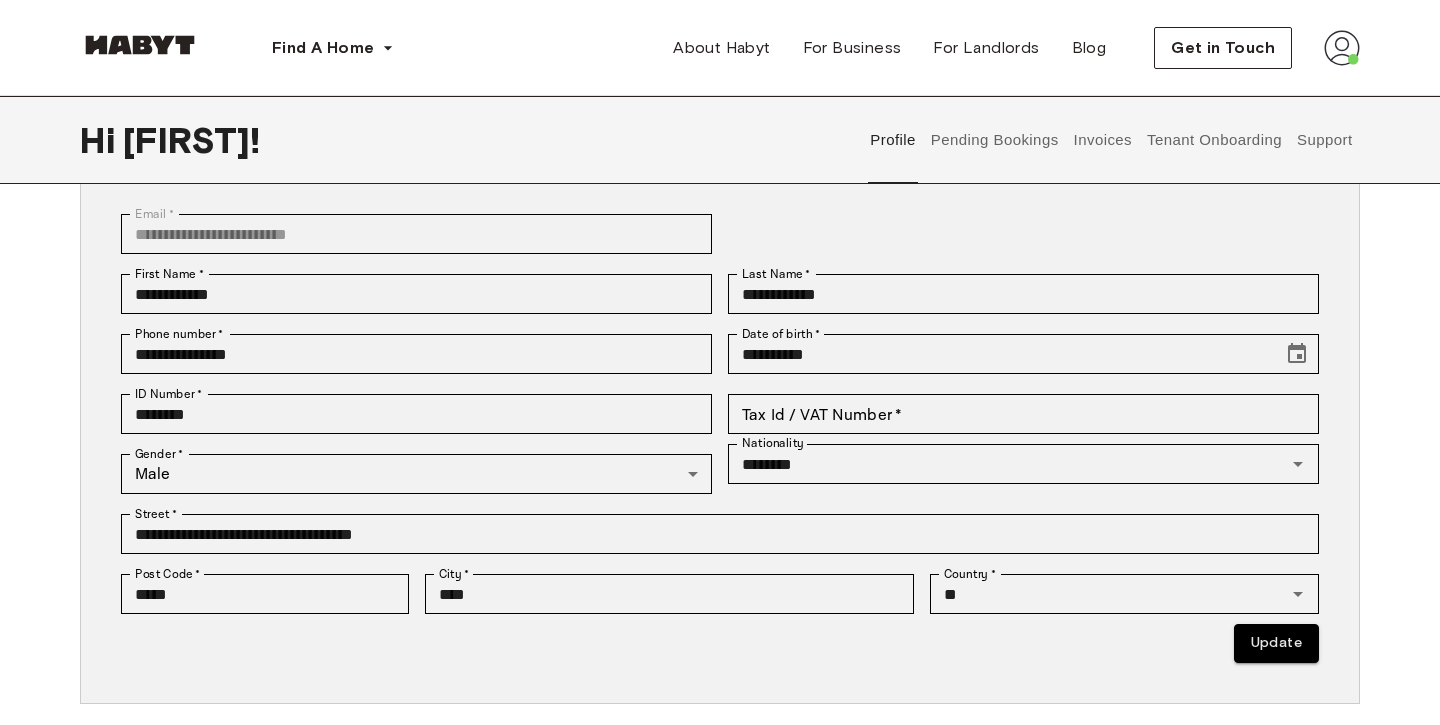 scroll, scrollTop: 125, scrollLeft: 0, axis: vertical 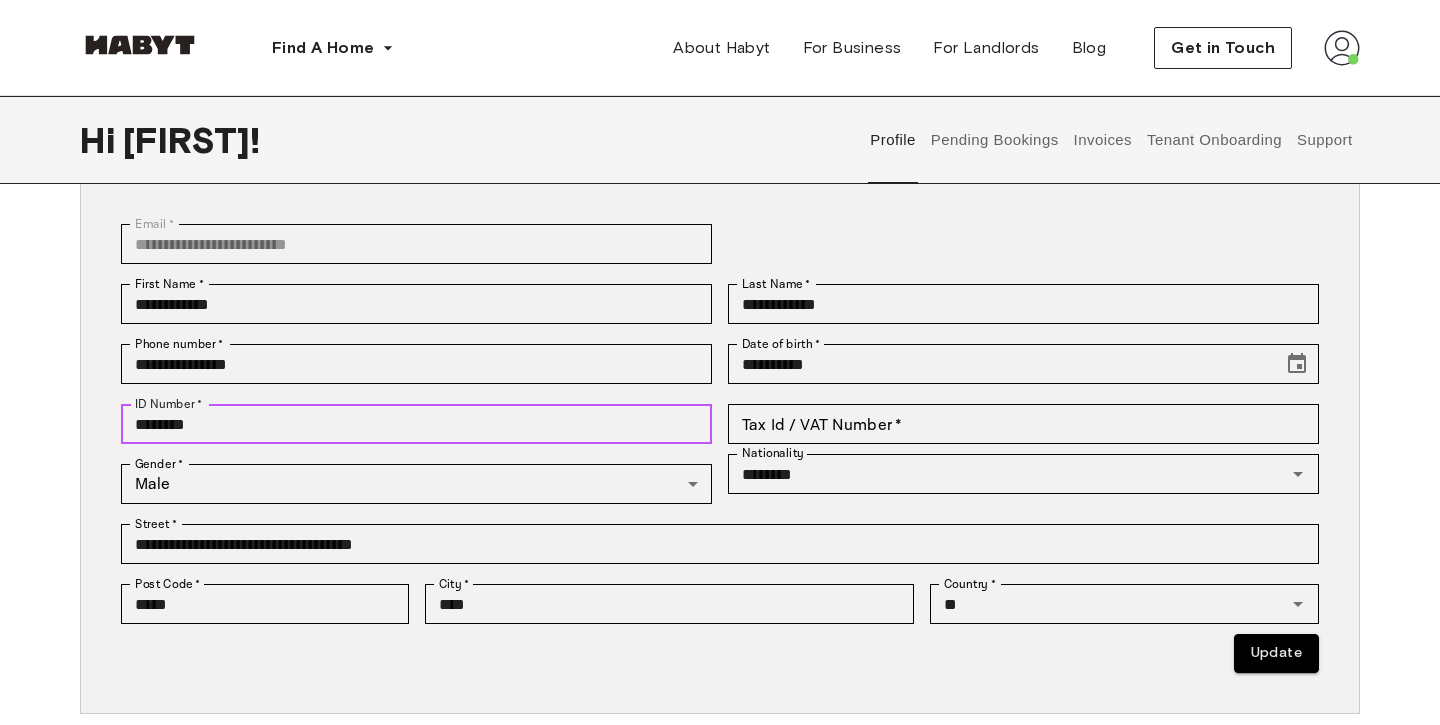 drag, startPoint x: 228, startPoint y: 423, endPoint x: 89, endPoint y: 417, distance: 139.12944 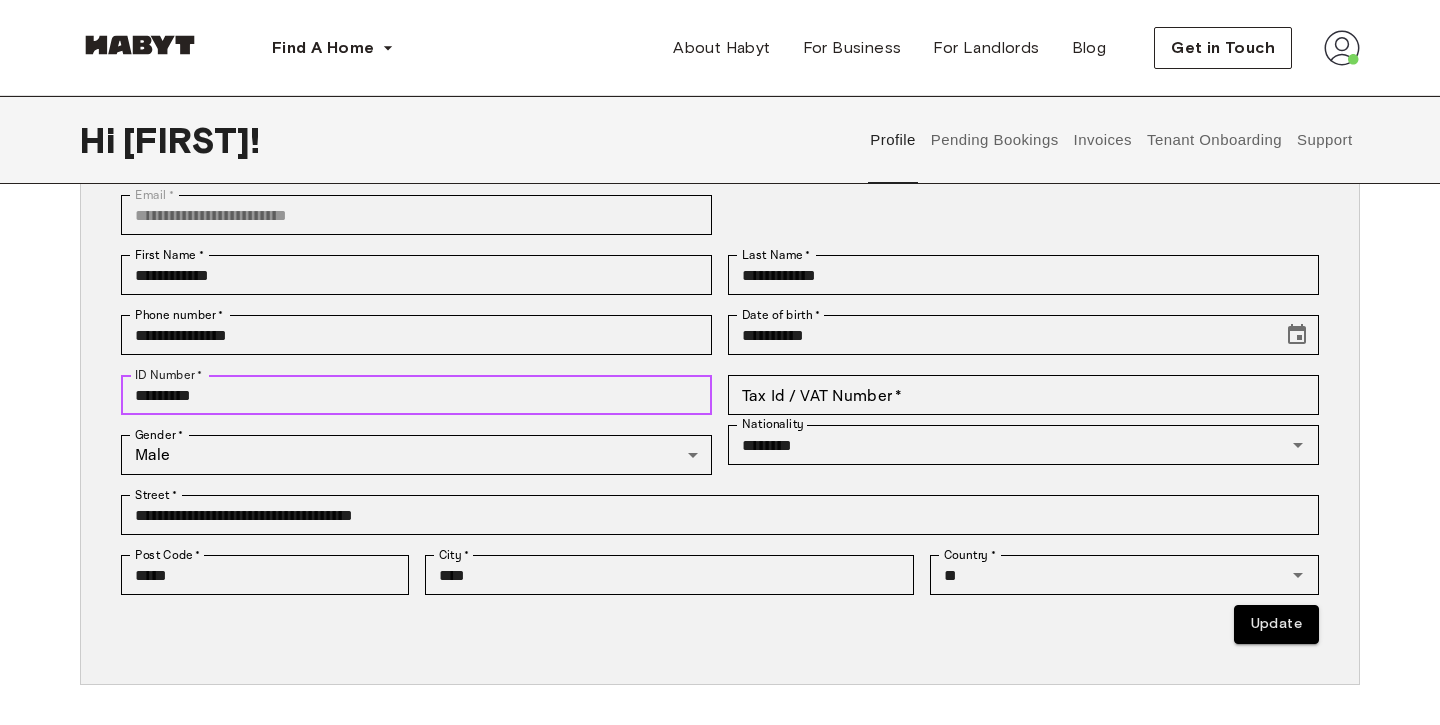 scroll, scrollTop: 157, scrollLeft: 0, axis: vertical 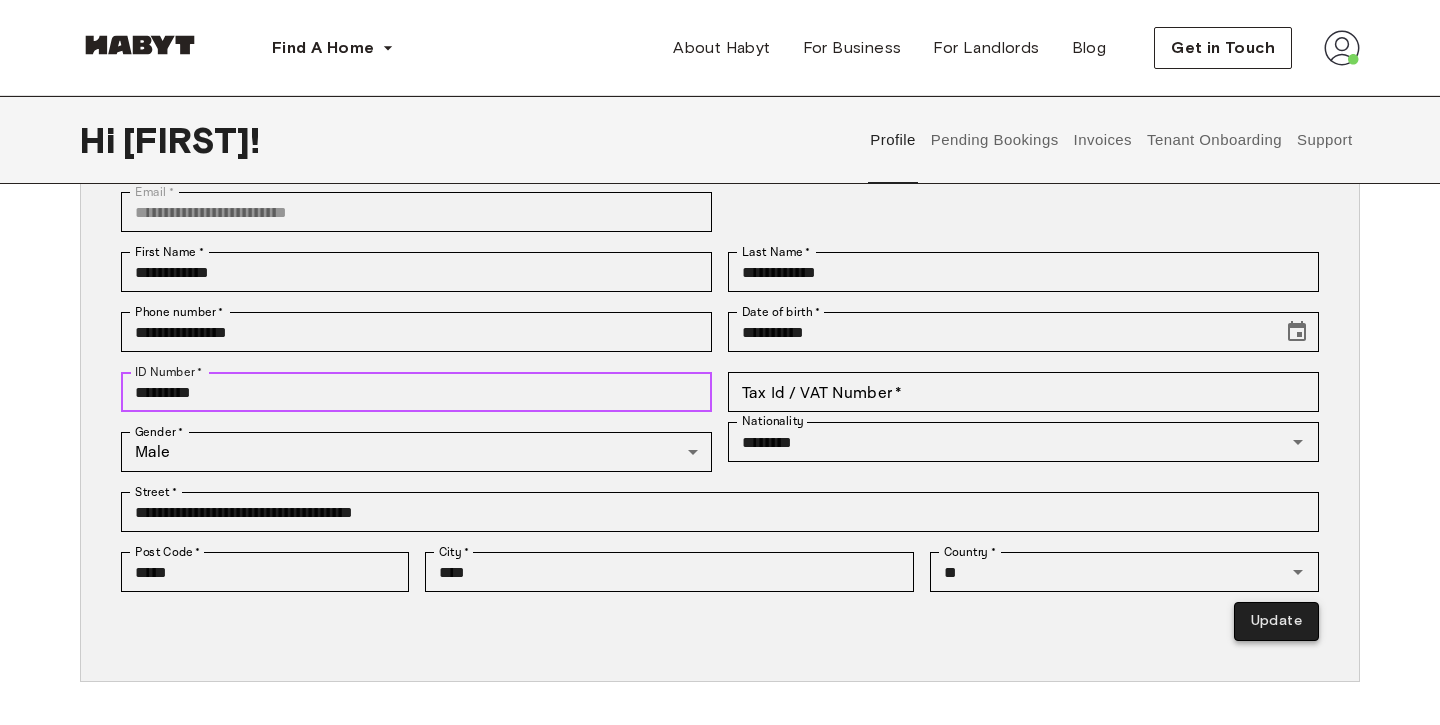 type on "*********" 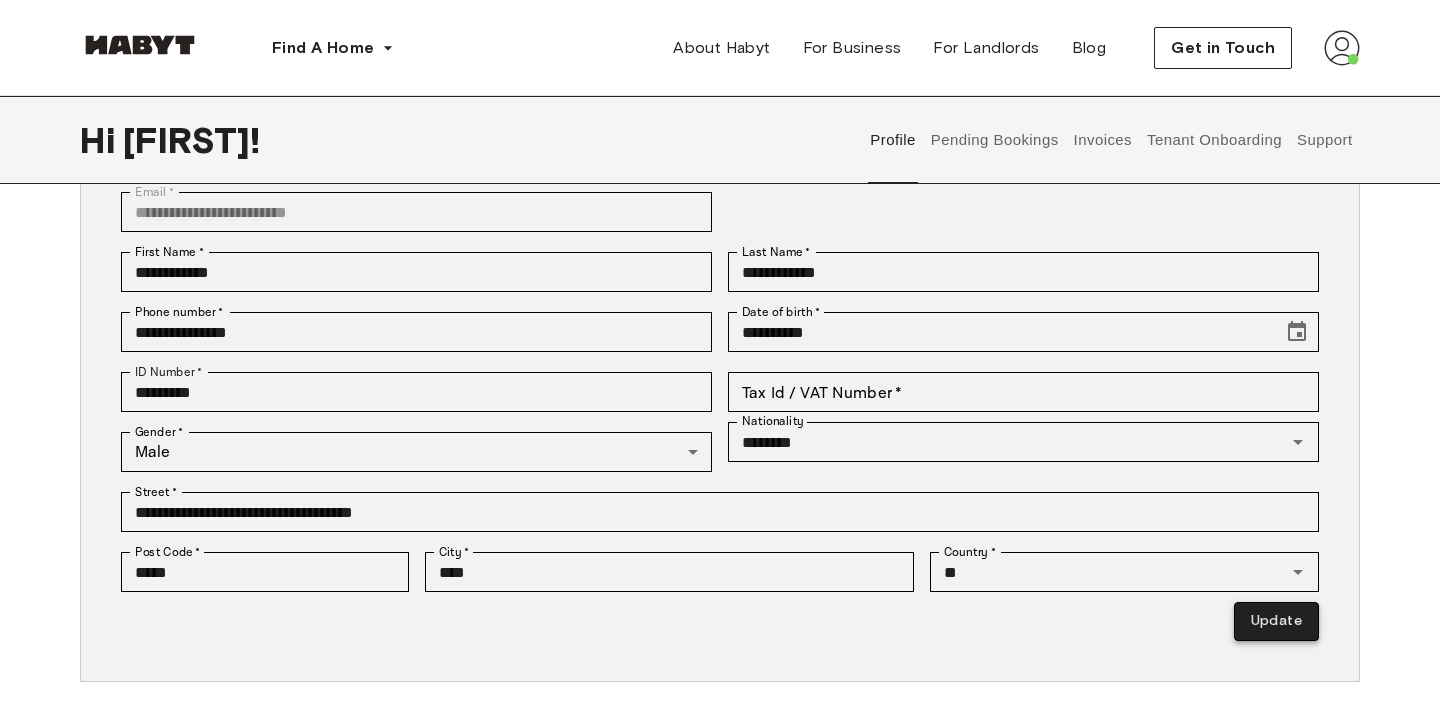 click on "Update" at bounding box center (1276, 621) 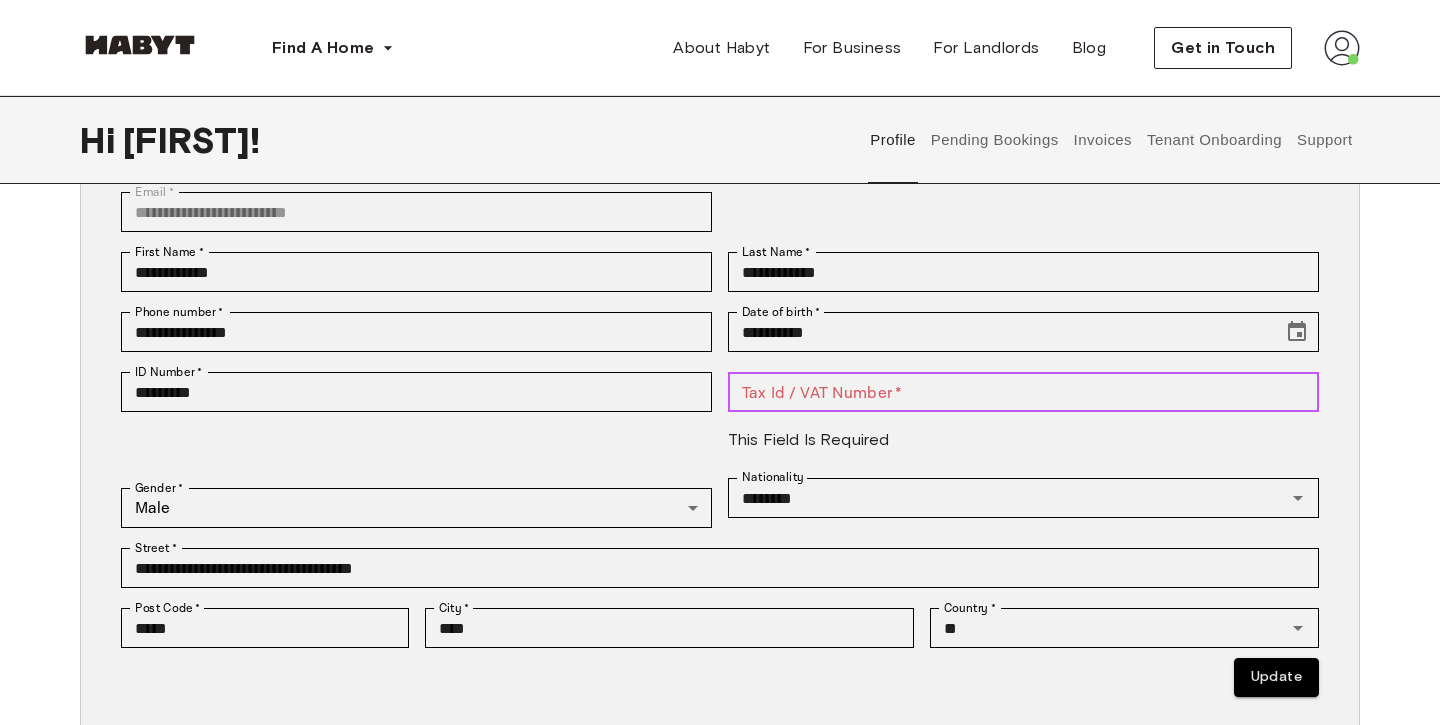 click on "Tax Id / VAT Number   *" at bounding box center [1023, 392] 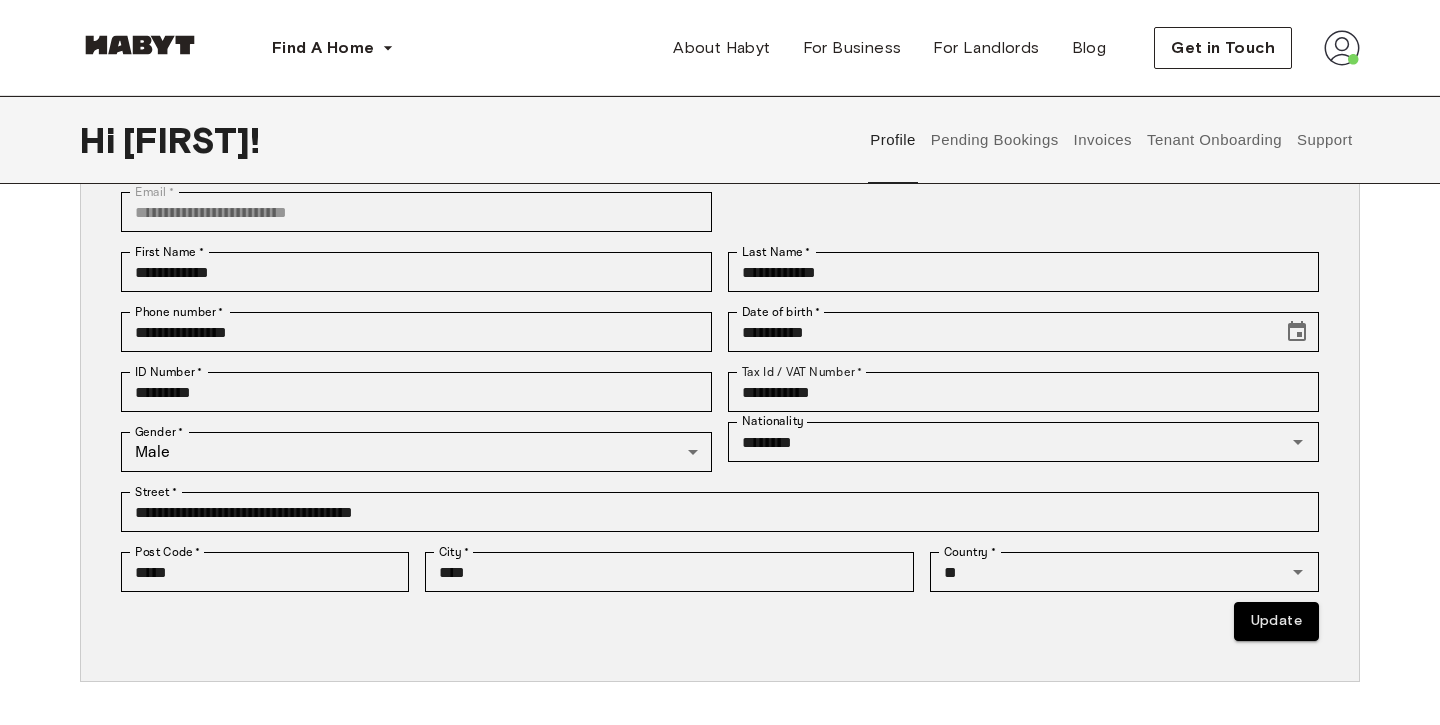 click on "**********" at bounding box center (720, 441) 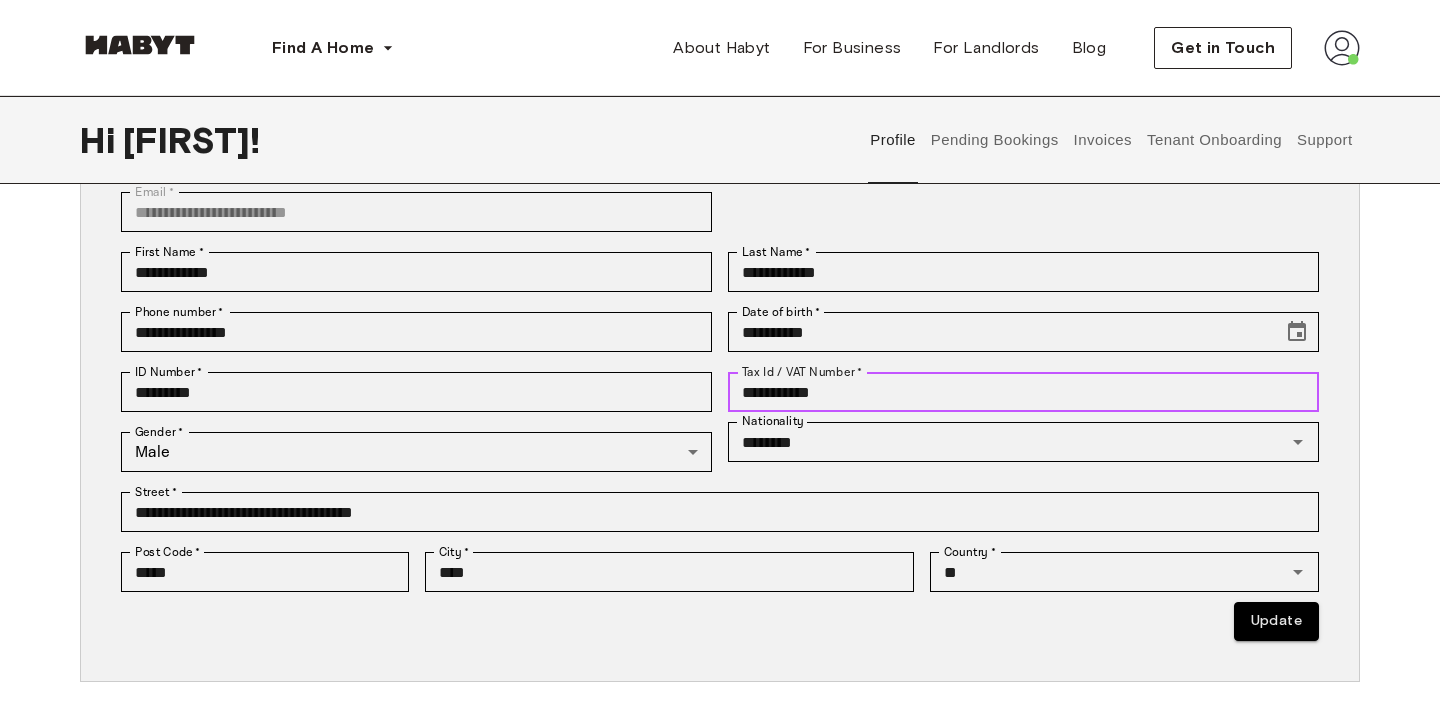 click on "**********" at bounding box center (1023, 392) 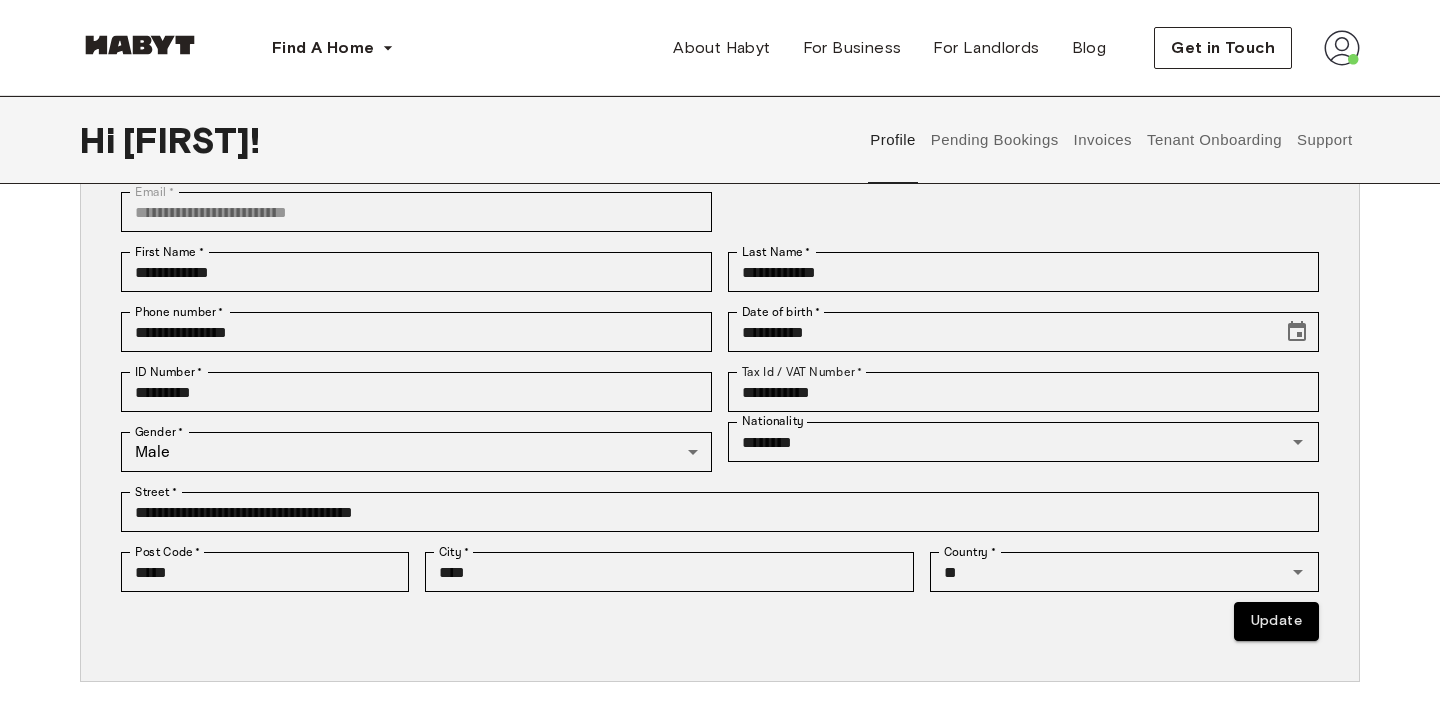 click on "**********" at bounding box center (720, 441) 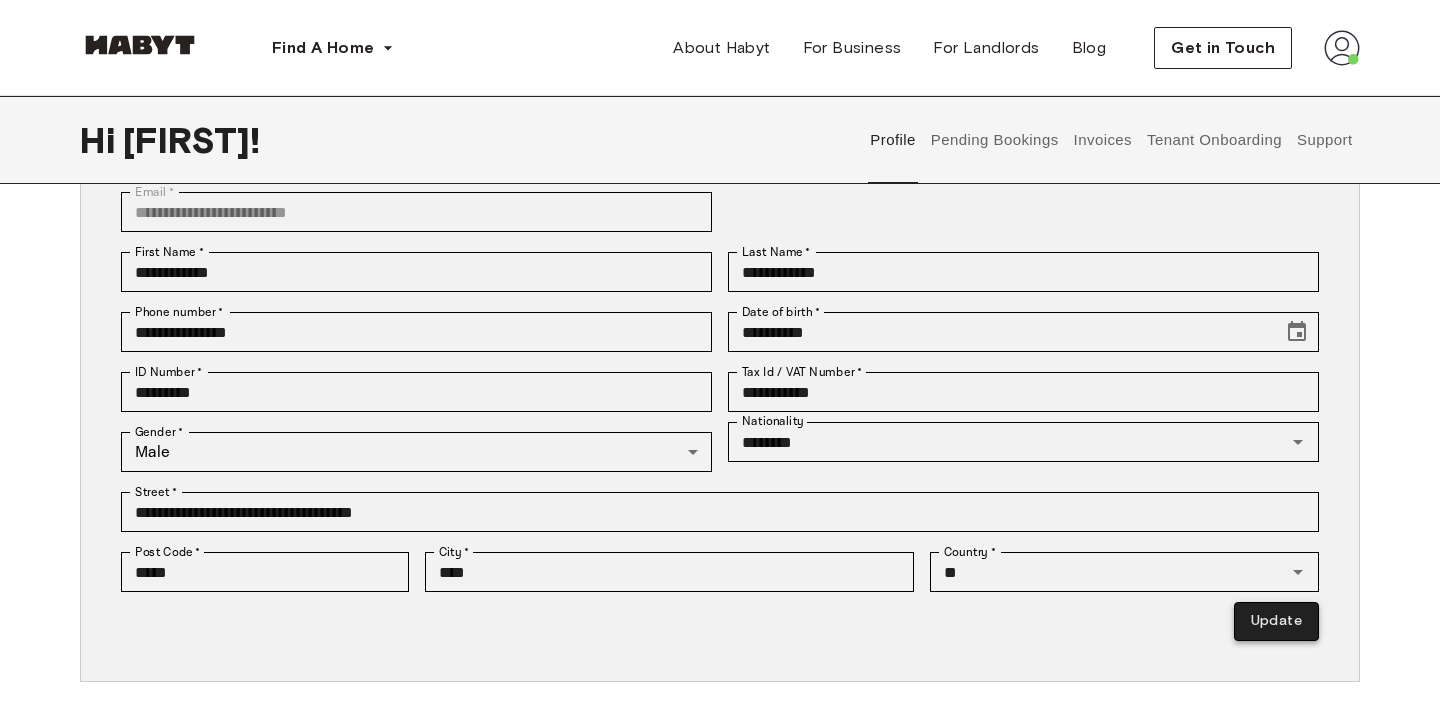 click on "Update" at bounding box center (1276, 621) 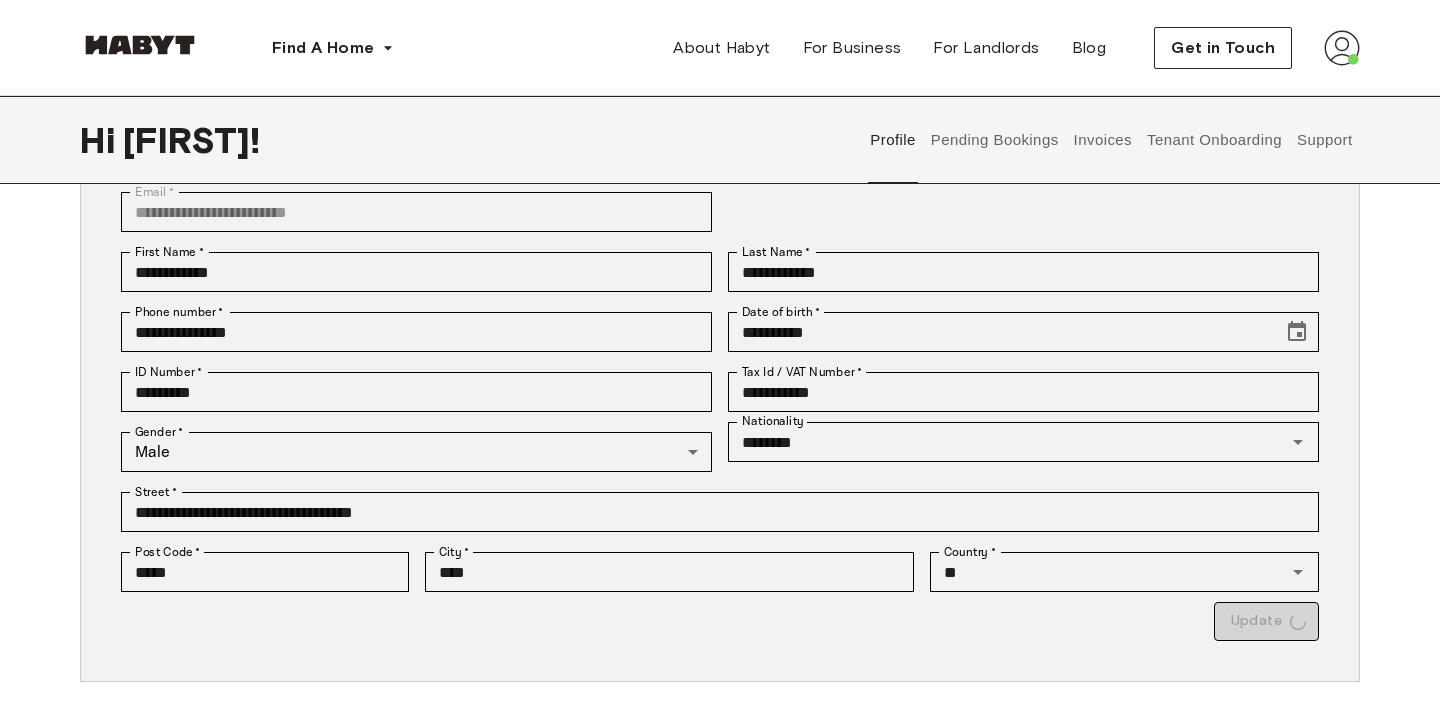 type on "*********" 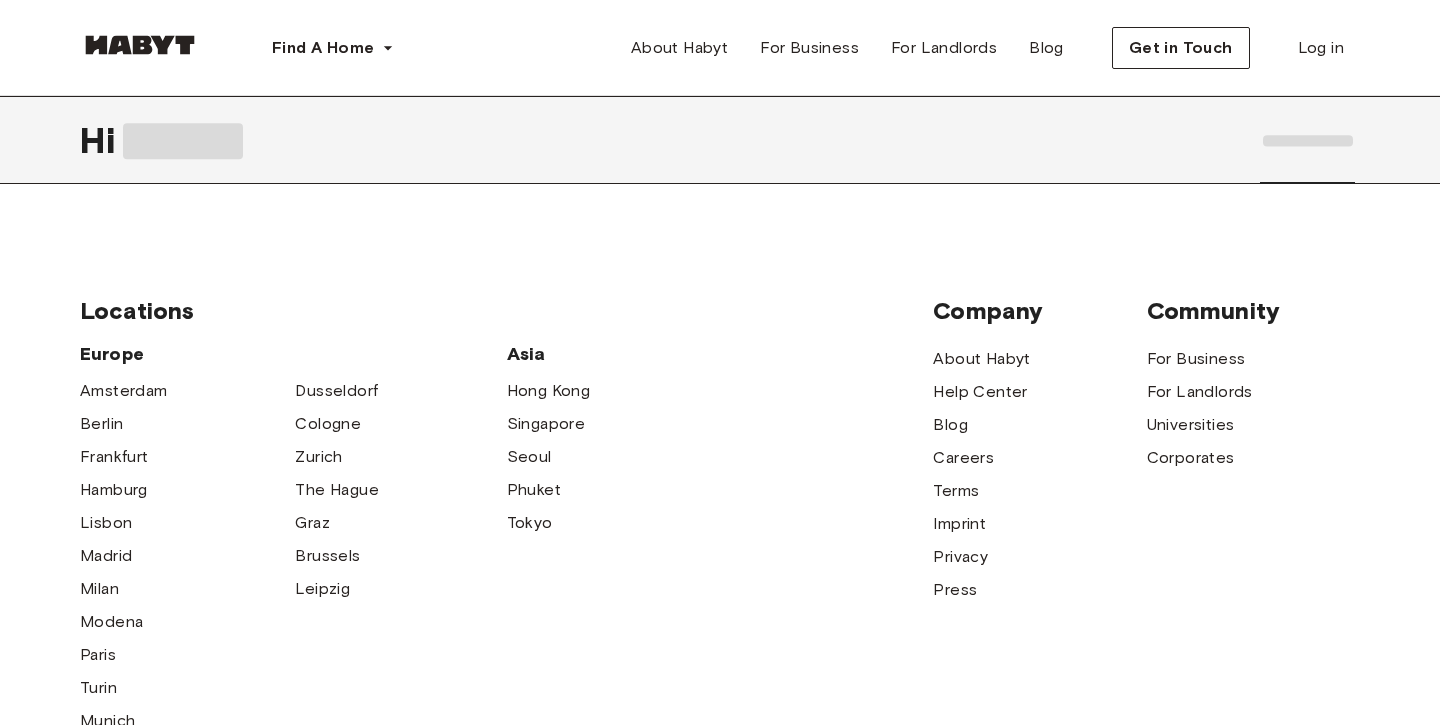 scroll, scrollTop: 0, scrollLeft: 0, axis: both 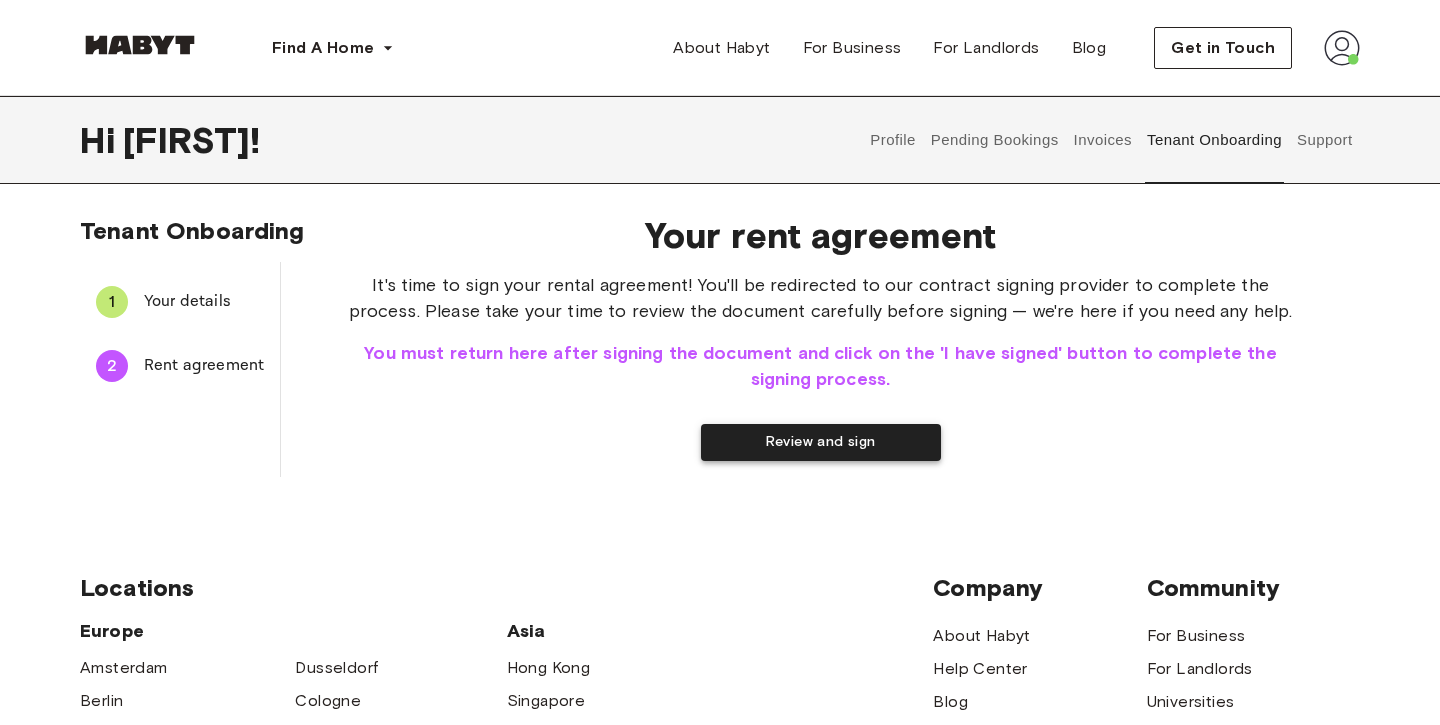 click on "Review and sign" at bounding box center [821, 442] 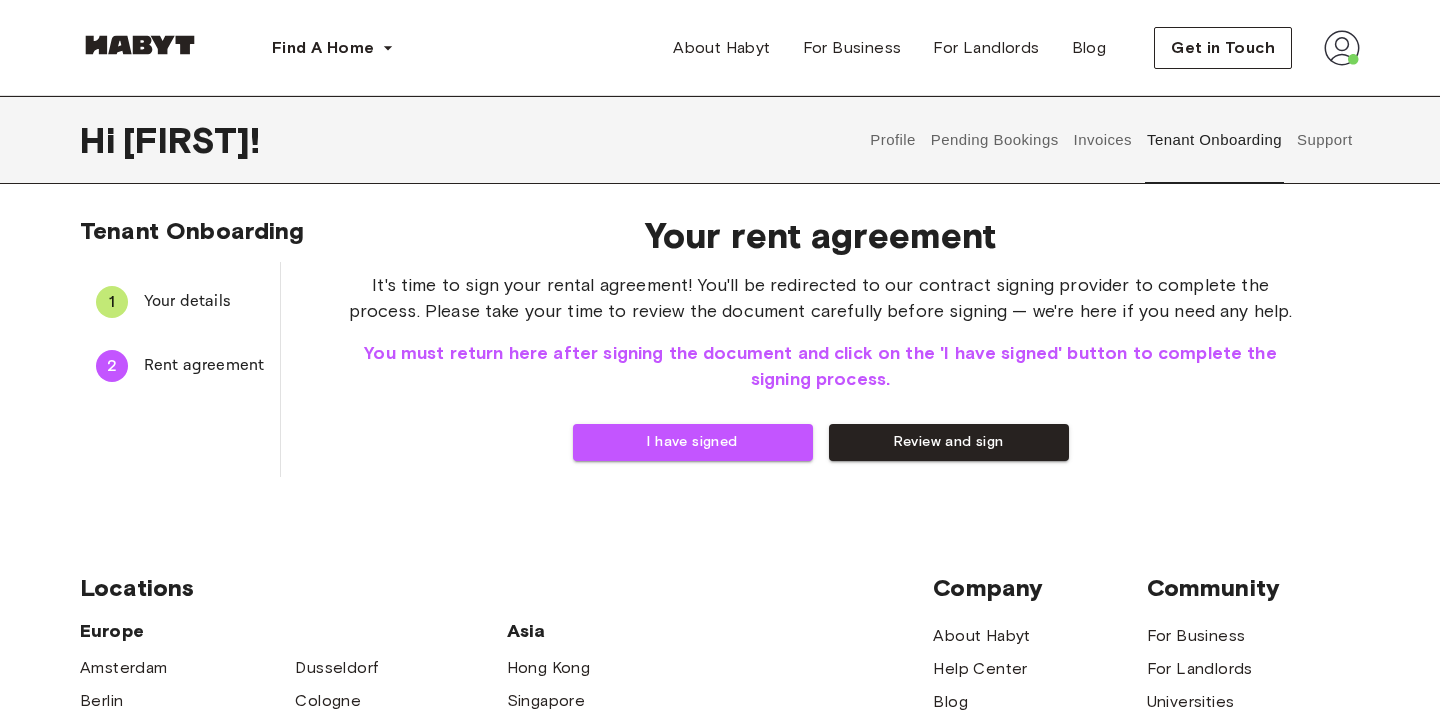 click on "Your details" at bounding box center [204, 302] 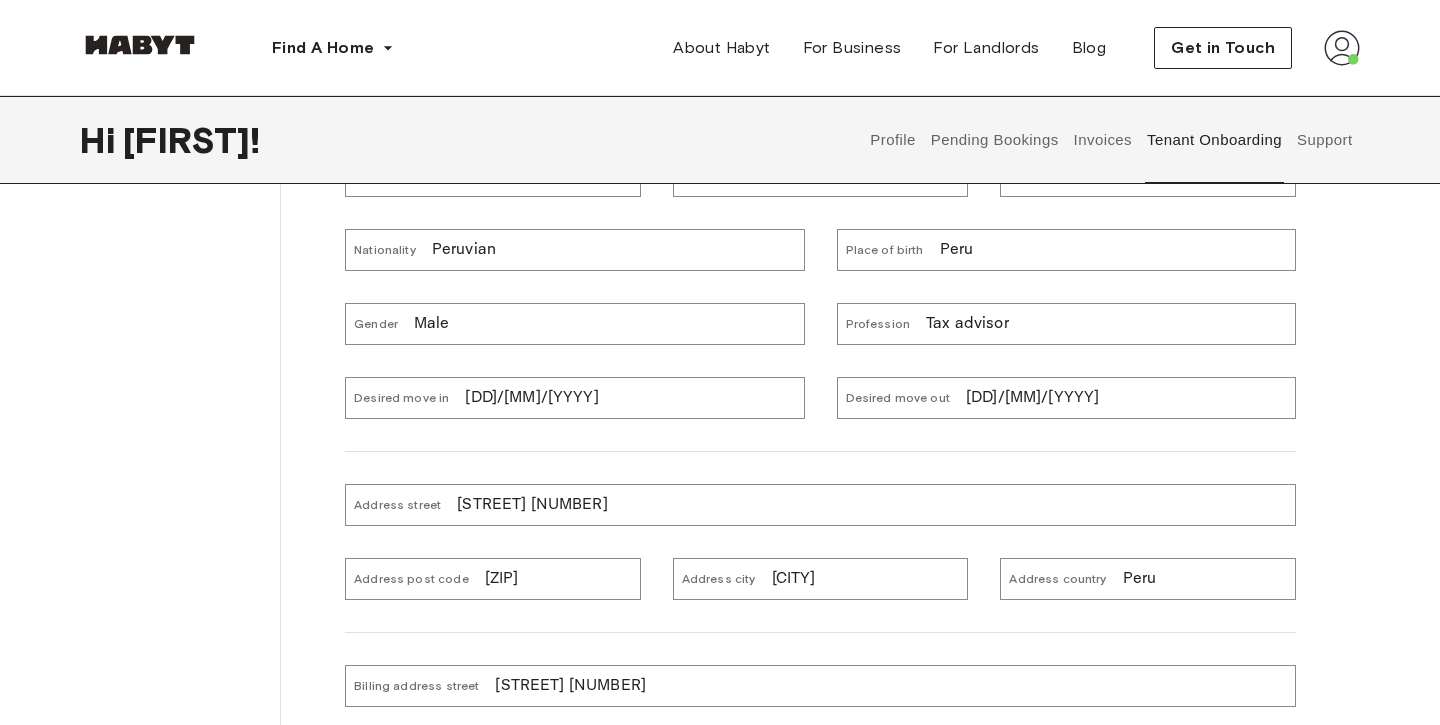 scroll, scrollTop: 281, scrollLeft: 0, axis: vertical 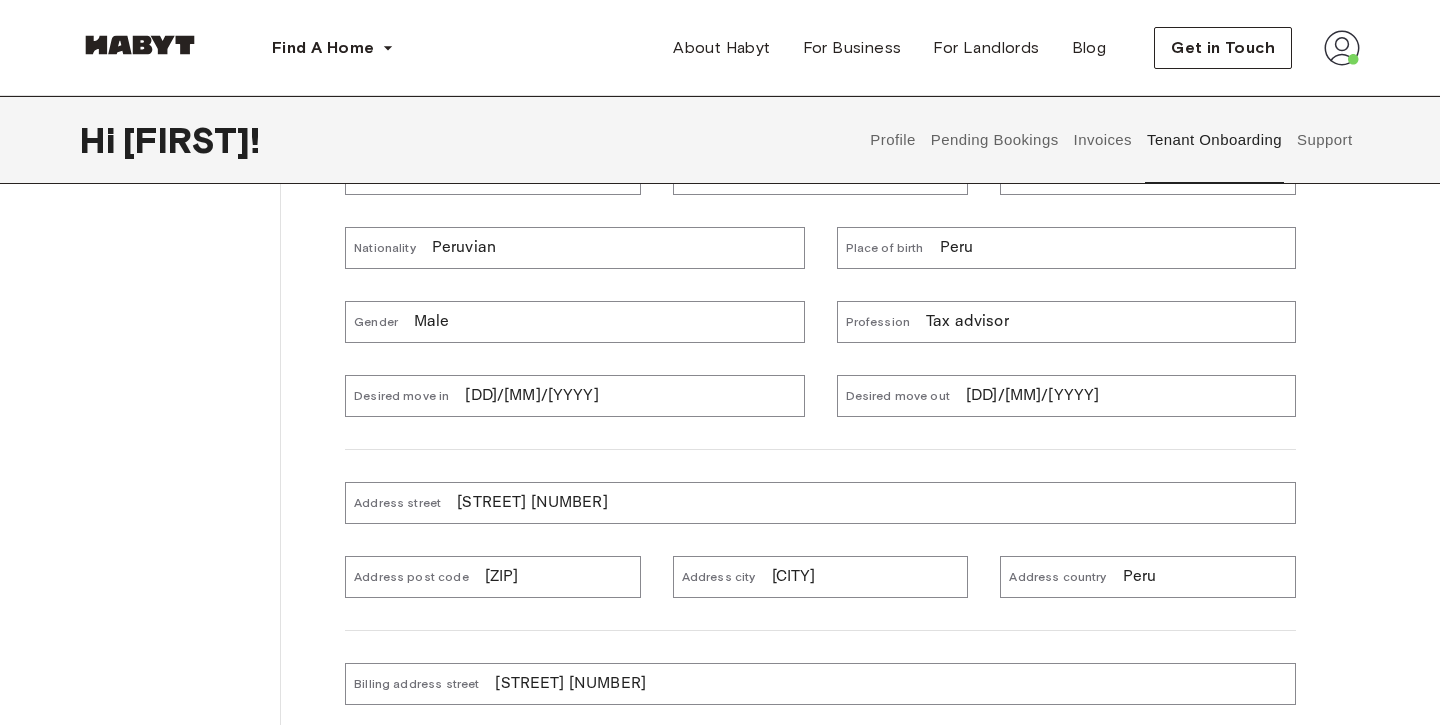 click on "Desired move in 15/08/2025" at bounding box center [574, 396] 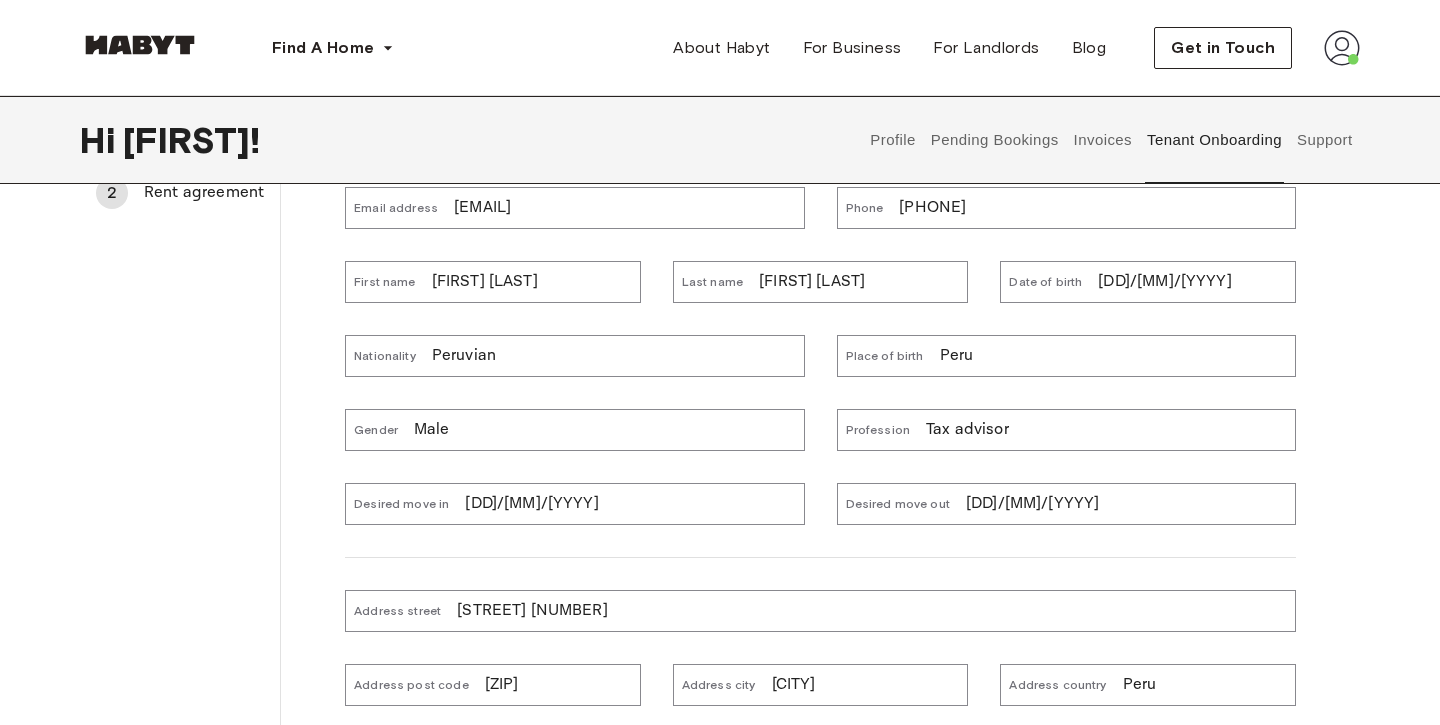 scroll, scrollTop: 0, scrollLeft: 0, axis: both 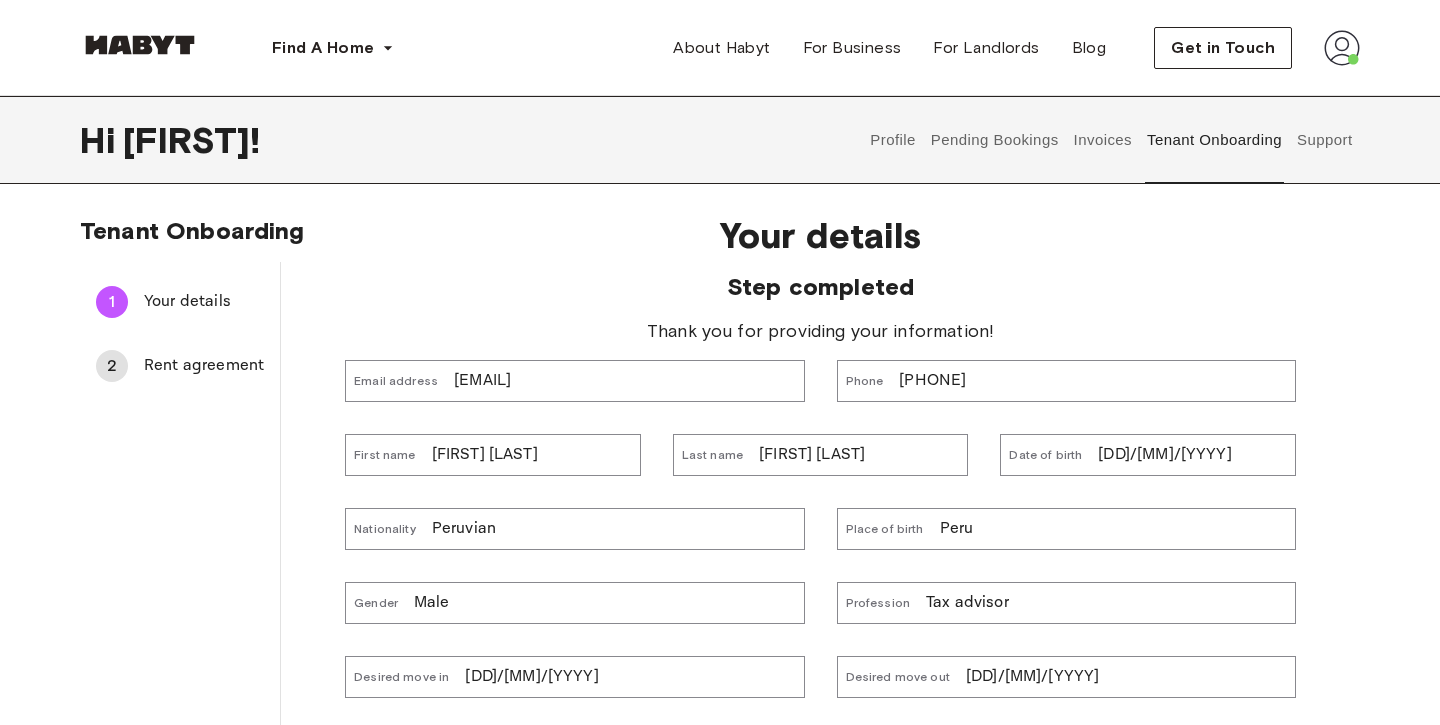 click on "Invoices" at bounding box center (1102, 140) 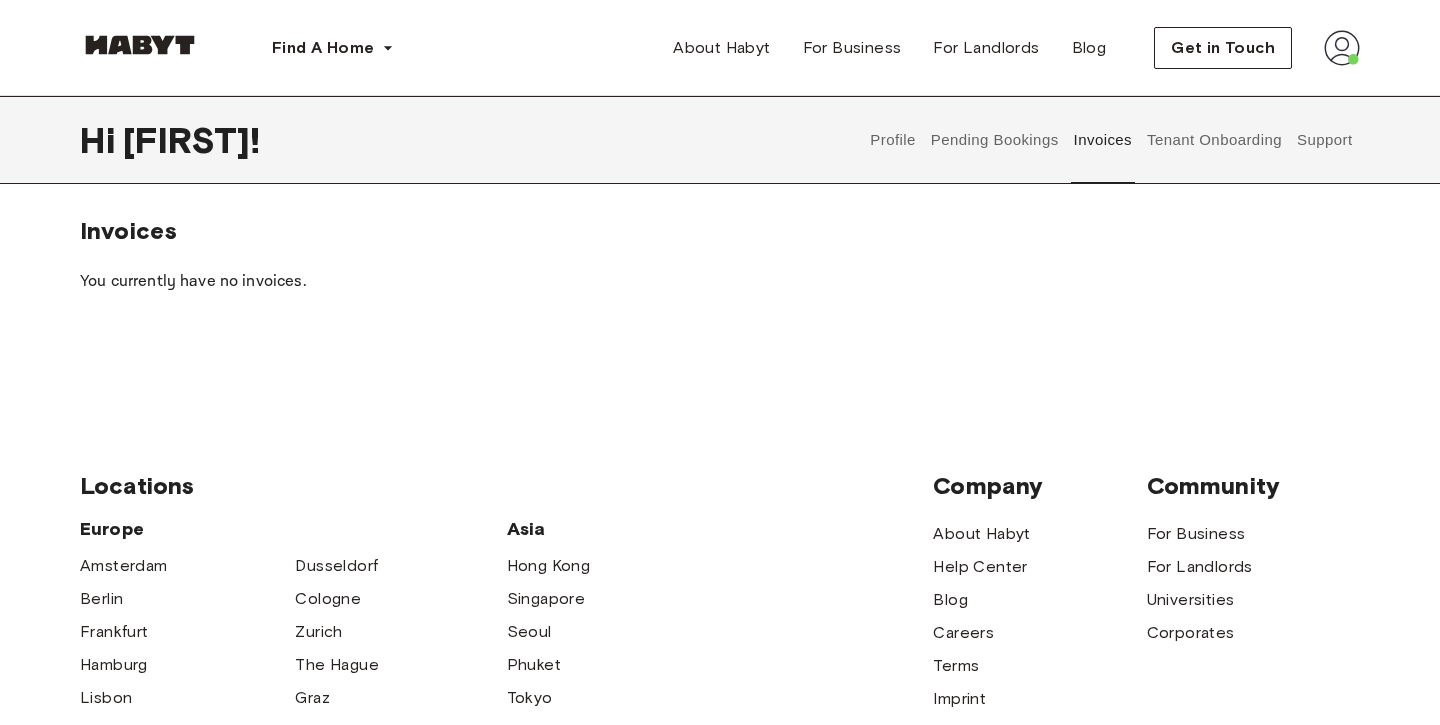 click on "Pending Bookings" at bounding box center (994, 140) 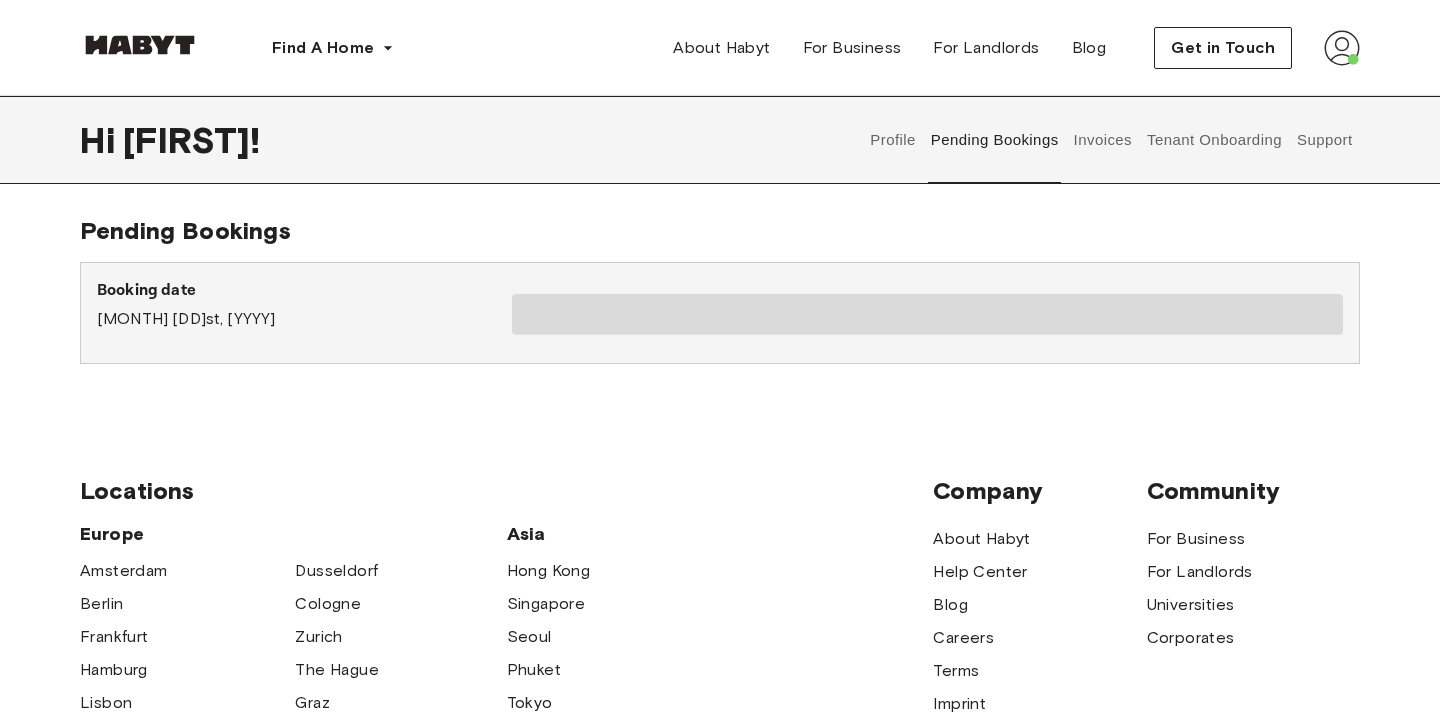 click on "Profile" at bounding box center (893, 140) 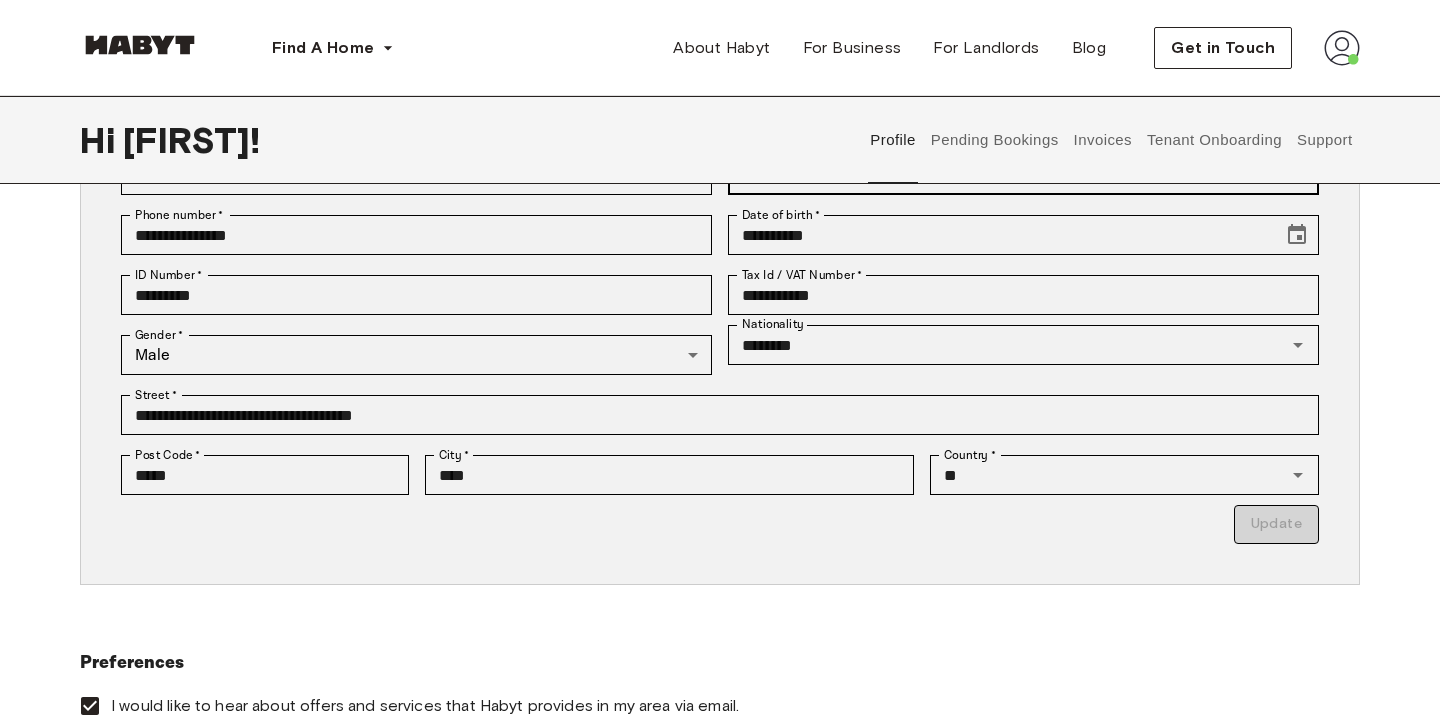 scroll, scrollTop: 265, scrollLeft: 0, axis: vertical 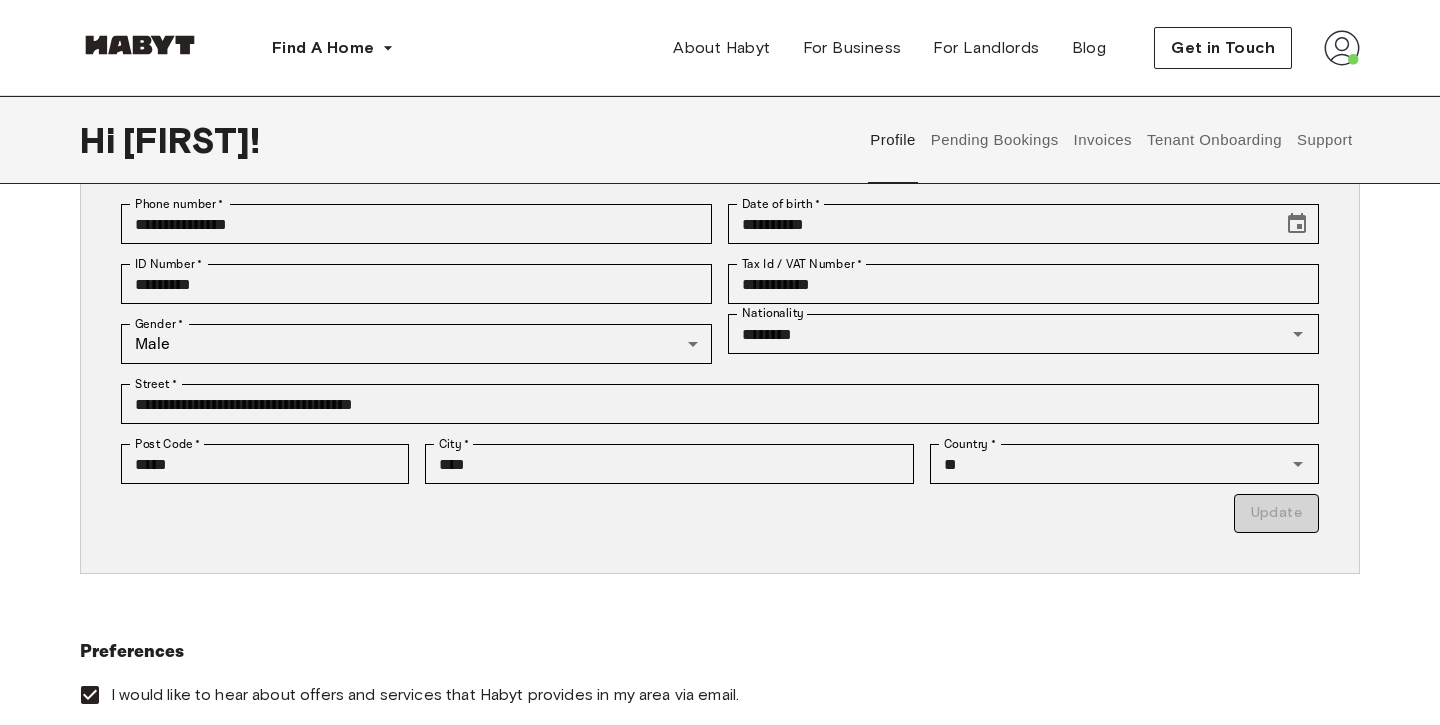 click on "Preferences" at bounding box center (720, 652) 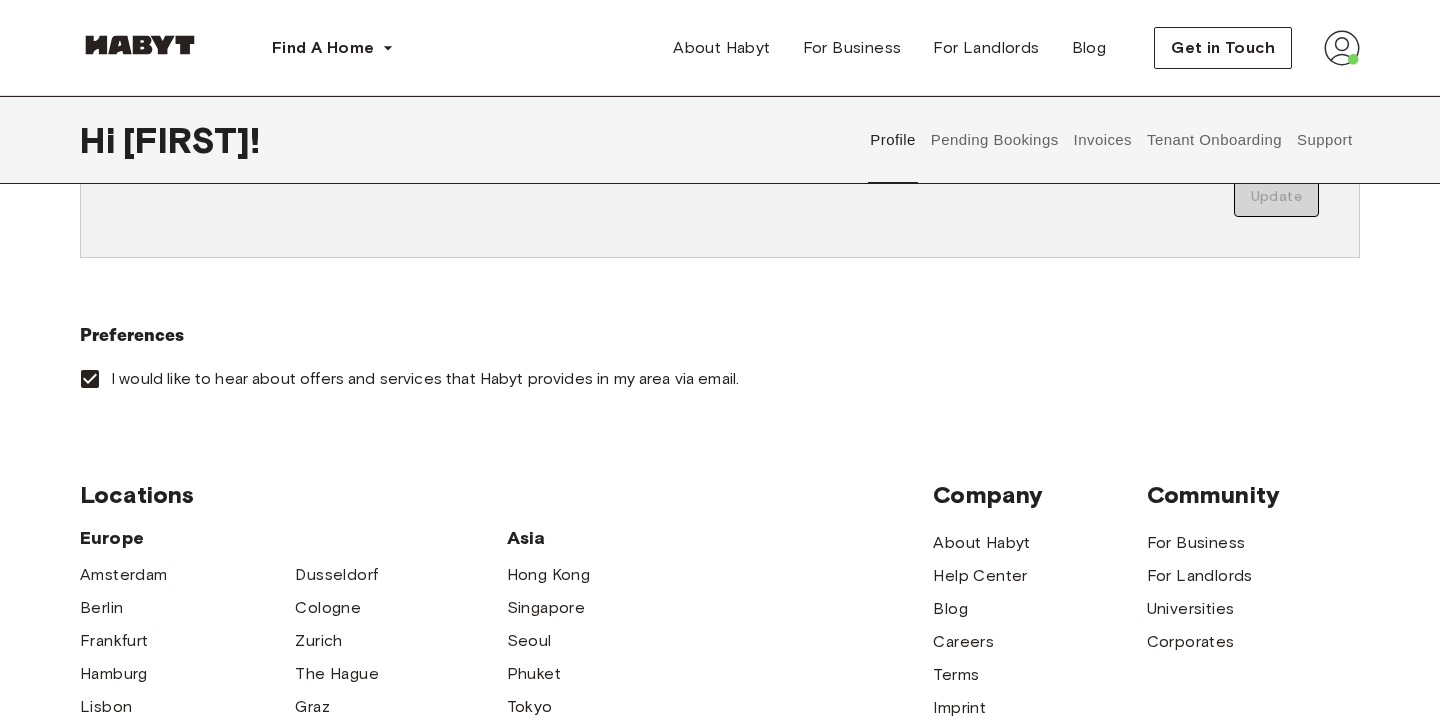 scroll, scrollTop: 582, scrollLeft: 0, axis: vertical 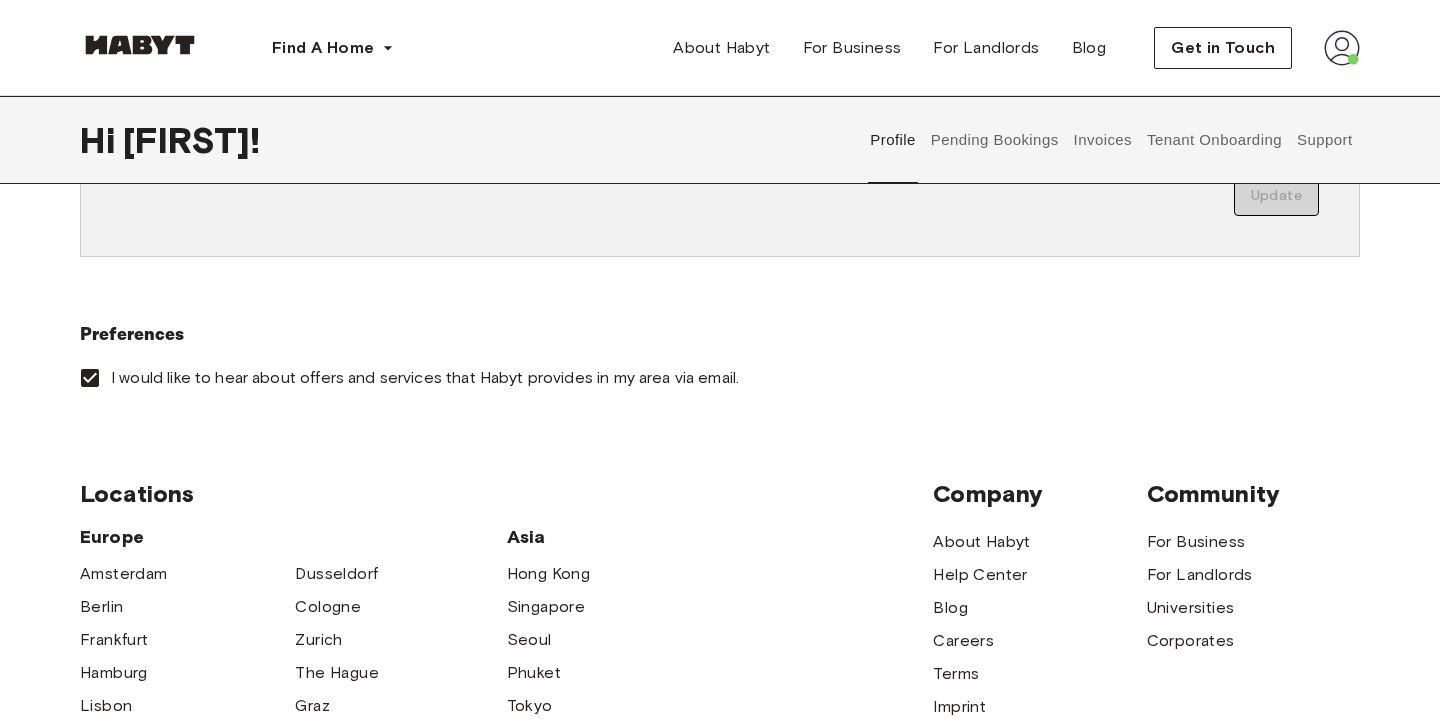 click on "I would like to hear about offers and services that Habyt provides in my area via email." at bounding box center (706, 378) 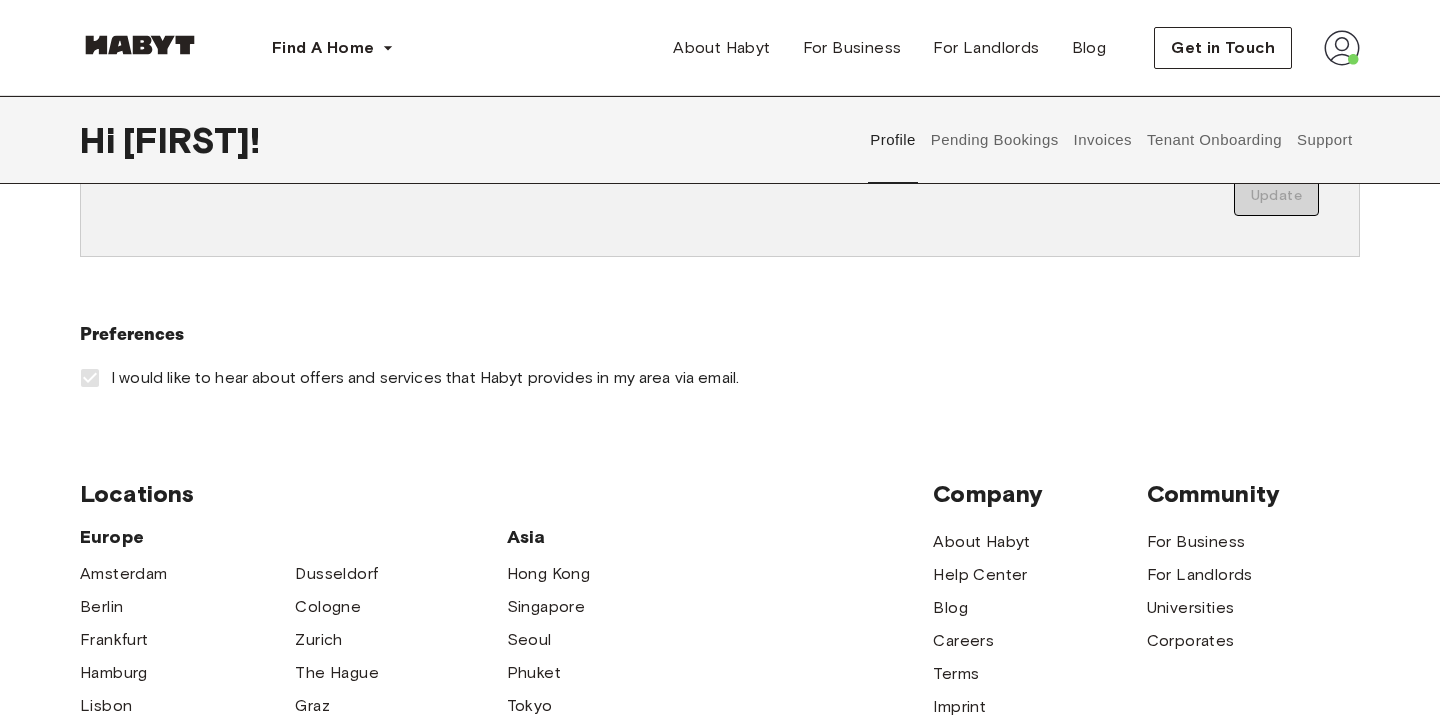 click on "Update" at bounding box center [720, 196] 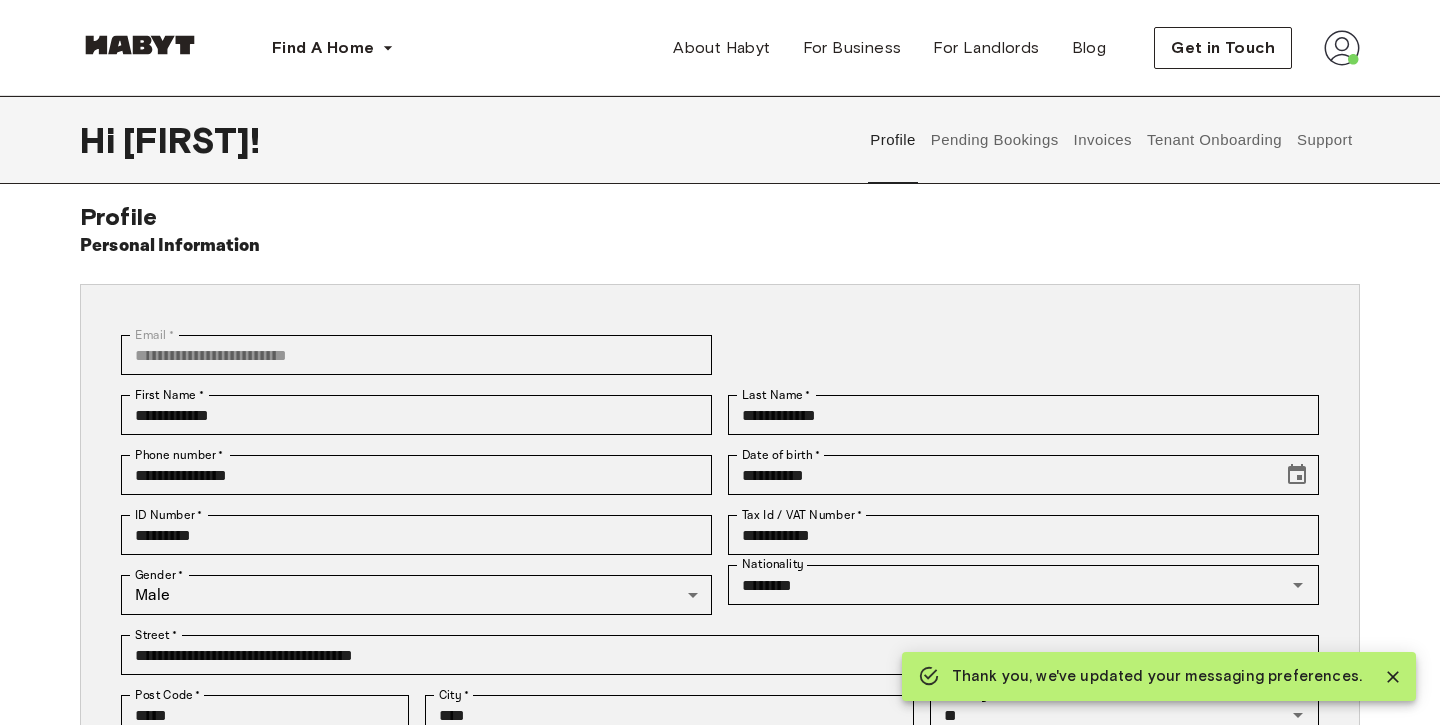 scroll, scrollTop: 10, scrollLeft: 0, axis: vertical 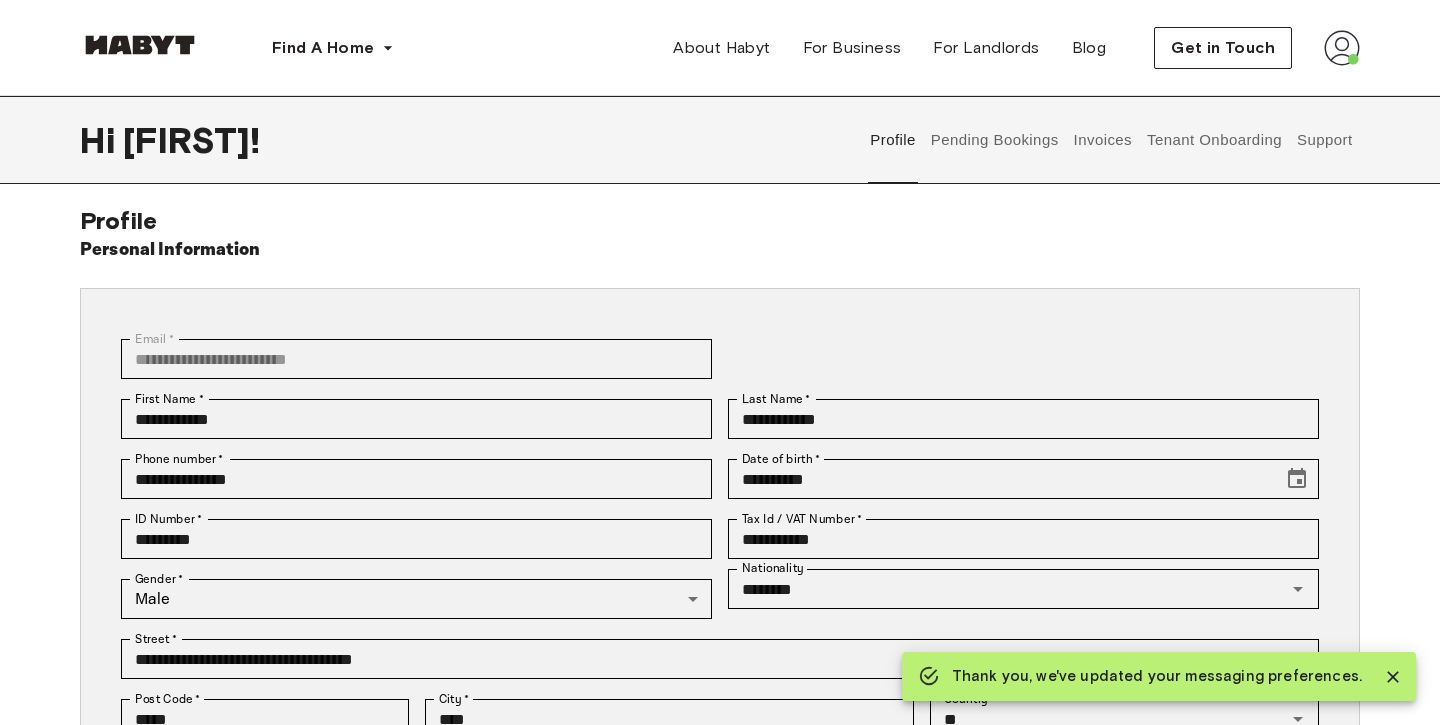 click on "Pending Bookings" at bounding box center (994, 140) 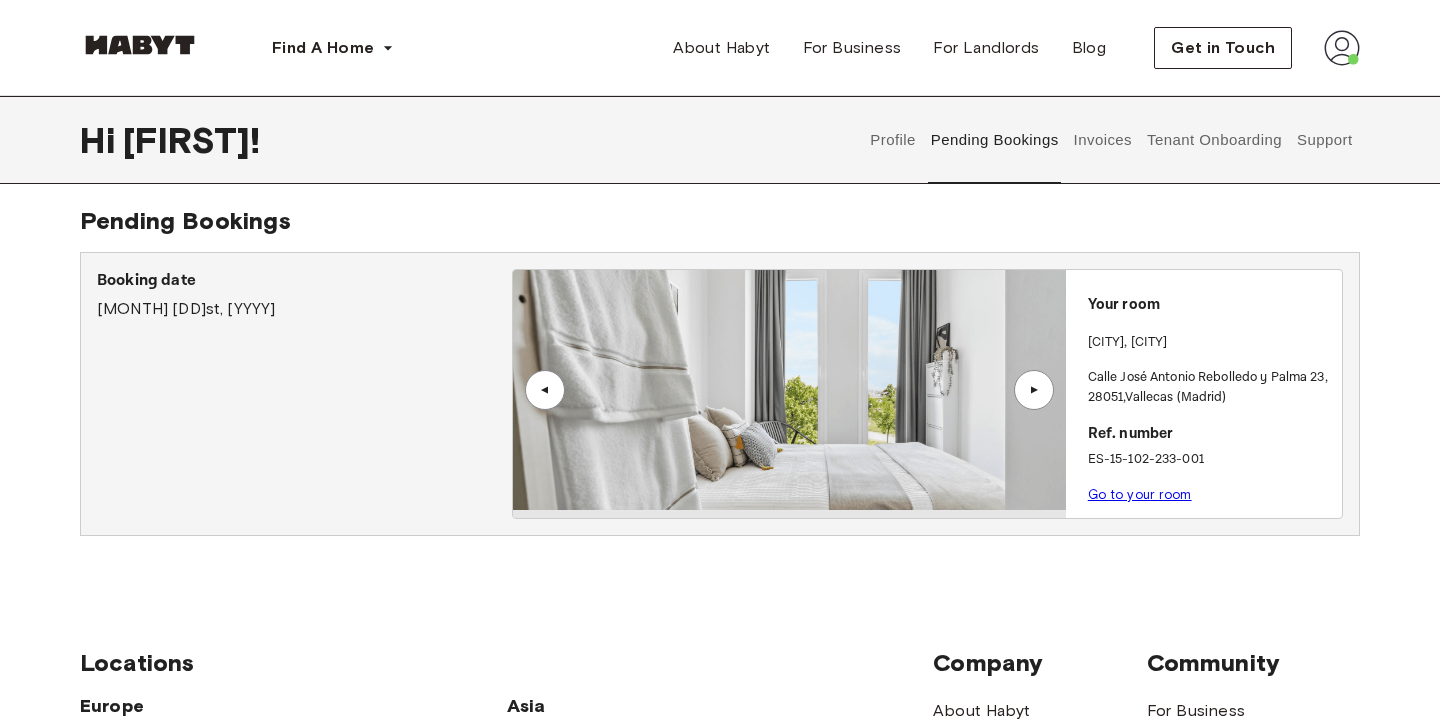 click on "Invoices" at bounding box center (1102, 140) 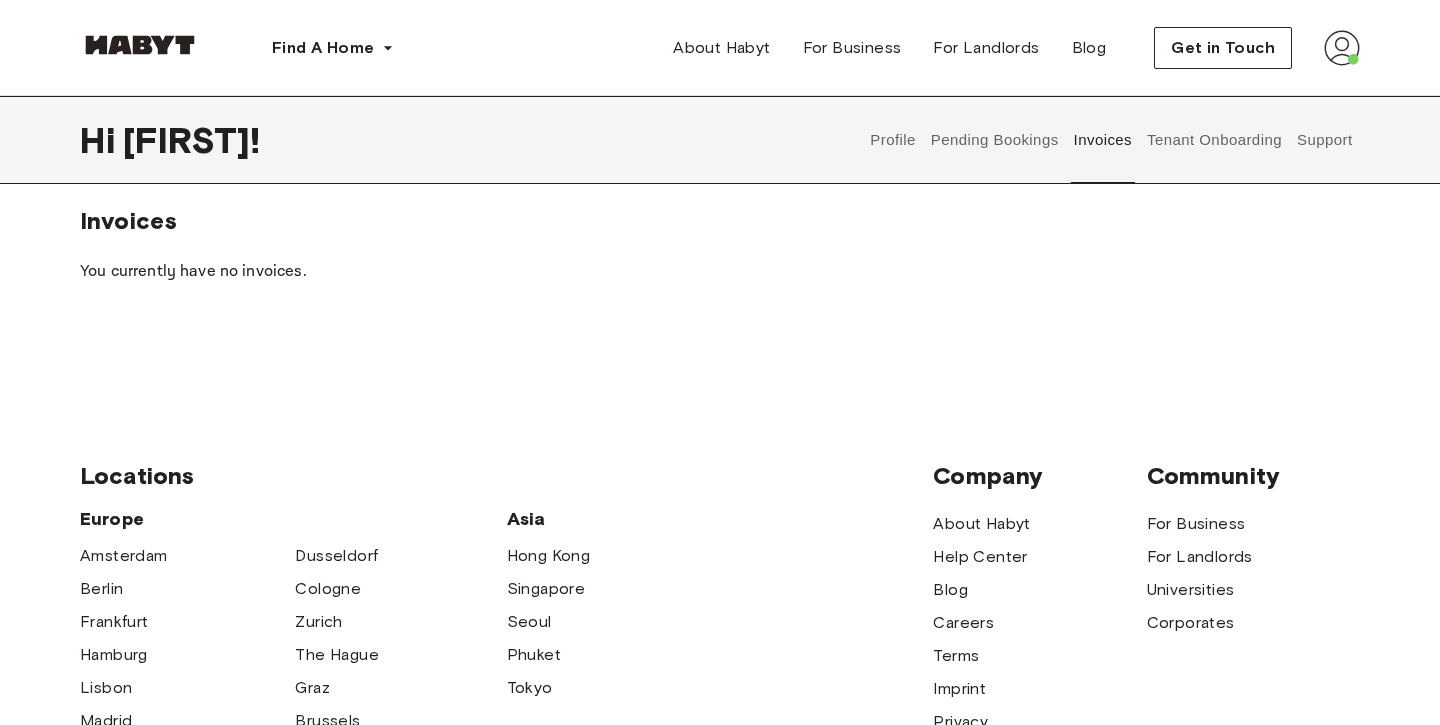 click on "Tenant Onboarding" at bounding box center [1215, 140] 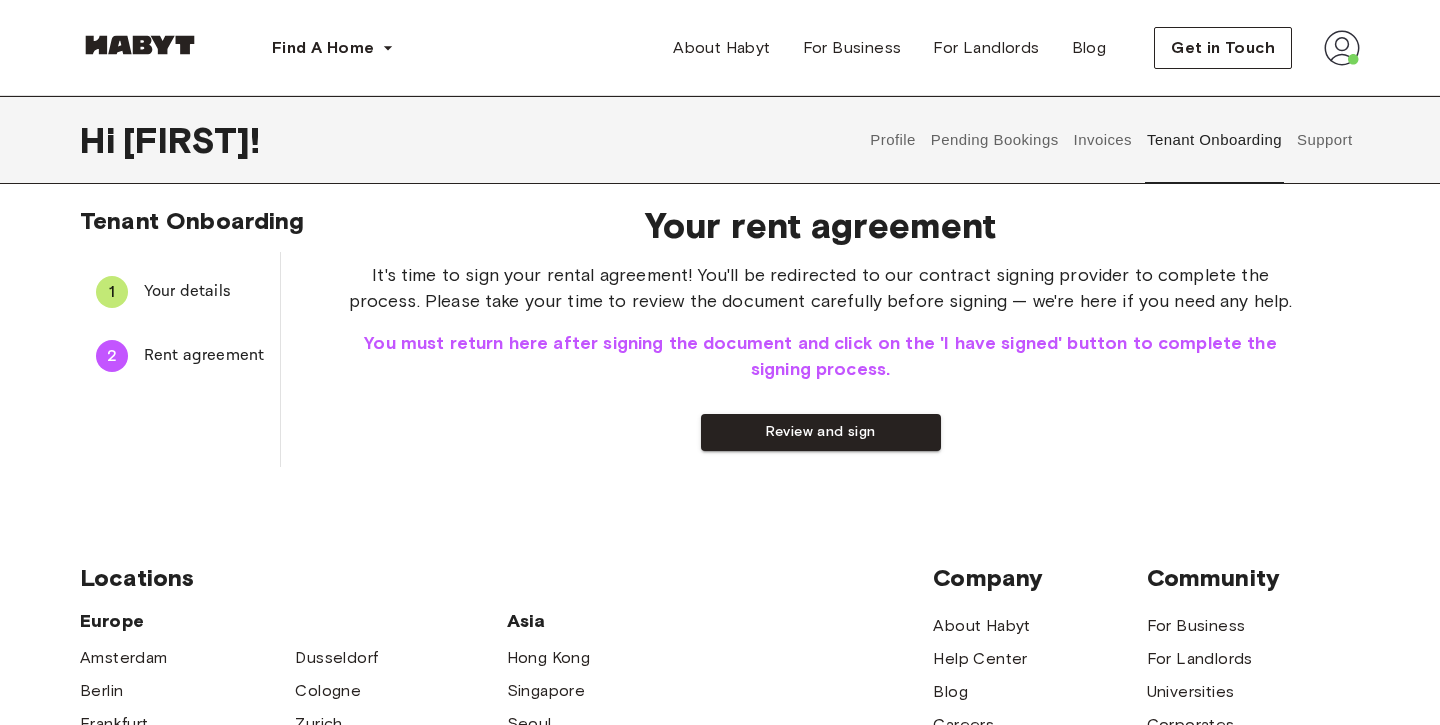 click on "Support" at bounding box center (1324, 140) 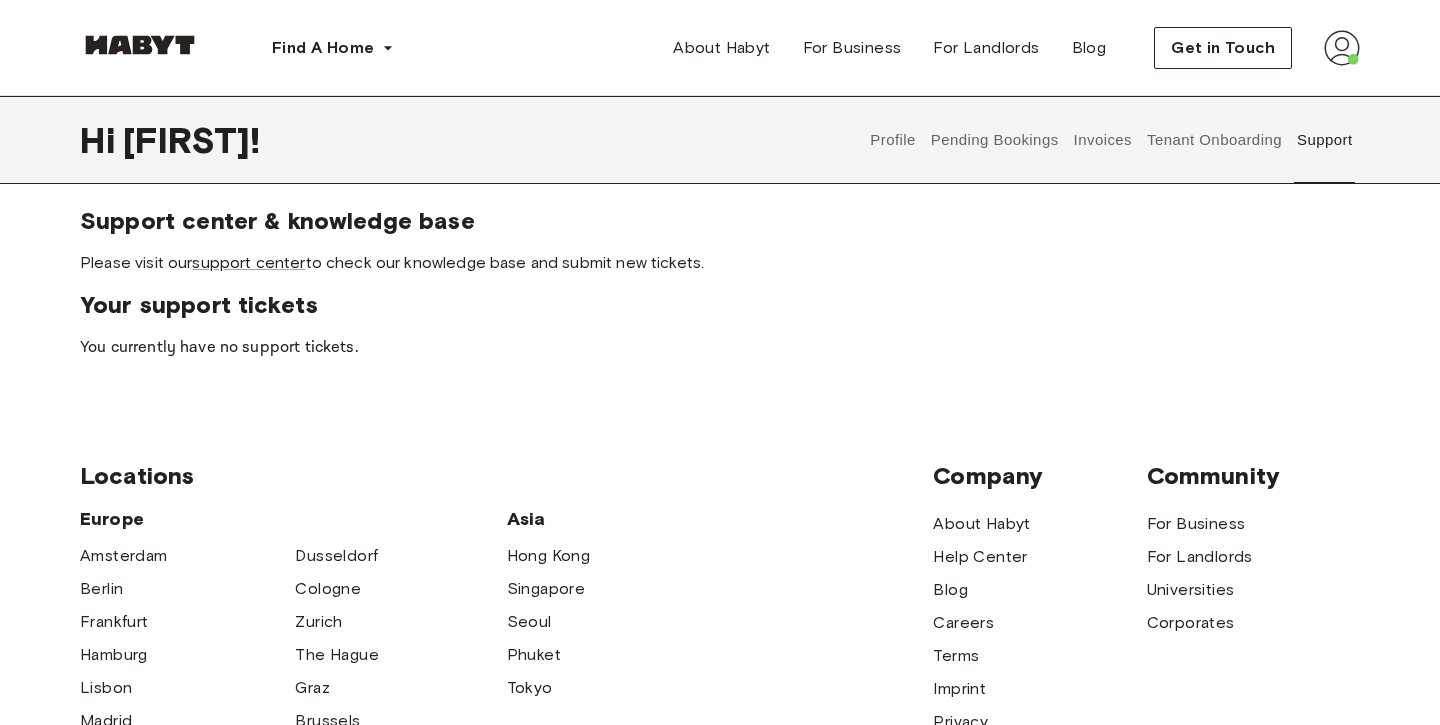 click on "Tenant Onboarding" at bounding box center (1215, 140) 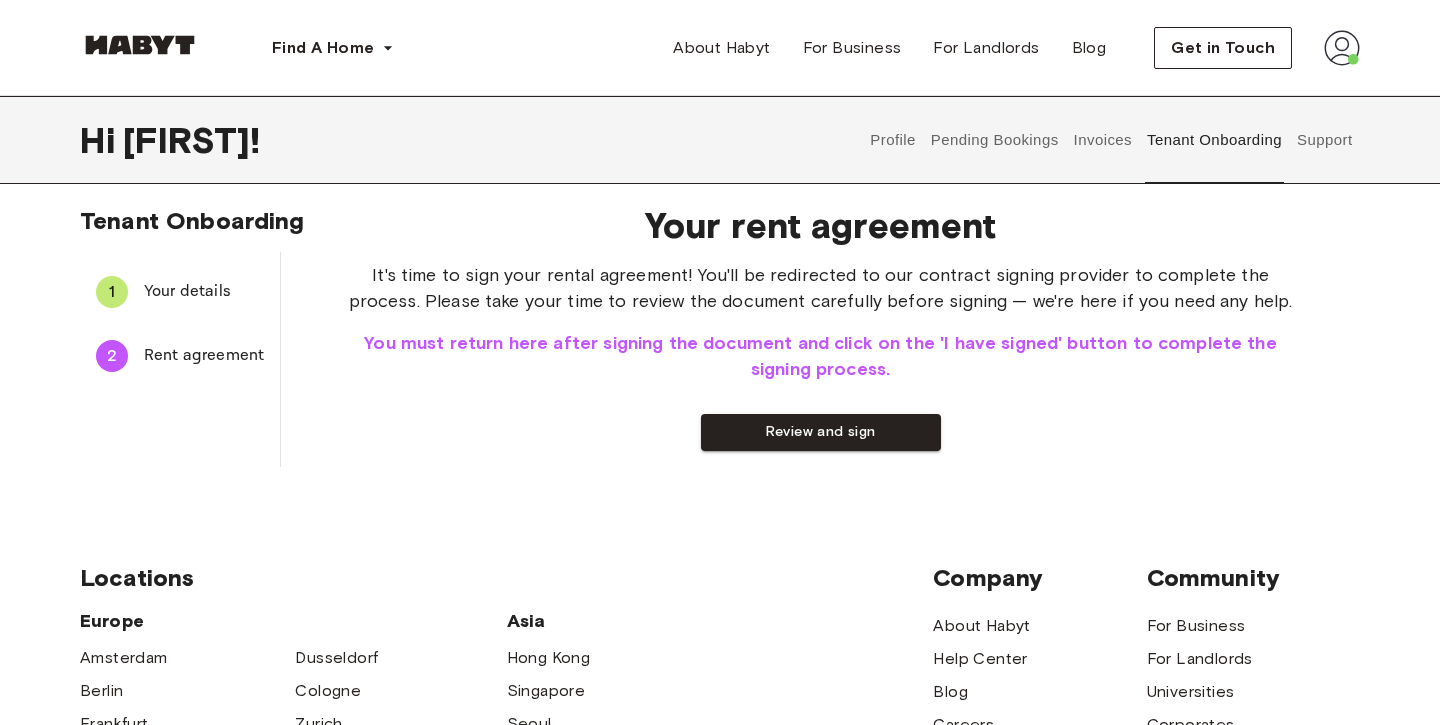 click at bounding box center [1342, 48] 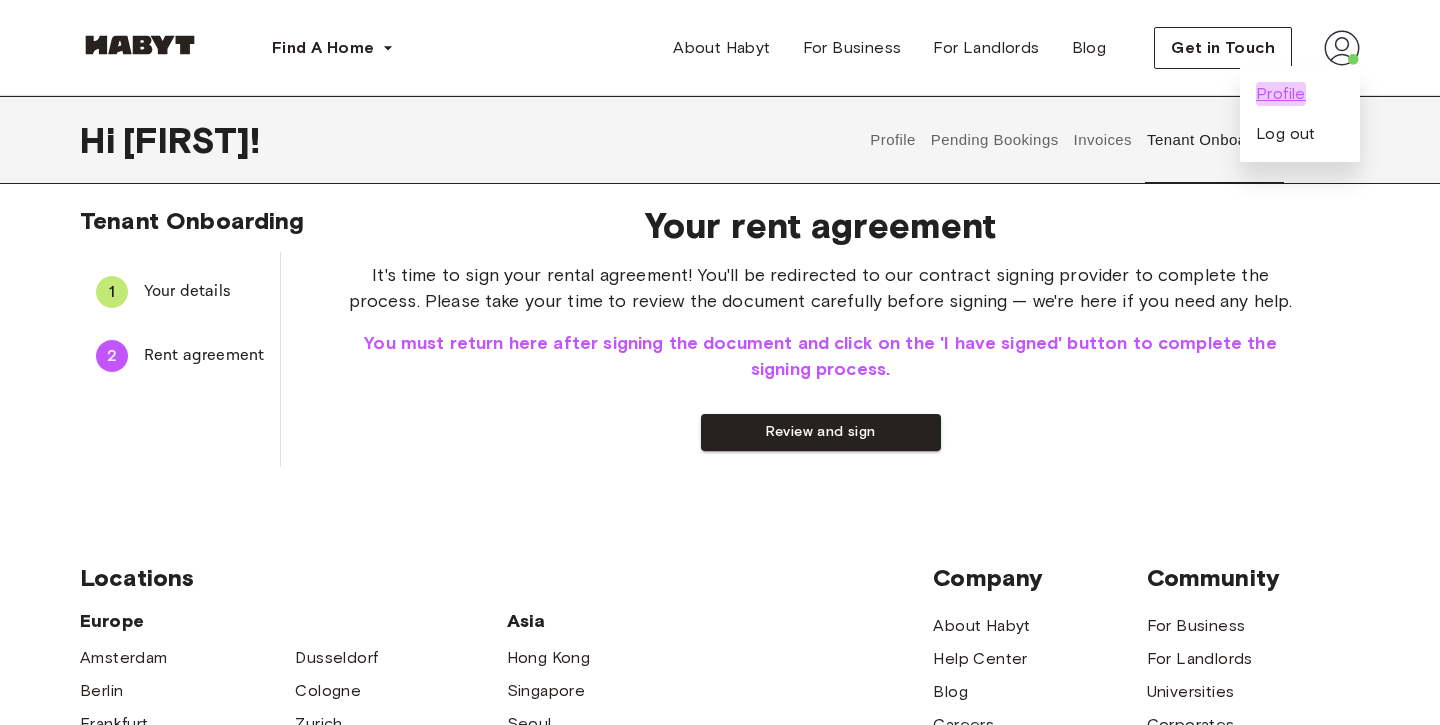 click on "Profile" at bounding box center (1281, 94) 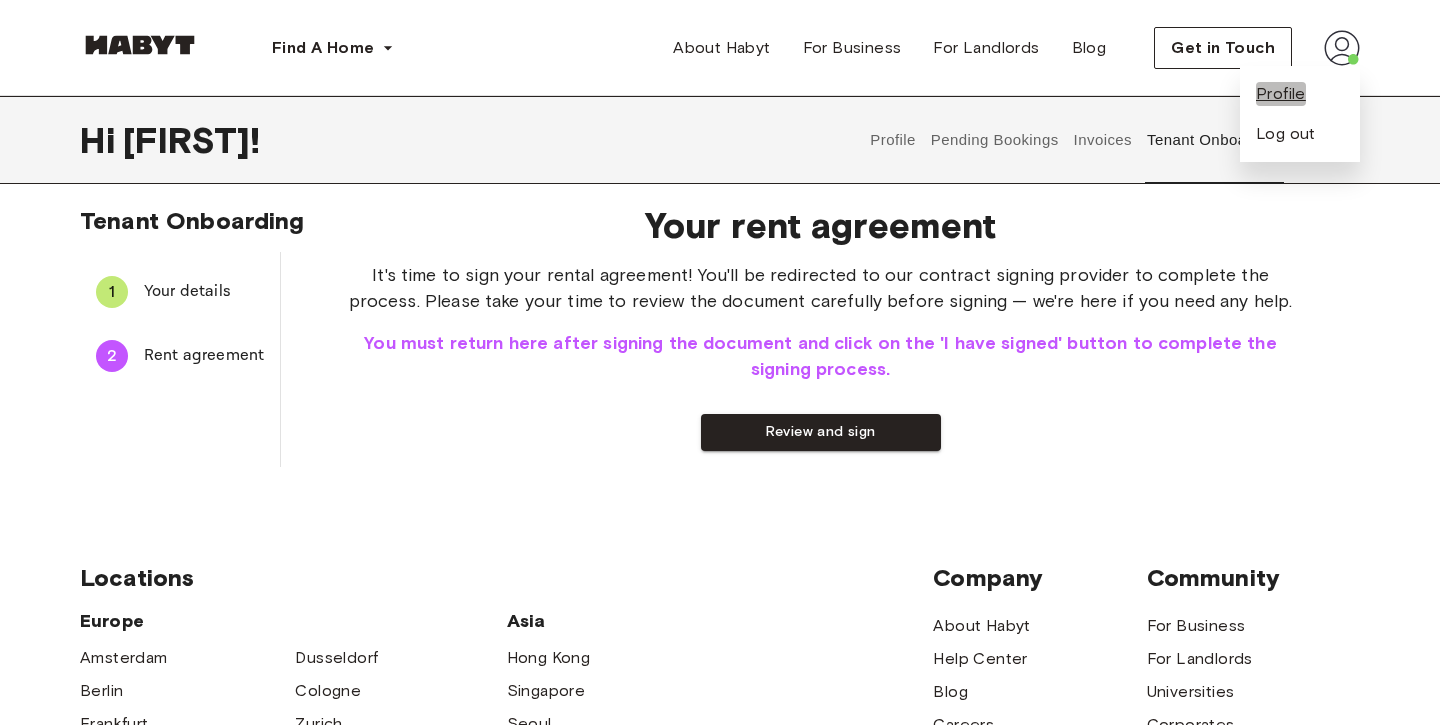 scroll, scrollTop: 0, scrollLeft: 0, axis: both 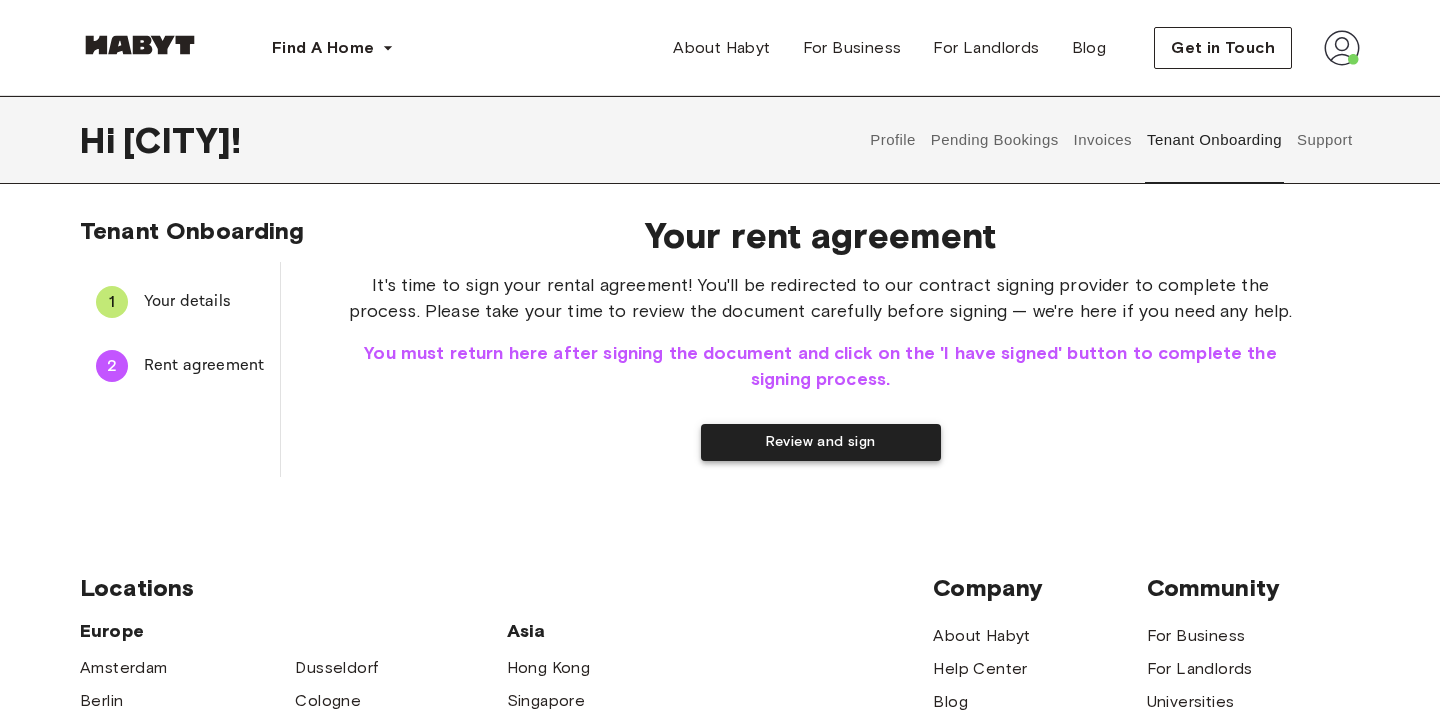 click on "Review and sign" at bounding box center [821, 442] 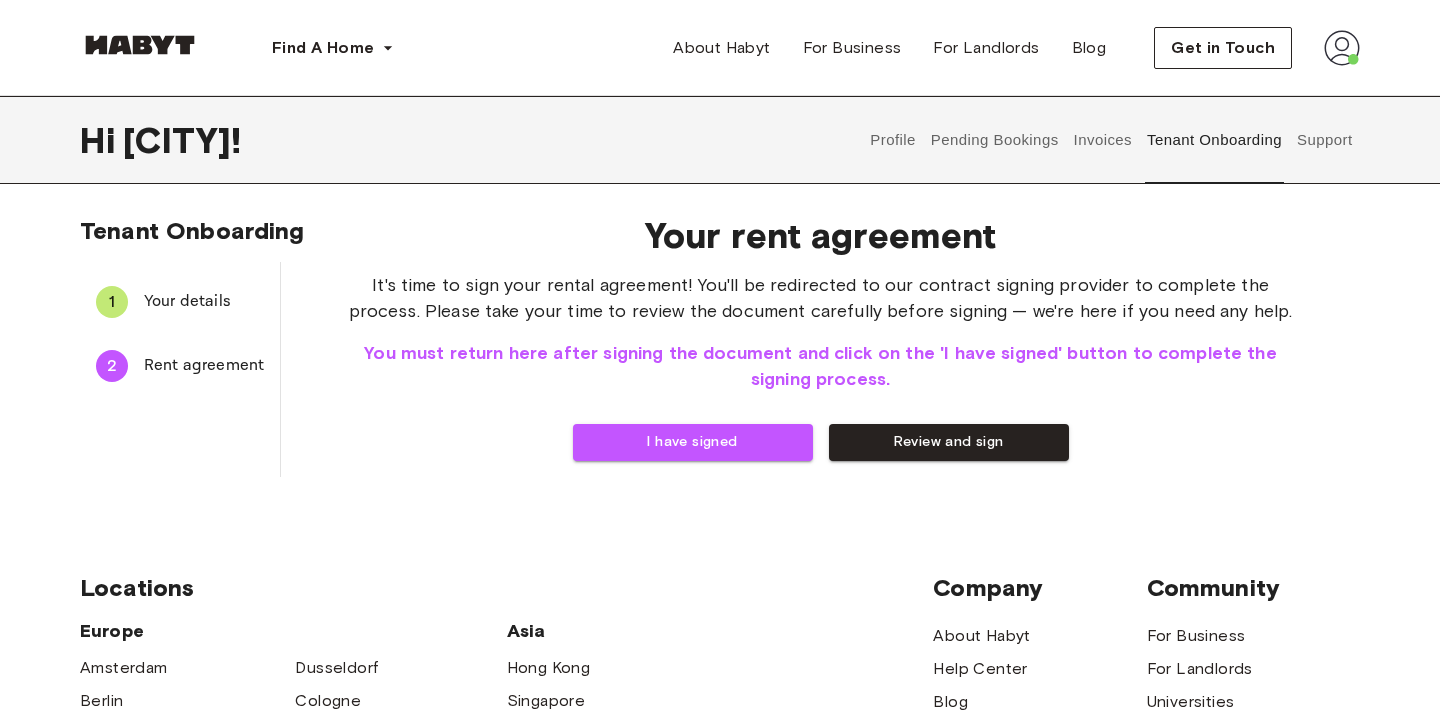 click on "Pending Bookings" at bounding box center [994, 140] 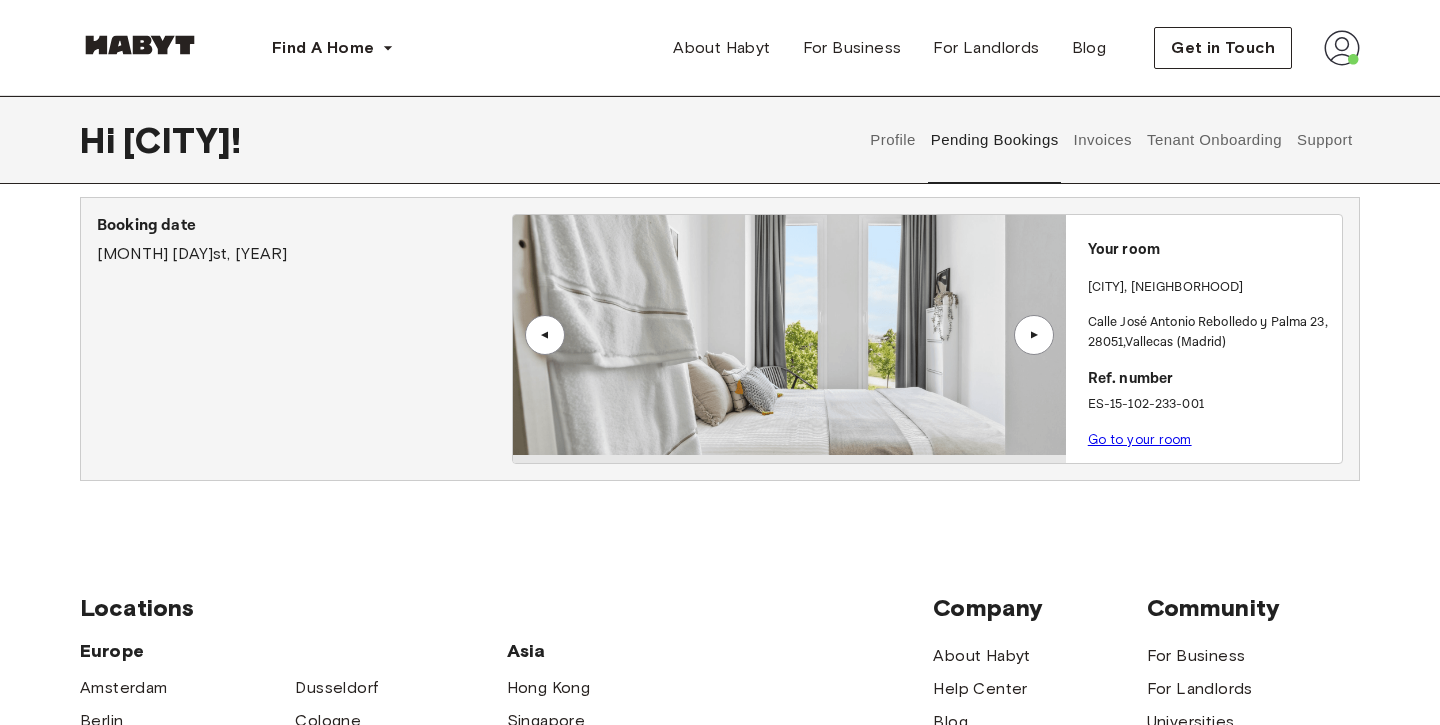 scroll, scrollTop: 67, scrollLeft: 0, axis: vertical 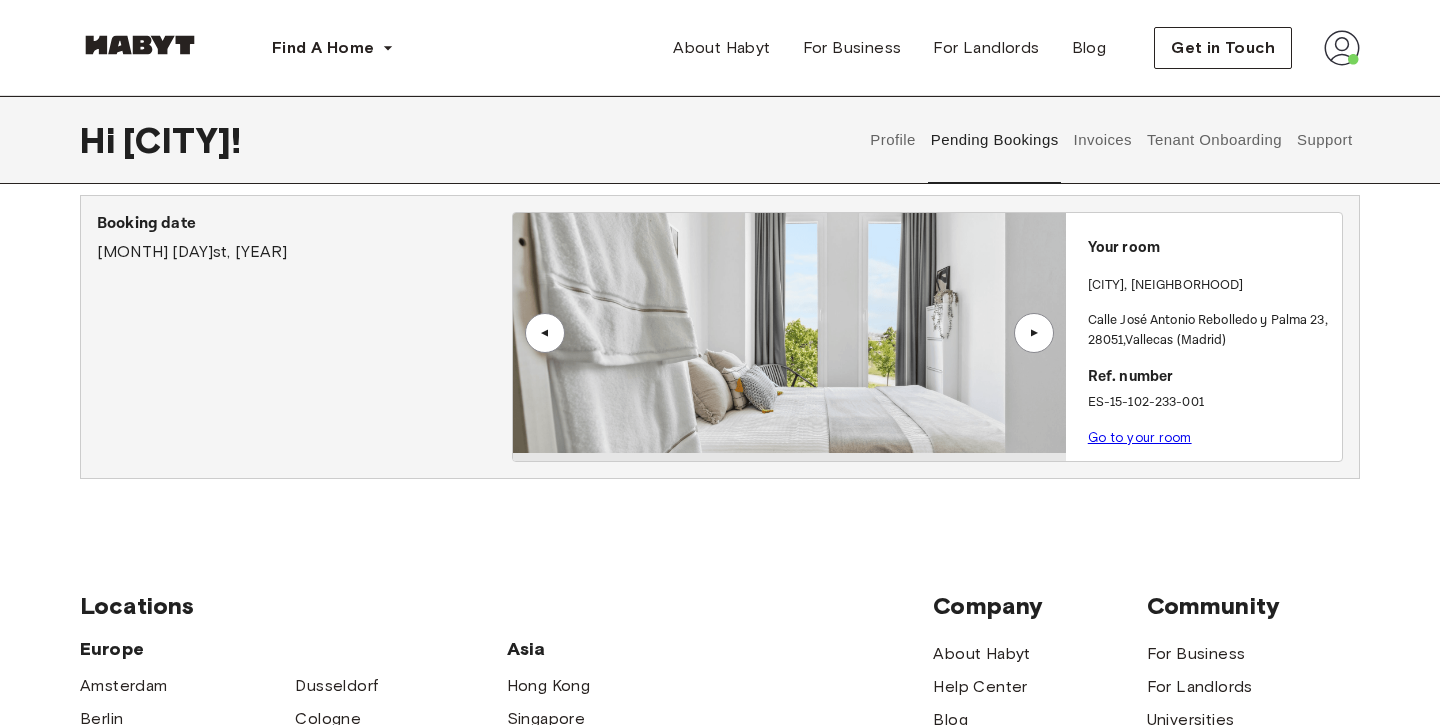 click on "▲" at bounding box center [1034, 333] 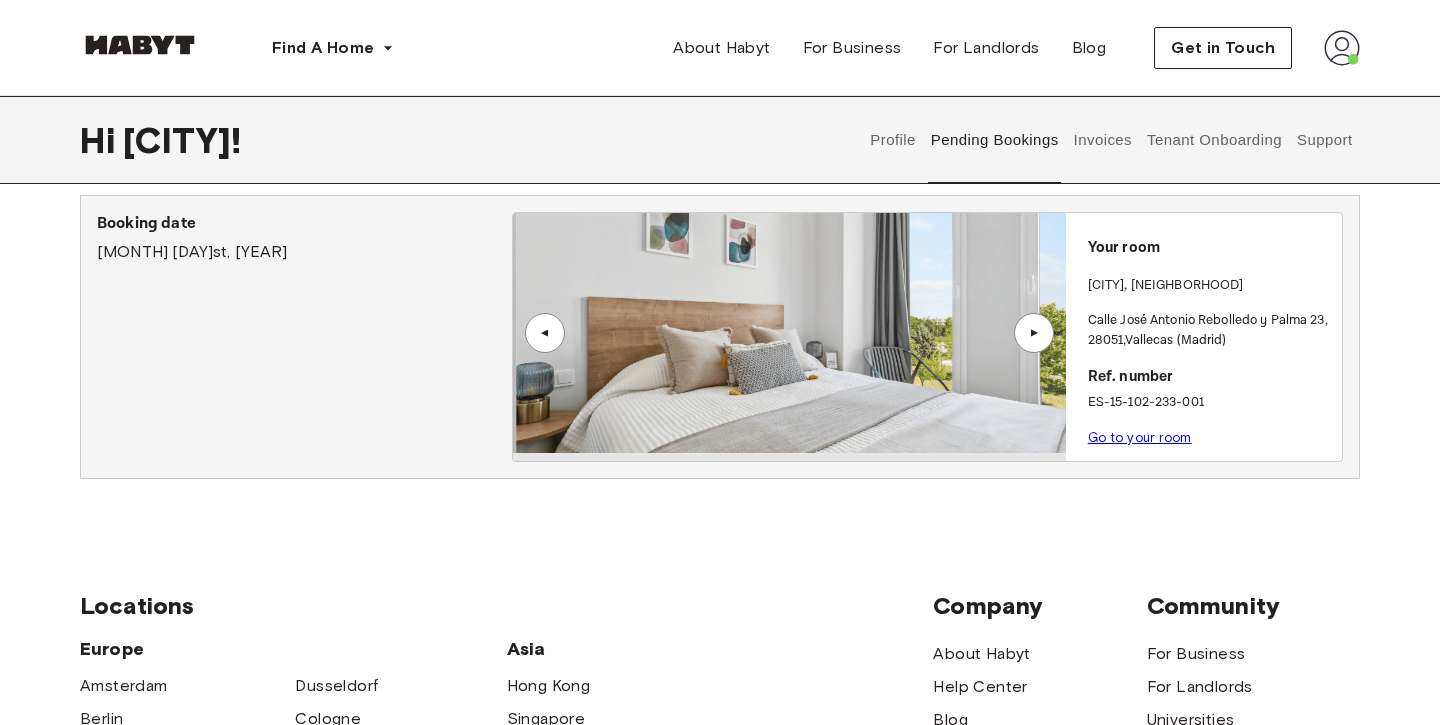 click on "▲" at bounding box center [1034, 333] 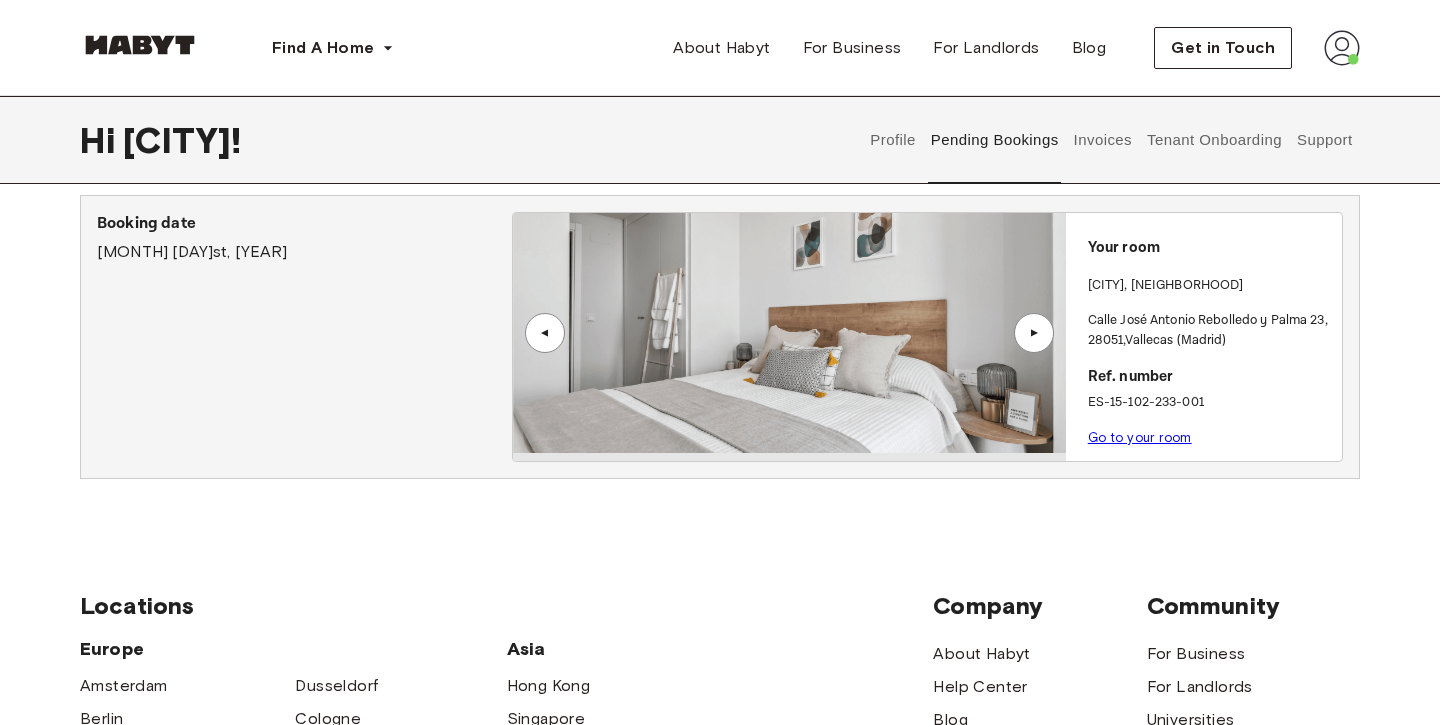click on "▲" at bounding box center [1034, 333] 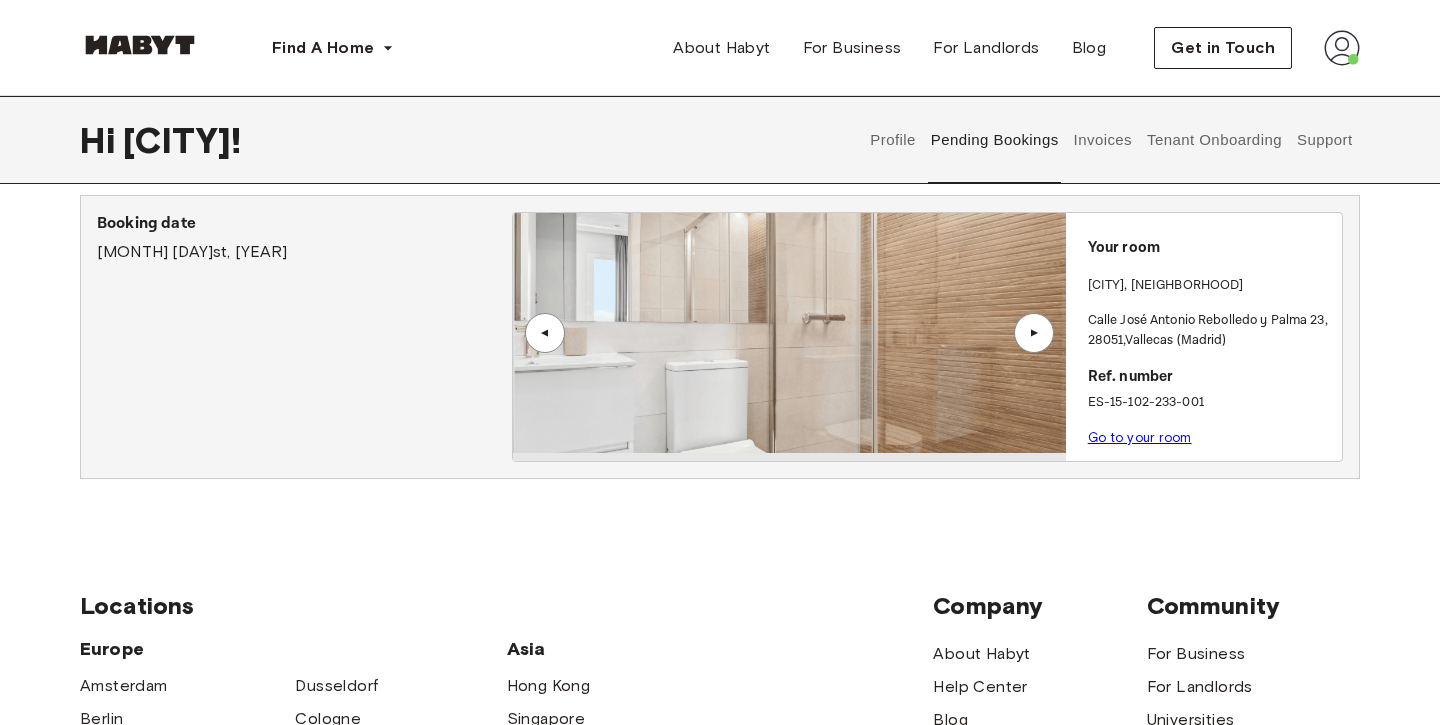 click on "▲" at bounding box center [1034, 333] 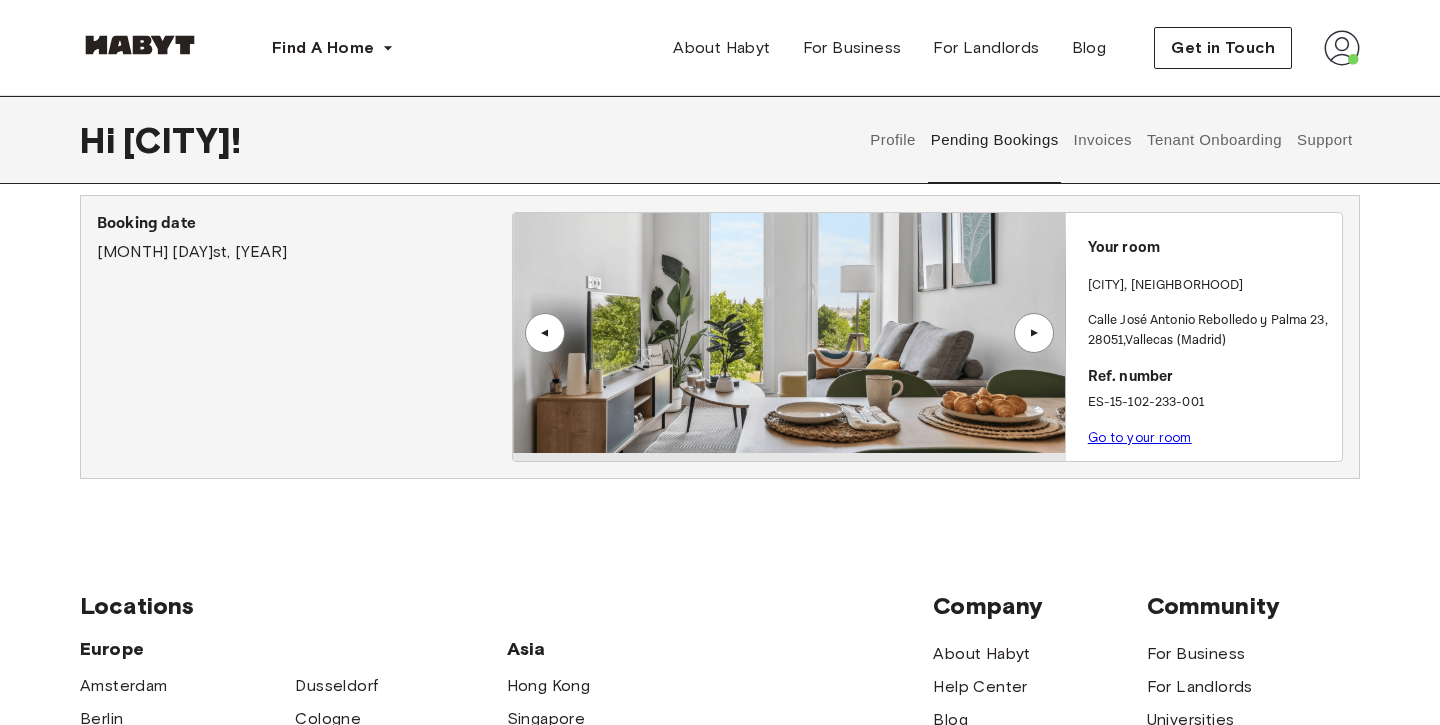 click on "▲" at bounding box center (1034, 333) 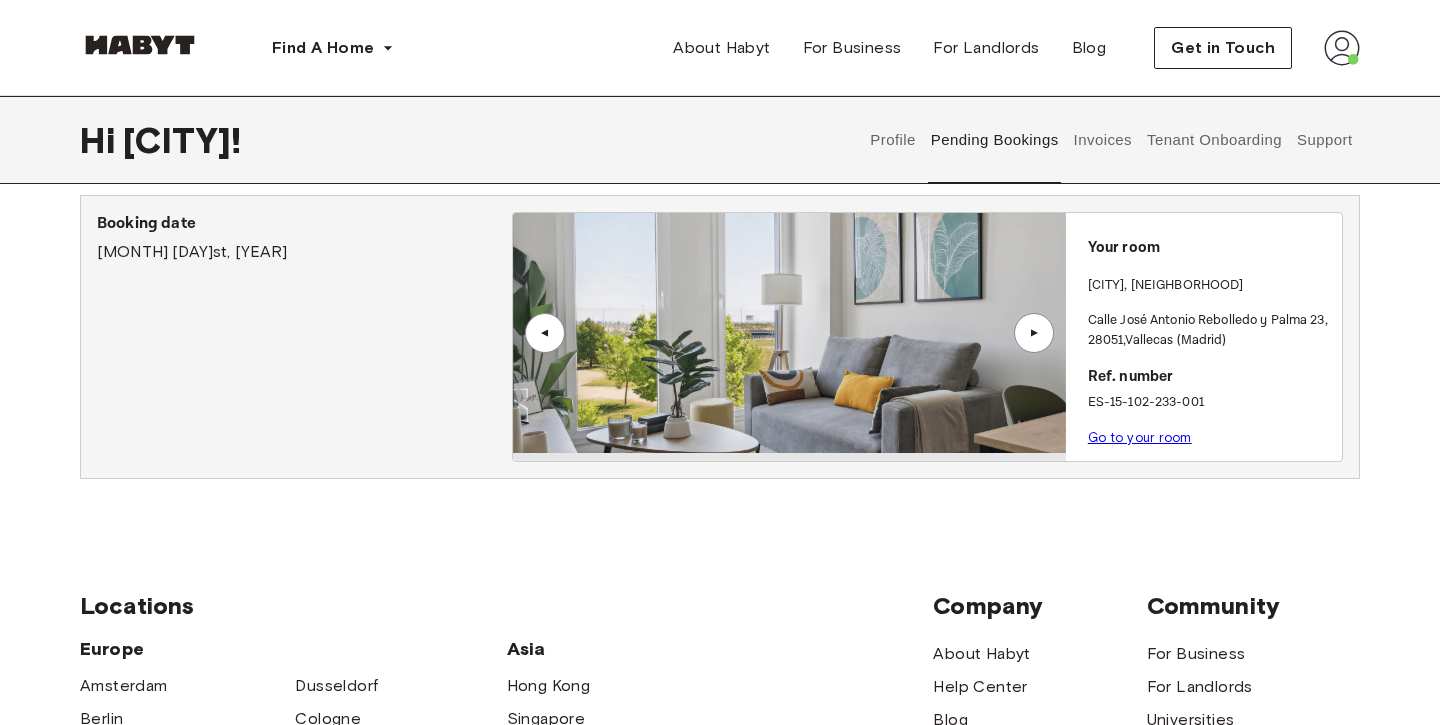 click on "▲" at bounding box center [1034, 333] 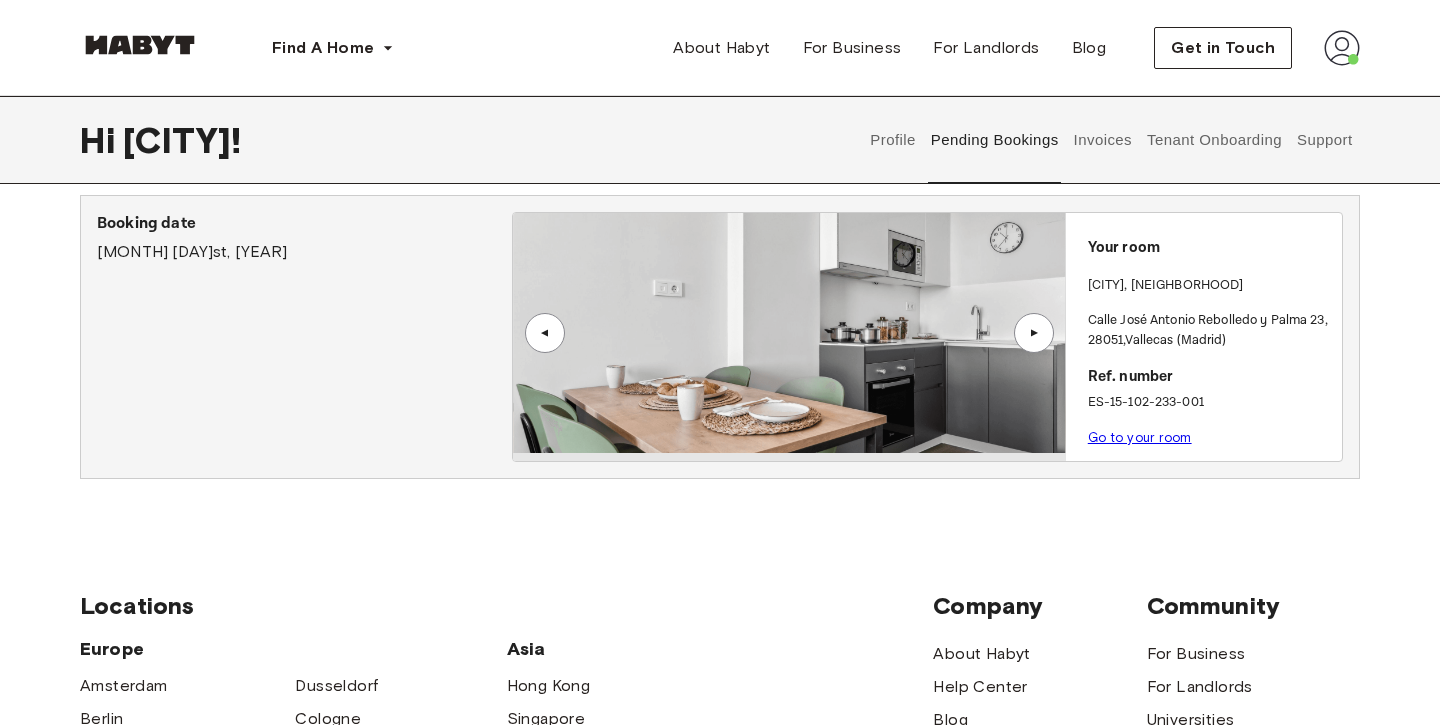 click on "▲" at bounding box center (1034, 333) 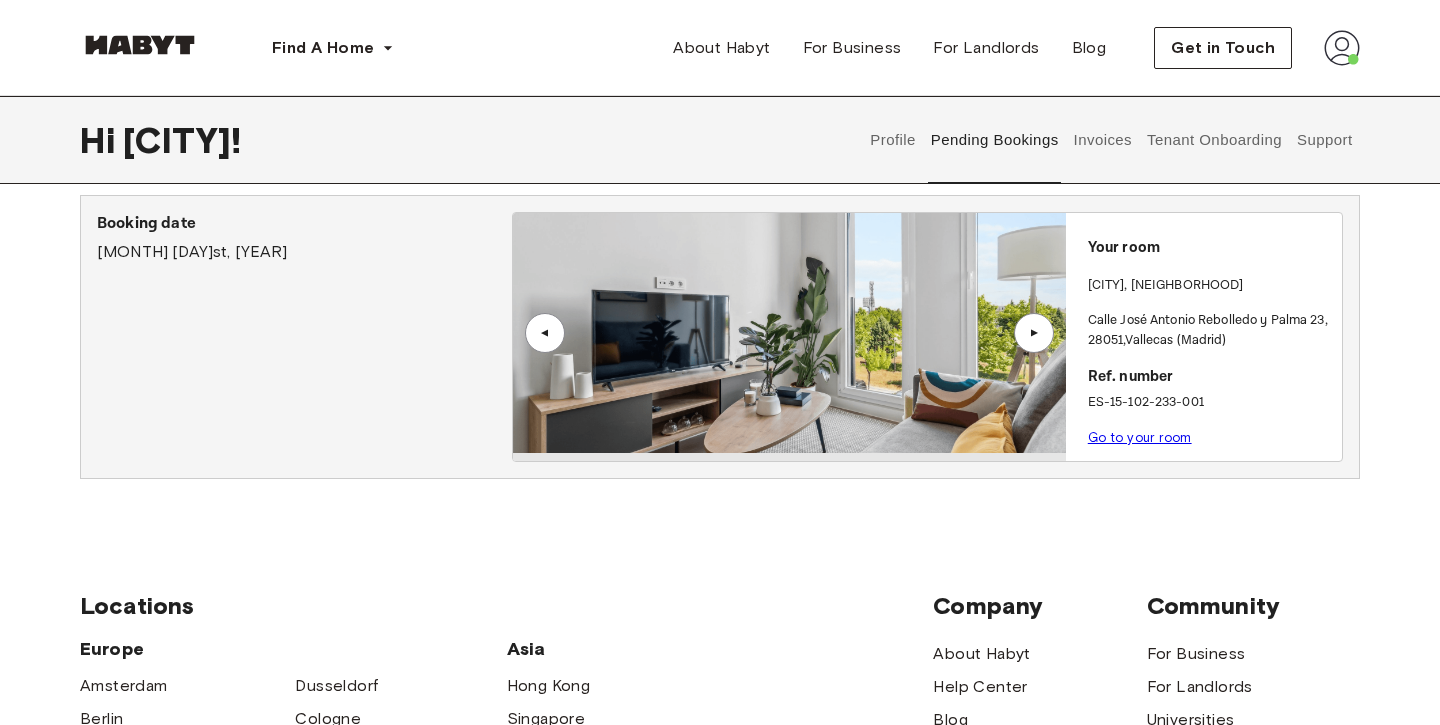 click on "▲" at bounding box center [545, 333] 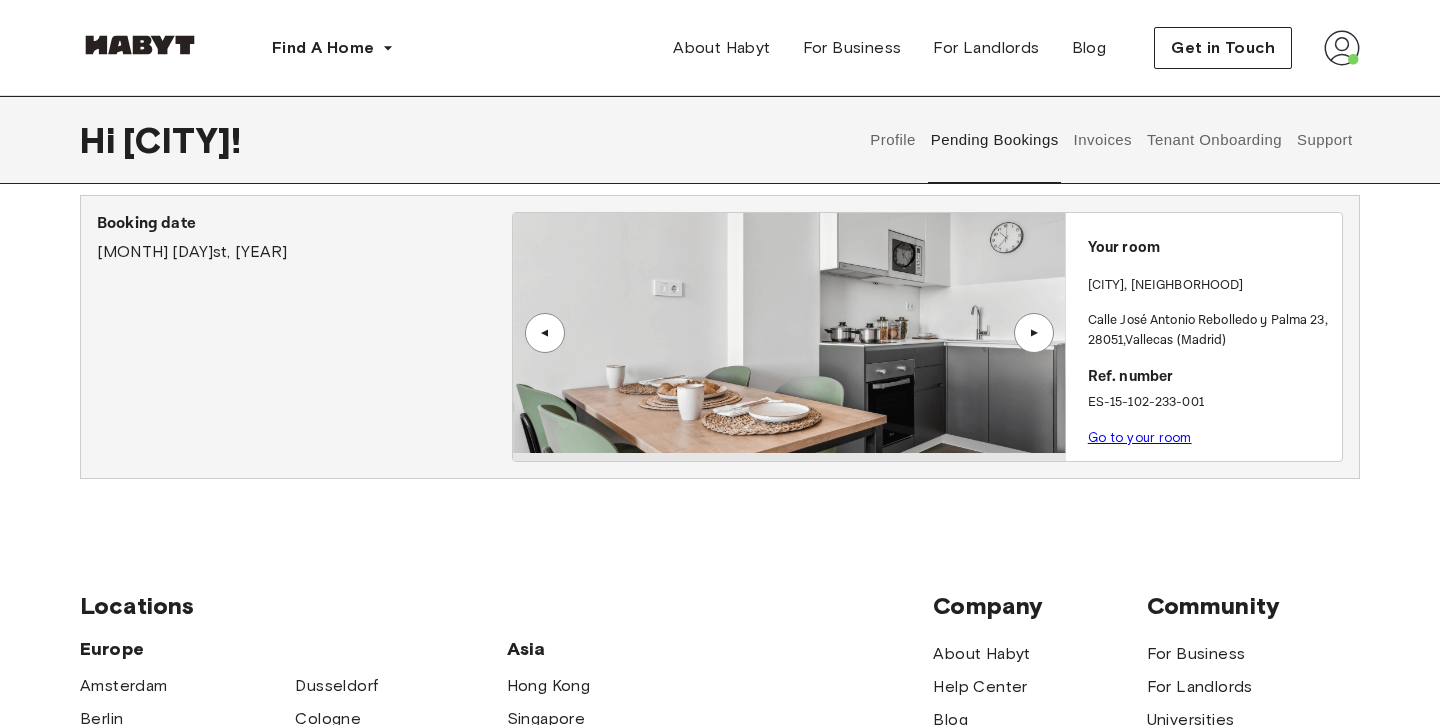click on "▲" at bounding box center (1034, 333) 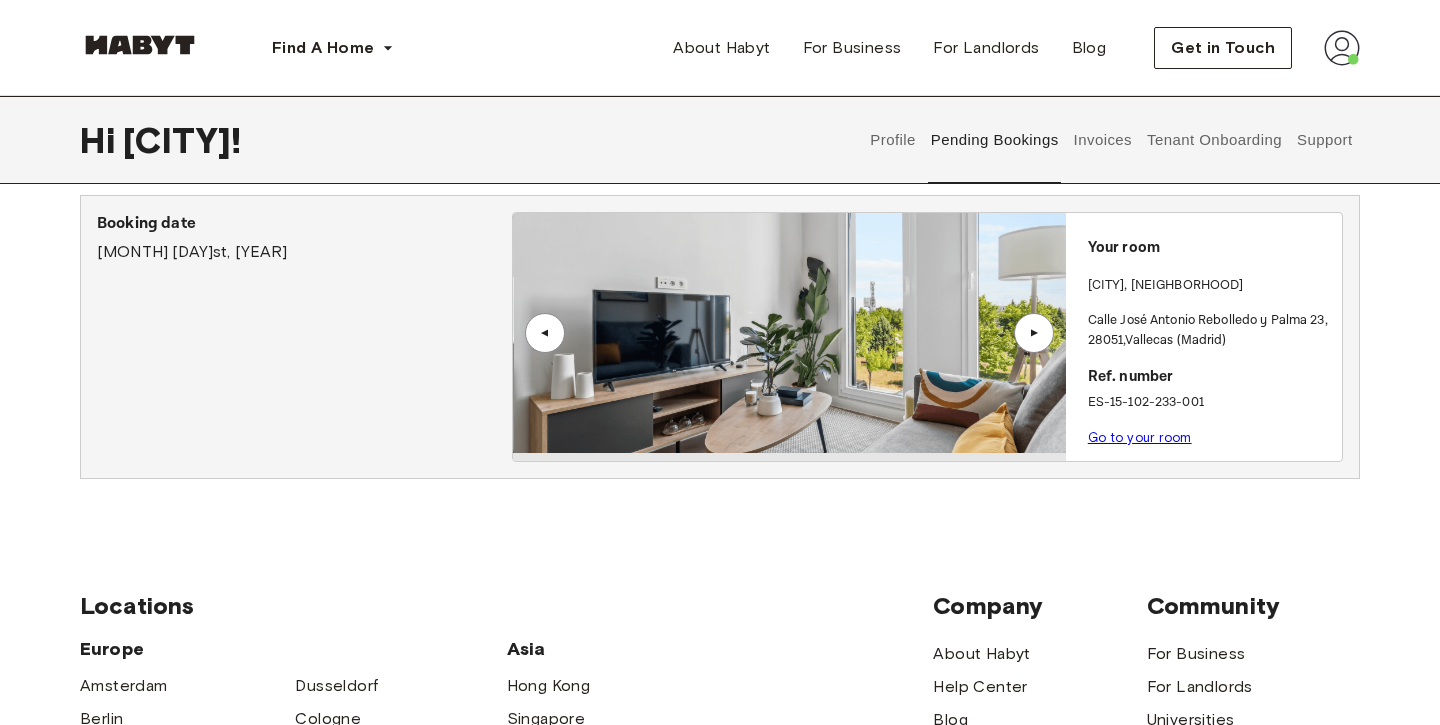 click on "▲" at bounding box center [1034, 333] 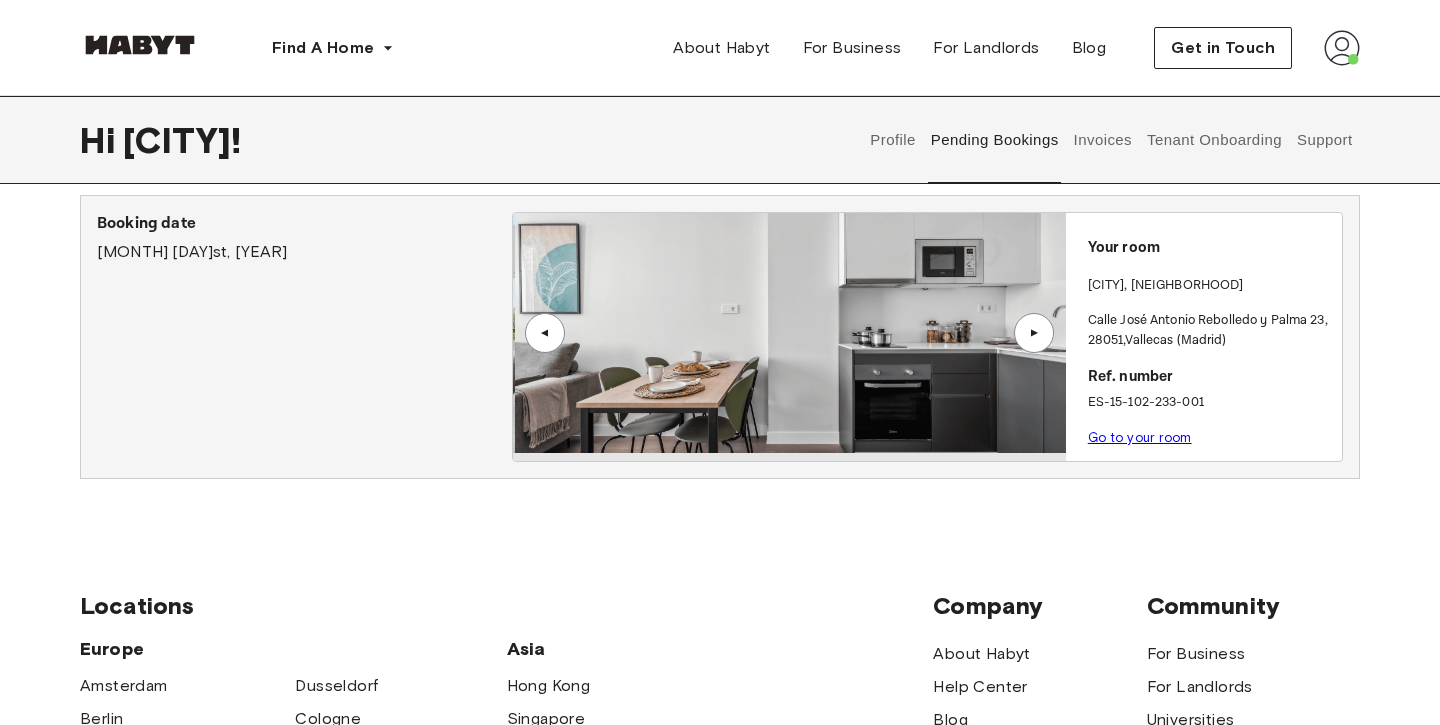 click on "▲" at bounding box center (1034, 333) 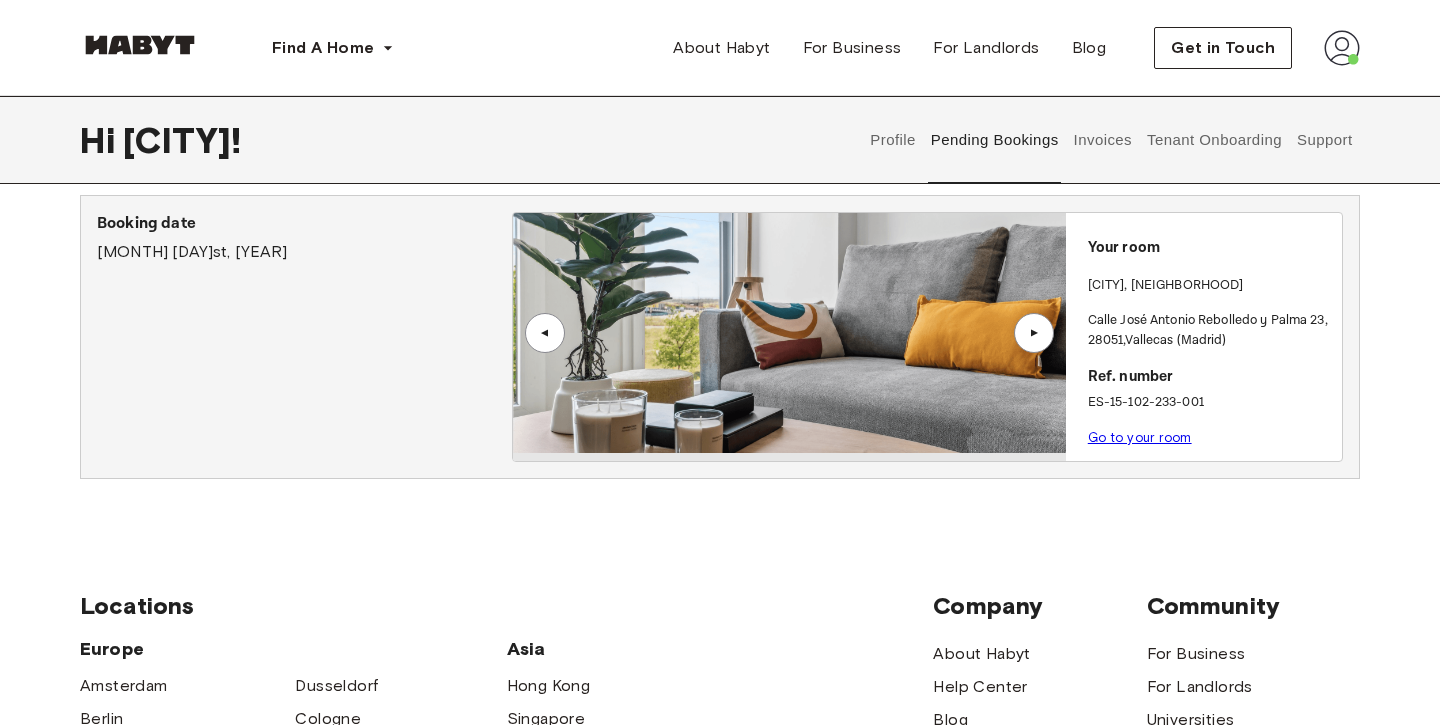 click on "▲" at bounding box center (1034, 333) 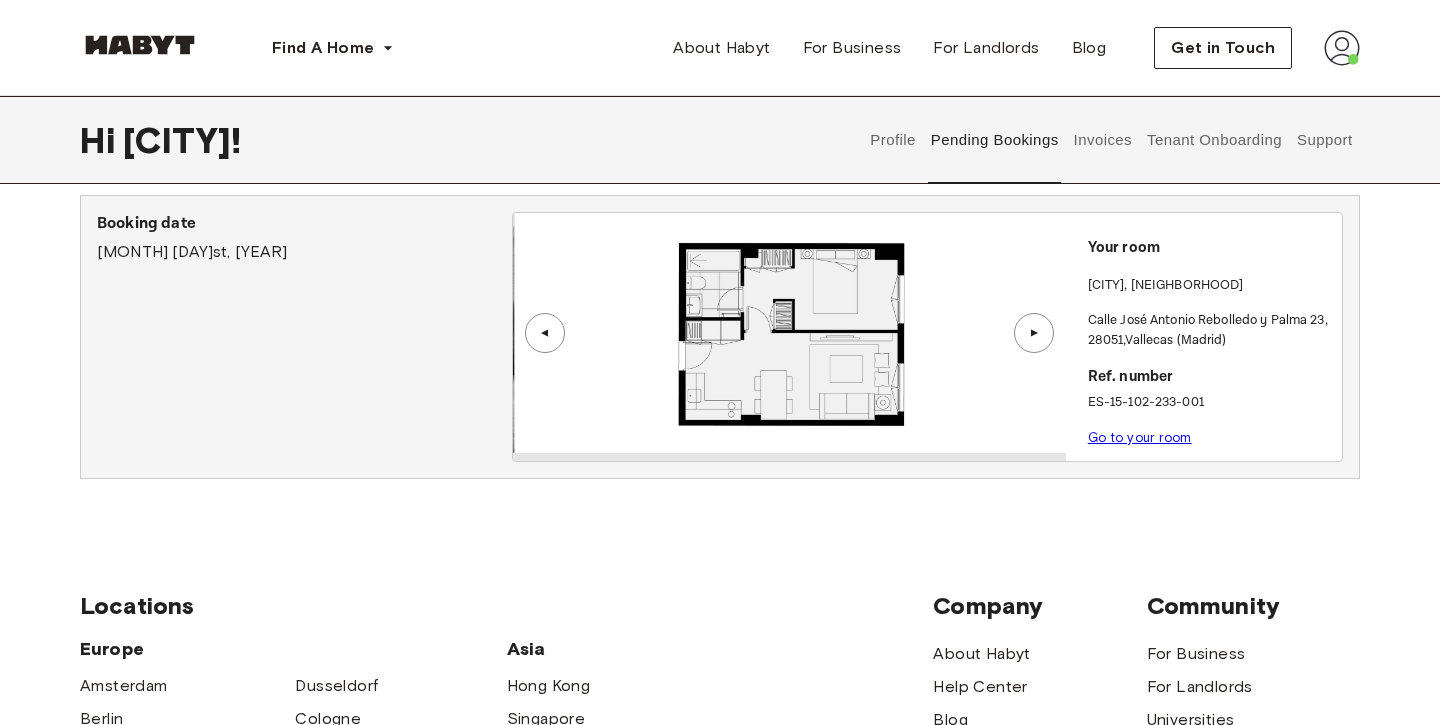 click on "▲" at bounding box center (1034, 333) 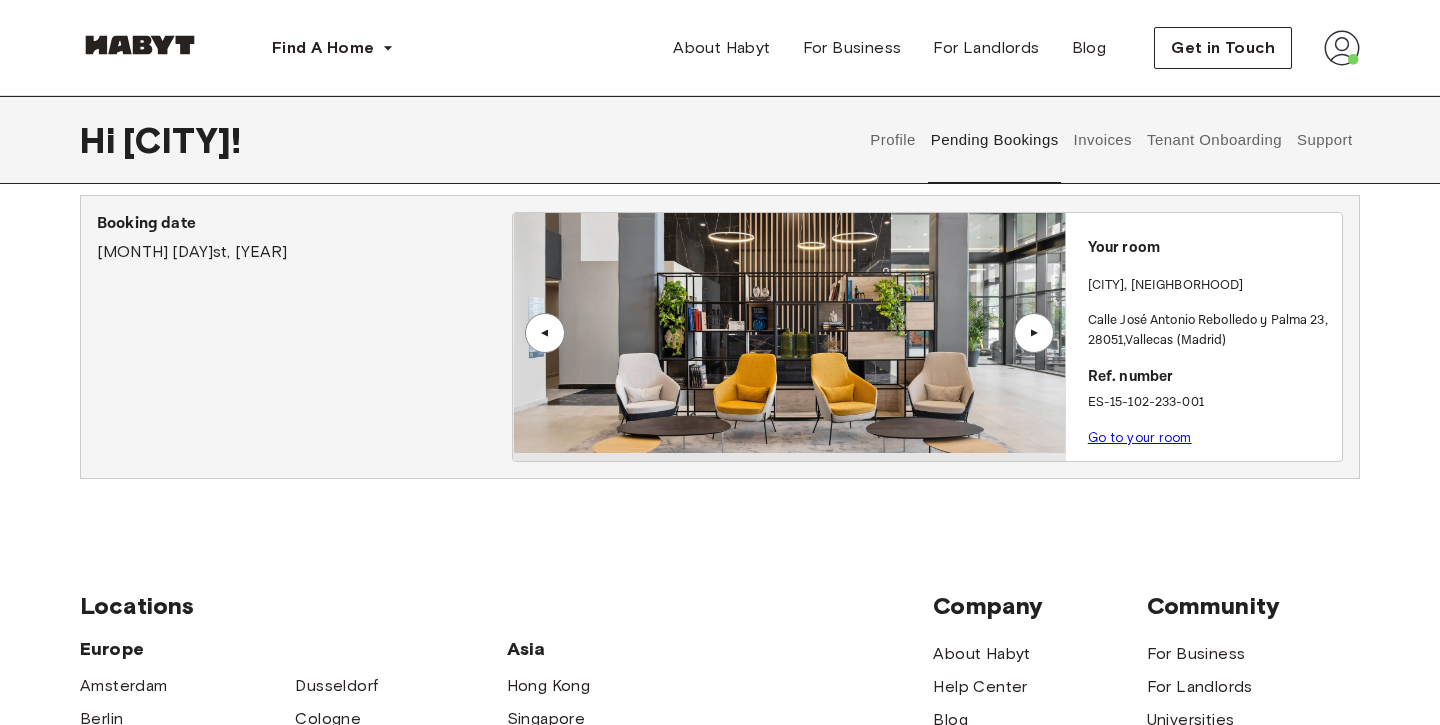 click on "▲" at bounding box center [1034, 333] 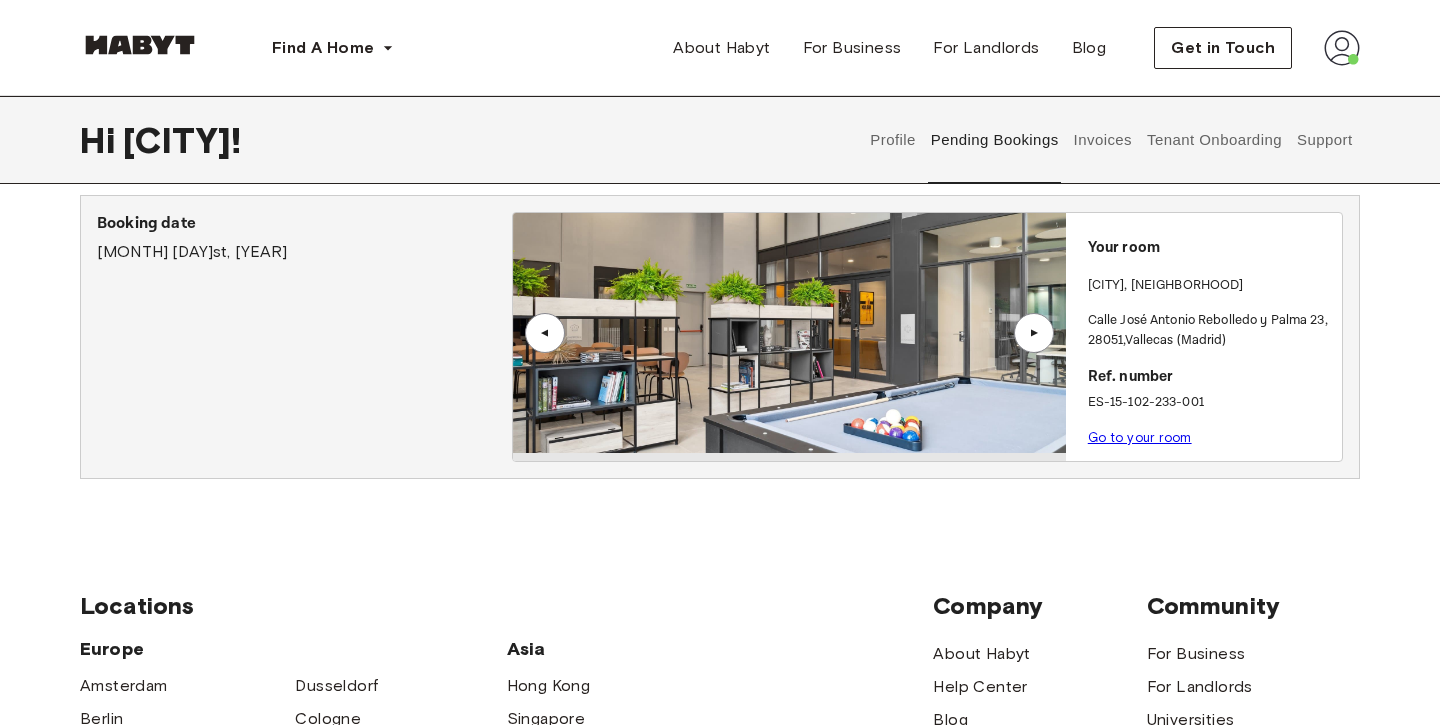 click on "▲" at bounding box center [1034, 333] 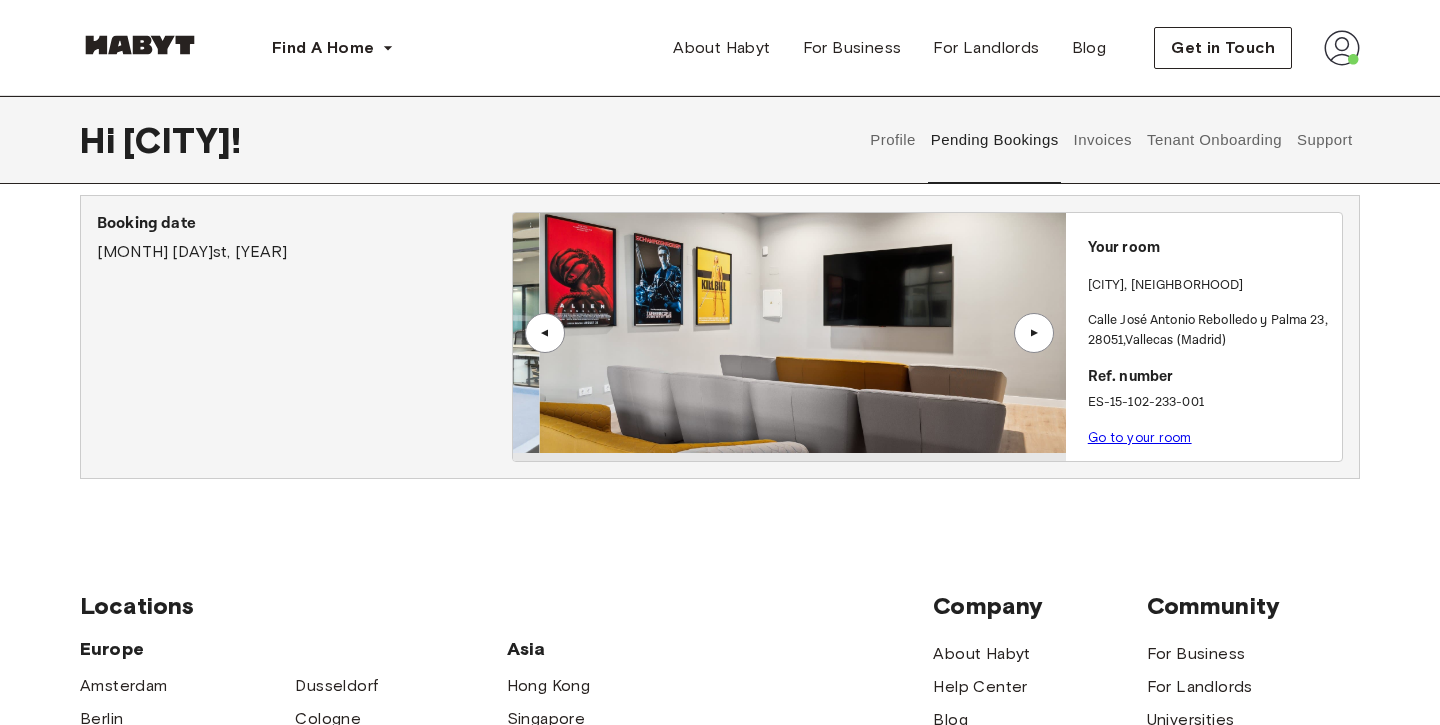 click on "▲" at bounding box center (1034, 333) 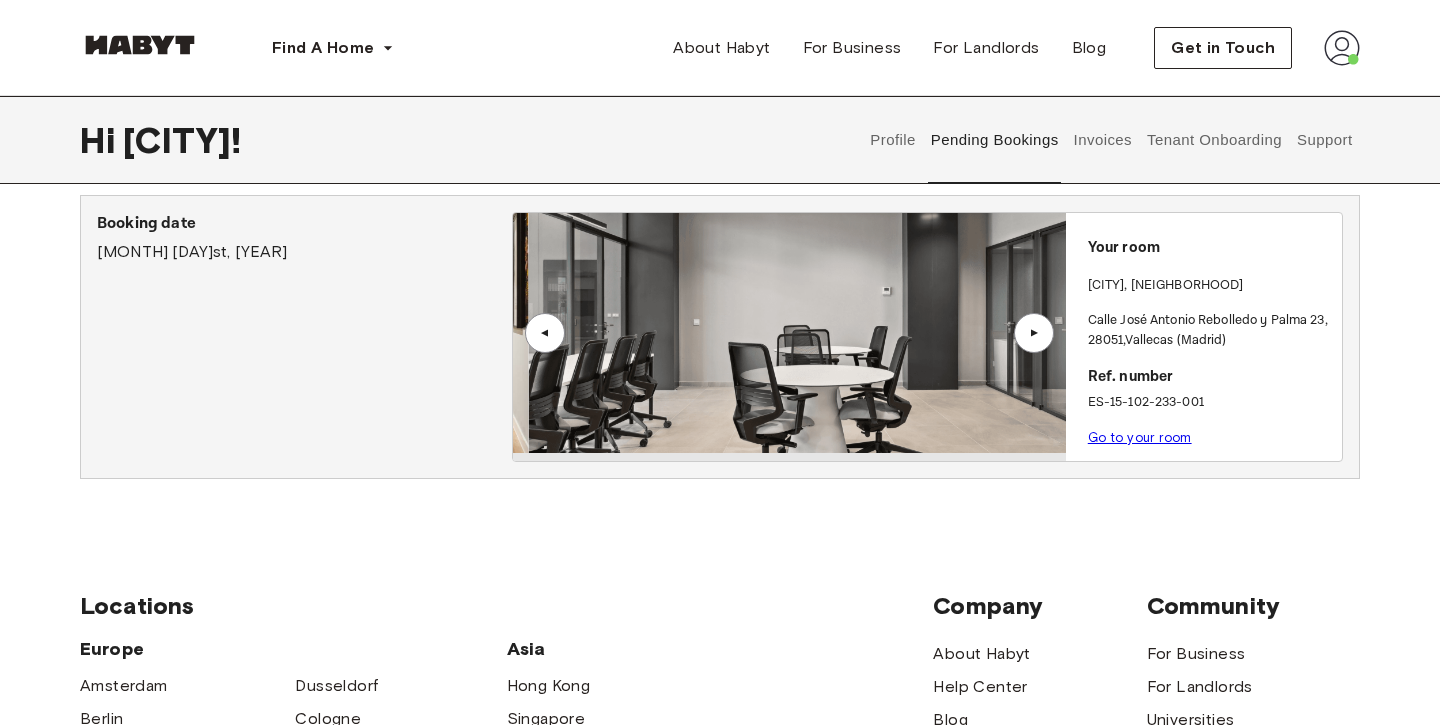 click on "▲" at bounding box center (1034, 333) 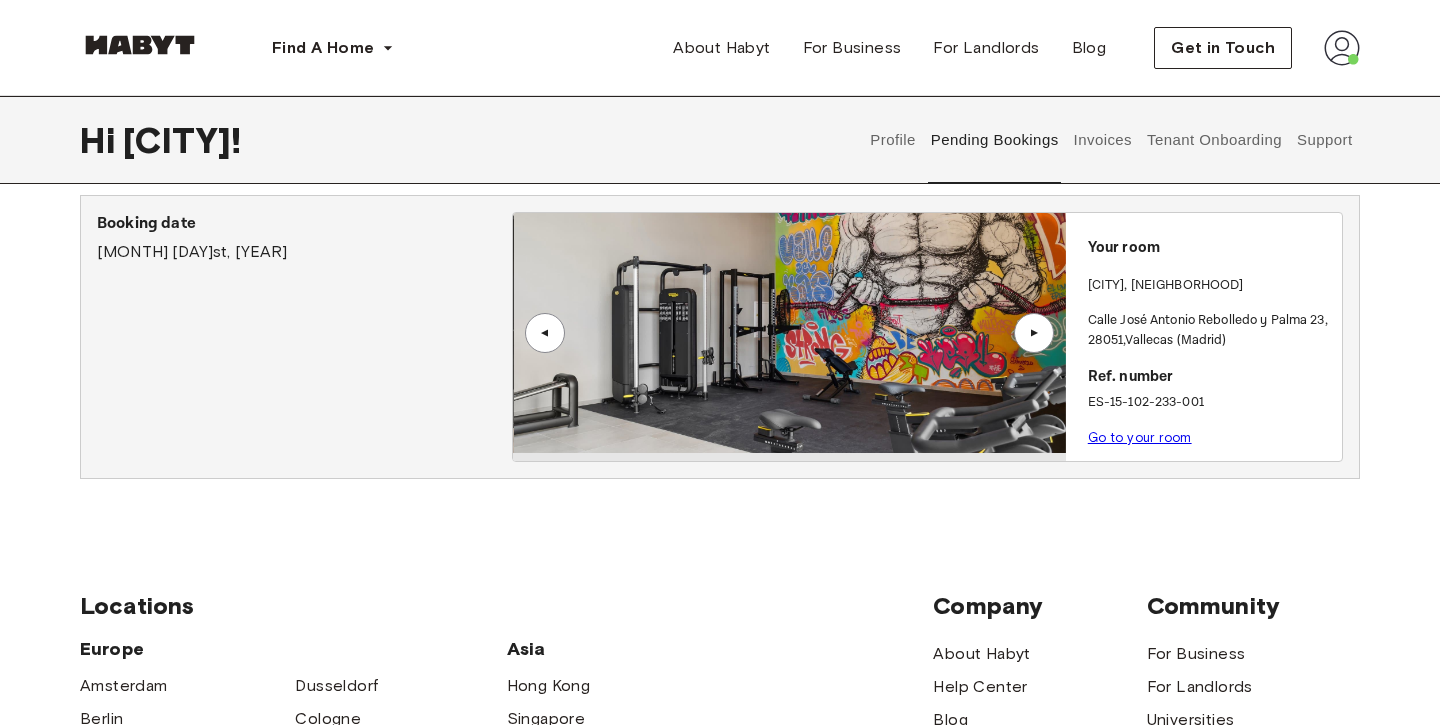 click on "▲" at bounding box center [1034, 333] 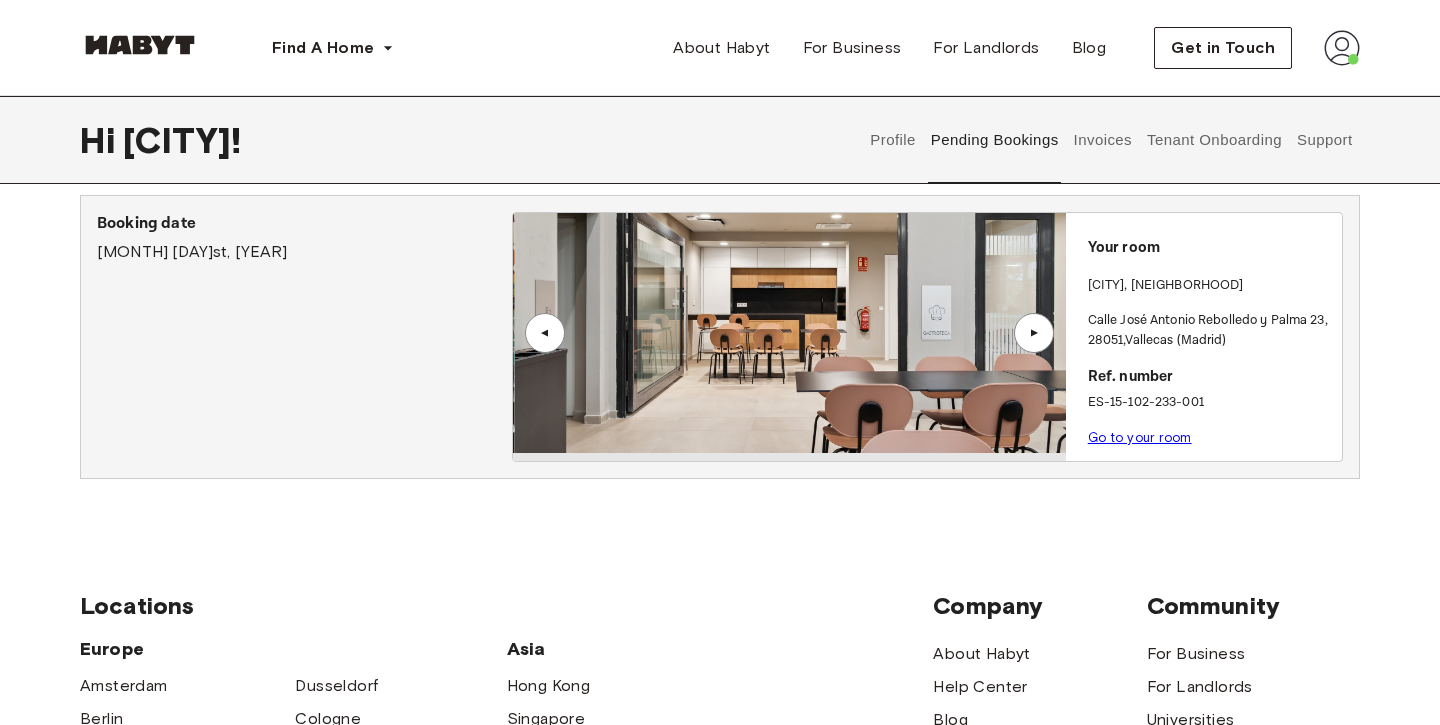 click on "▲" at bounding box center [1034, 333] 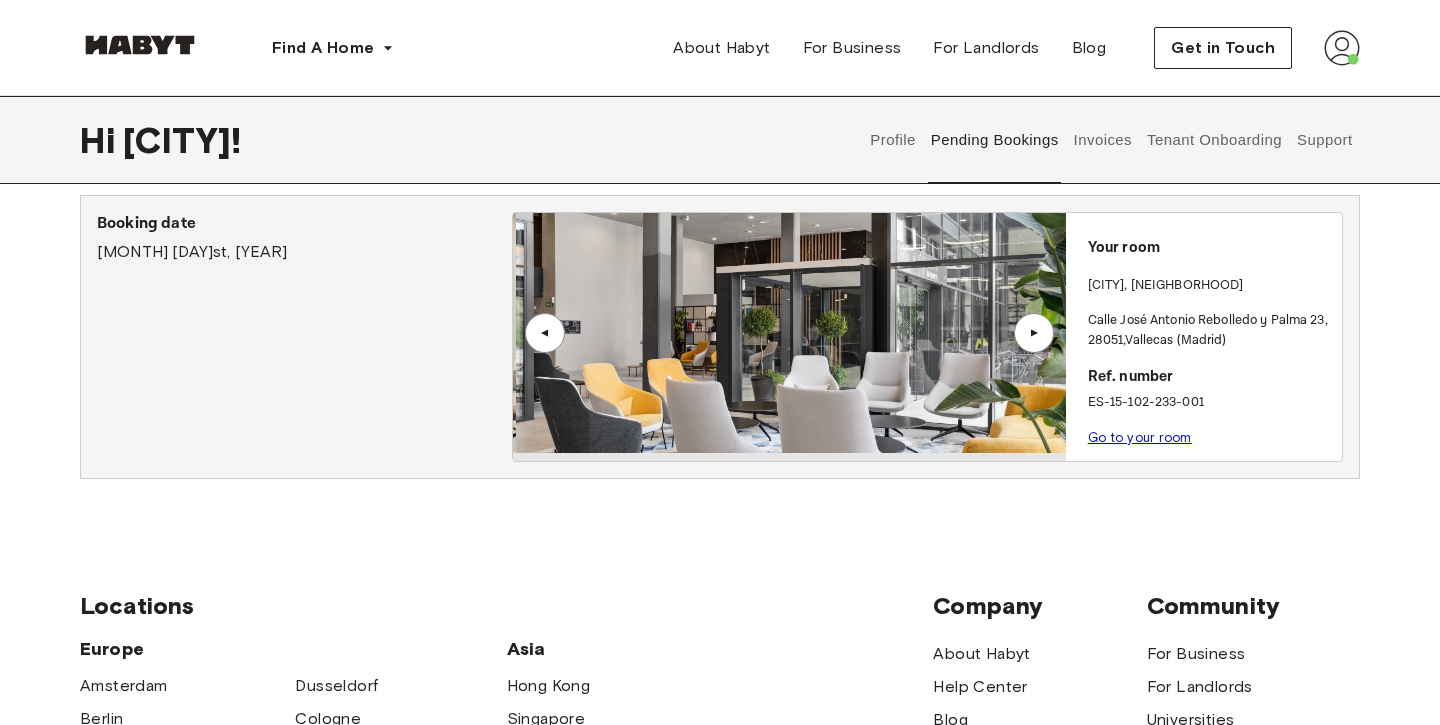 click on "▲" at bounding box center [1034, 333] 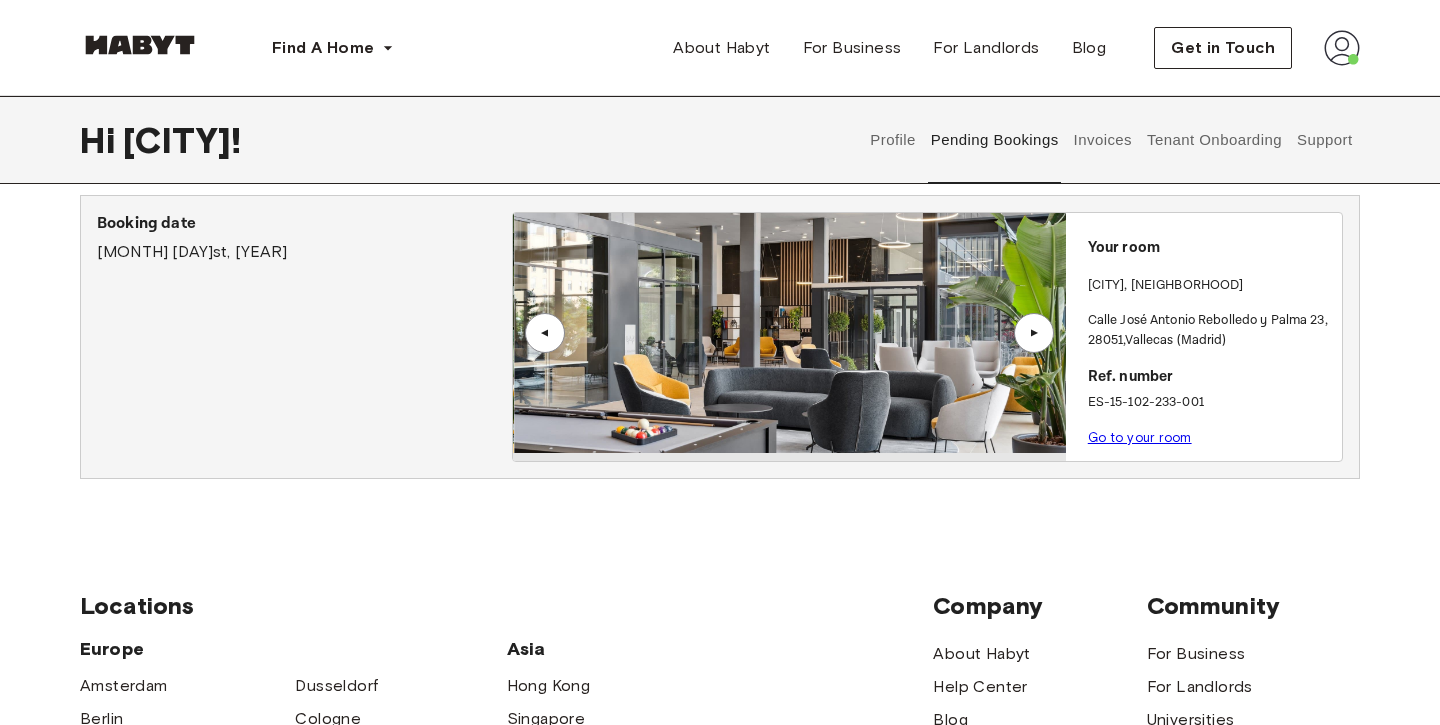 click on "▲" at bounding box center [1034, 333] 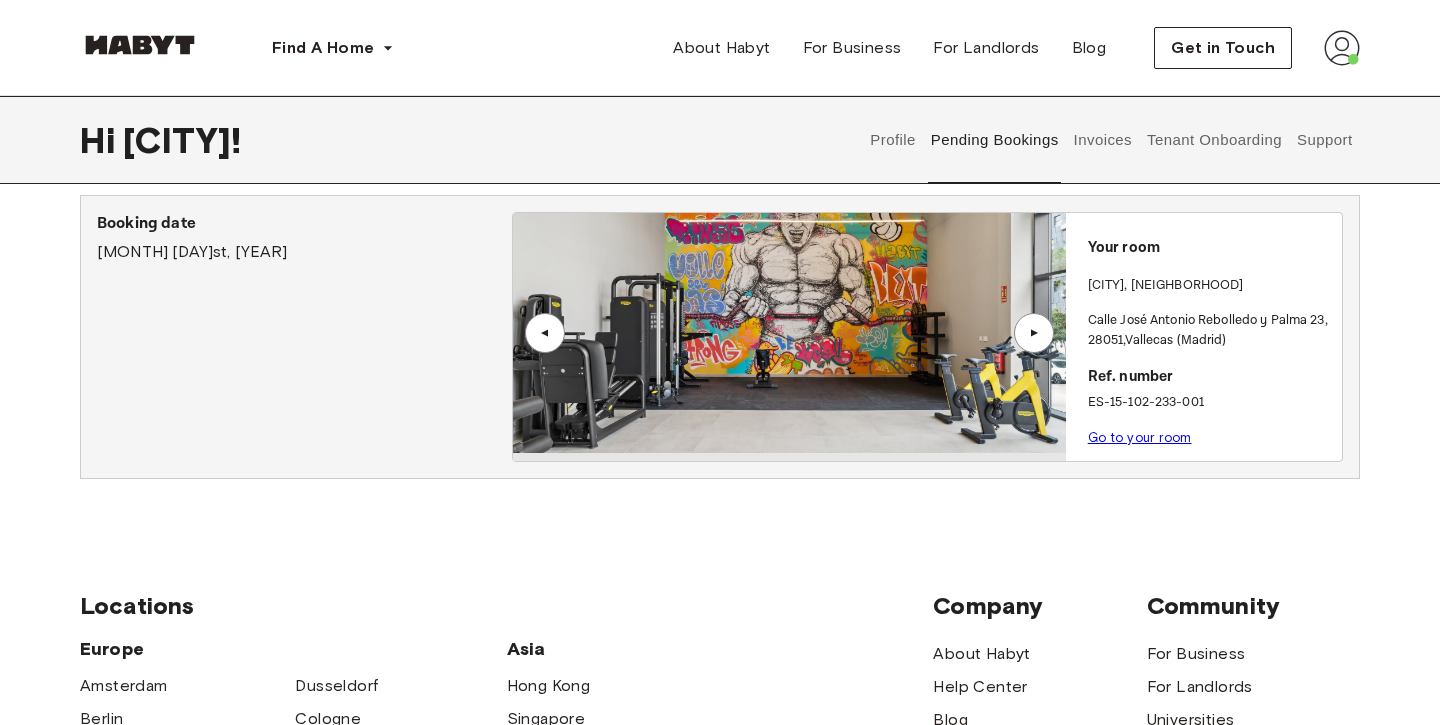 click on "▲" at bounding box center [1034, 333] 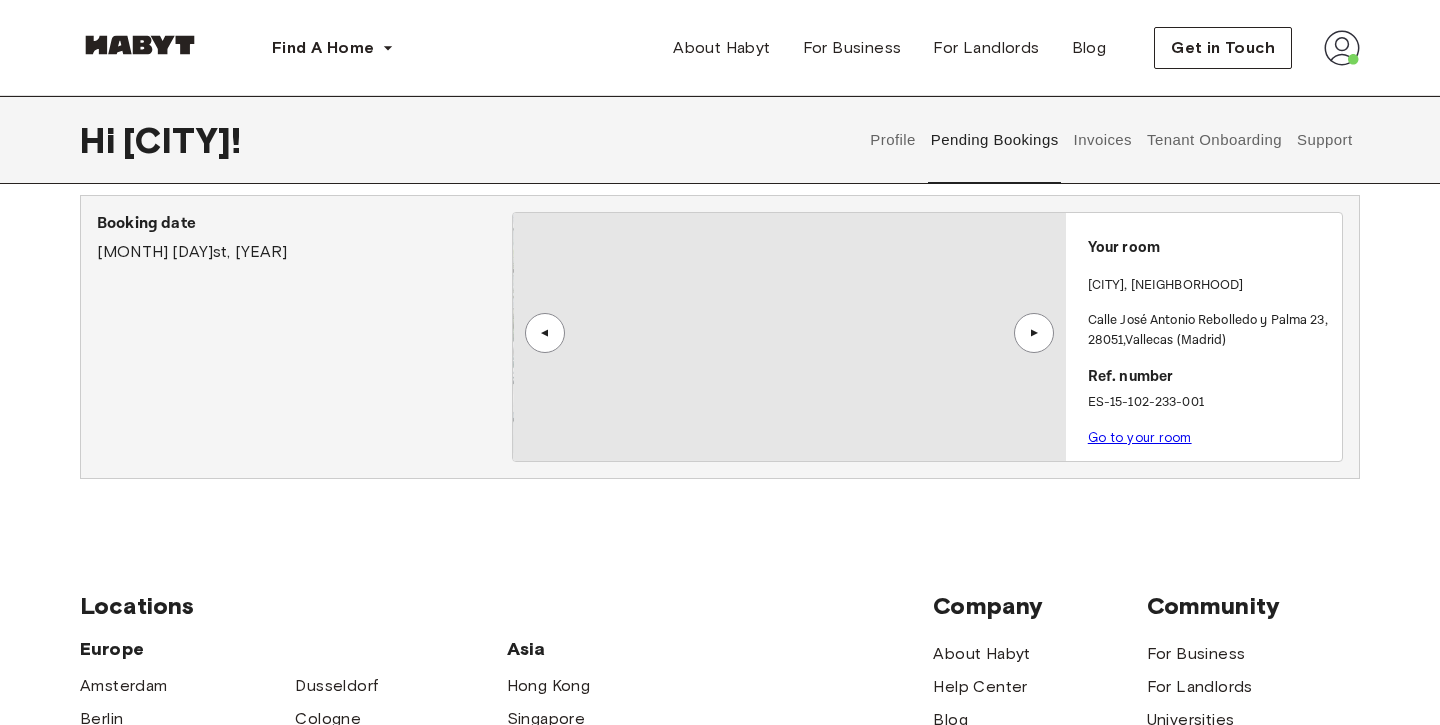 click on "▲" at bounding box center [1034, 333] 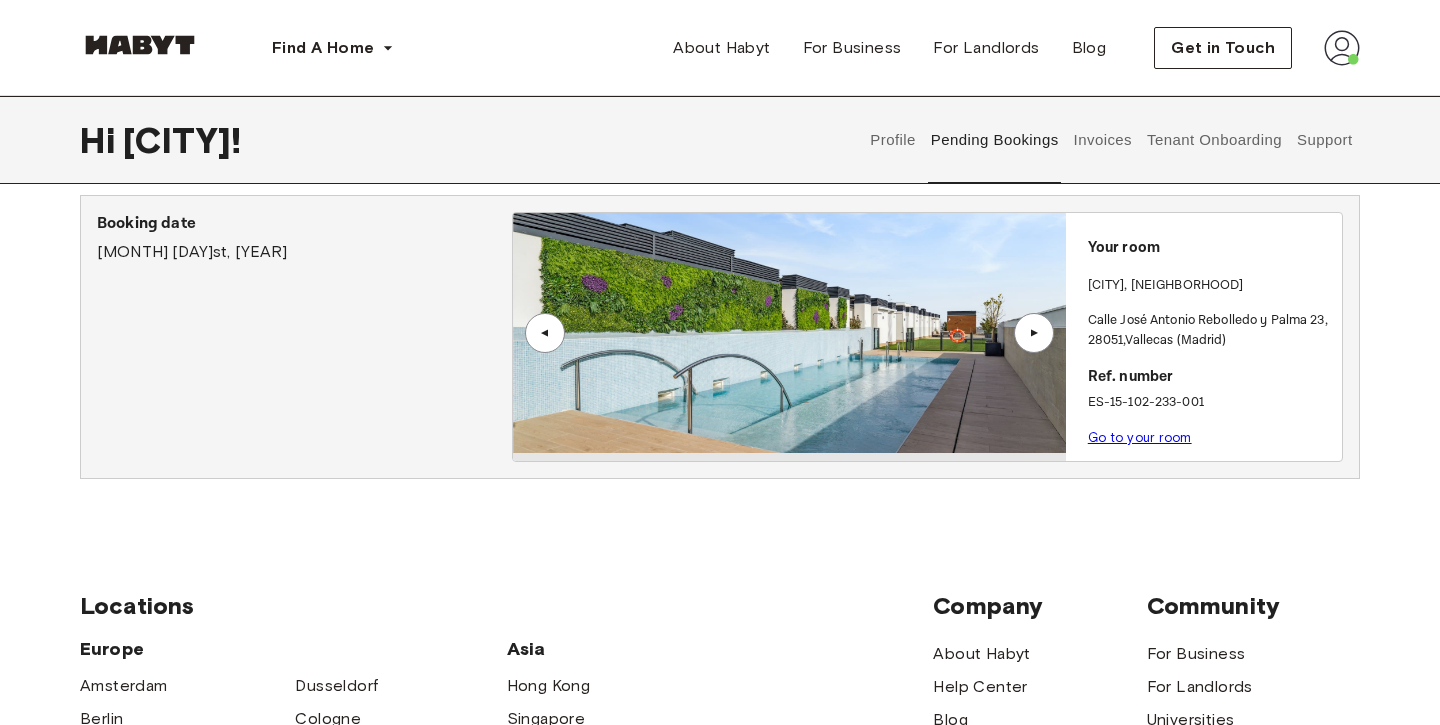 click on "▲" at bounding box center (1034, 333) 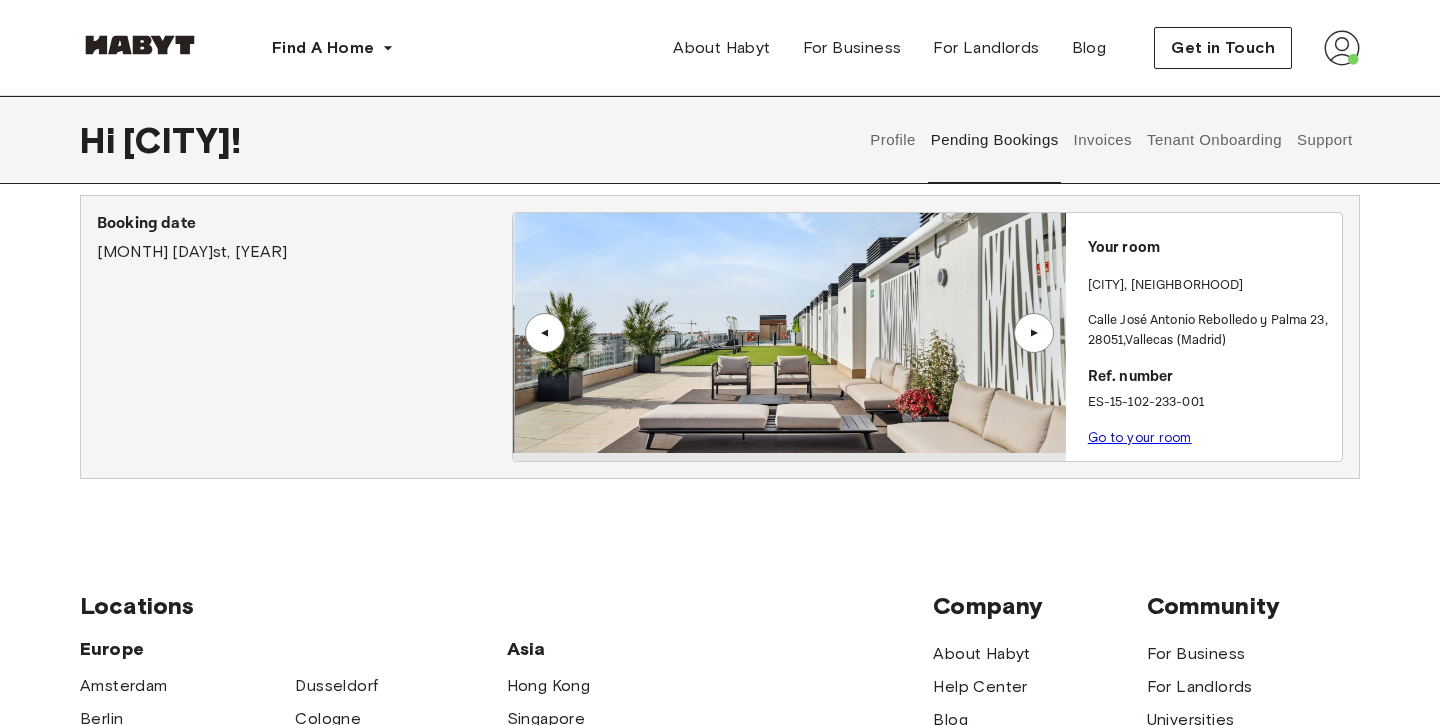 click on "▲" at bounding box center (1034, 333) 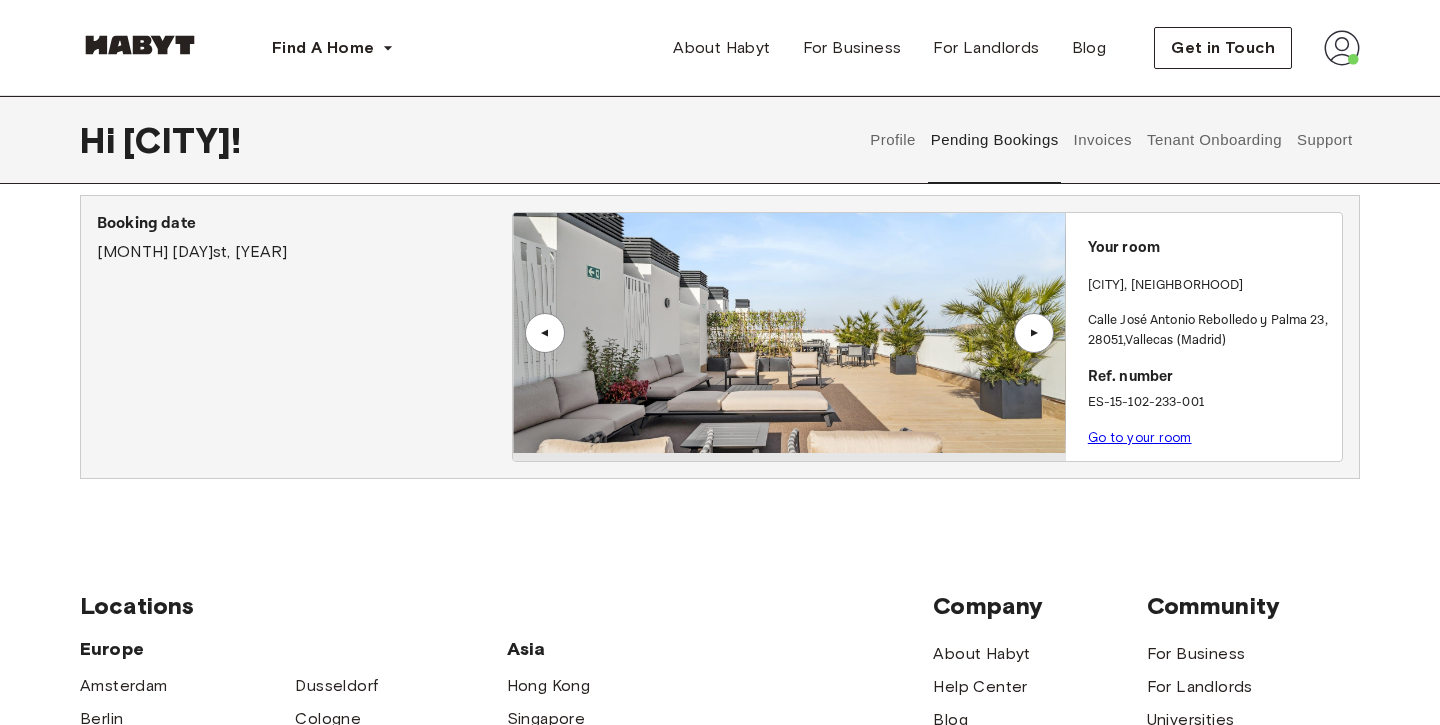 click on "▲" at bounding box center [1034, 333] 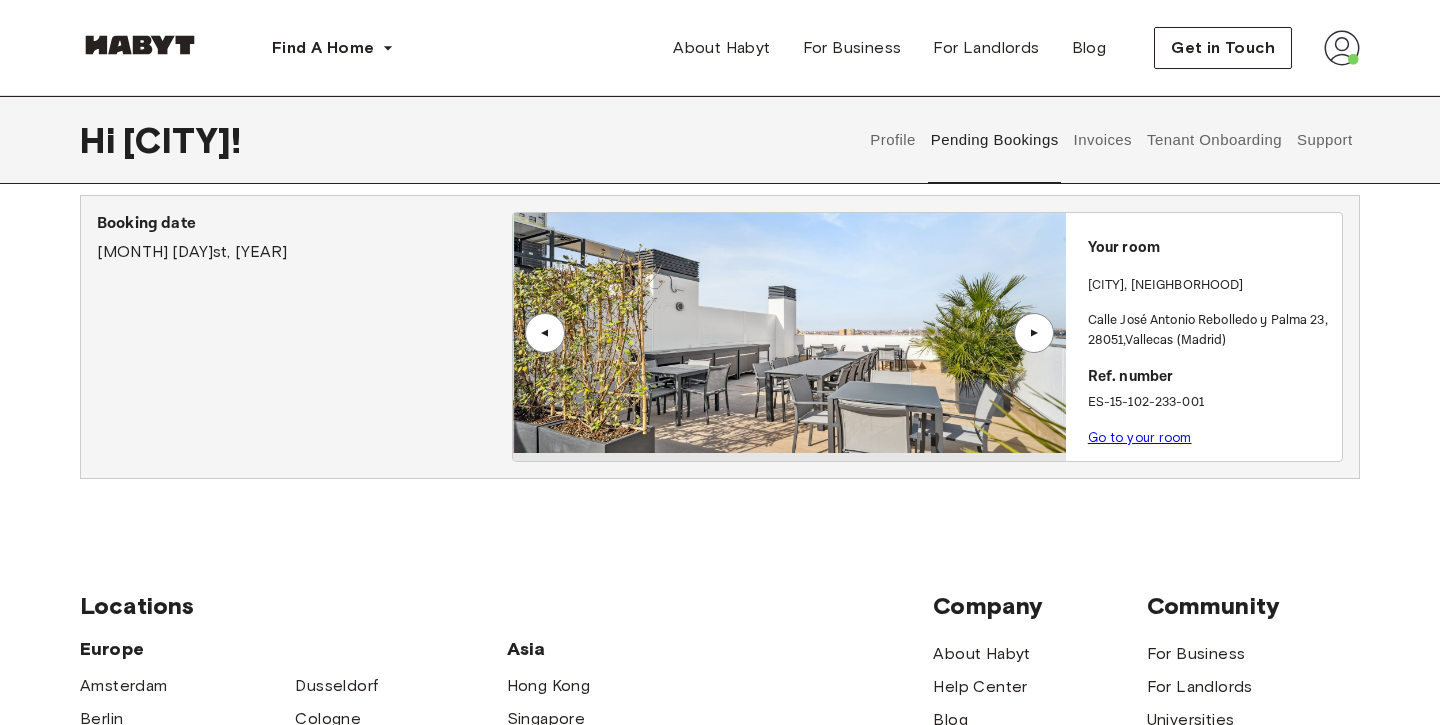 click on "▲" at bounding box center [1034, 333] 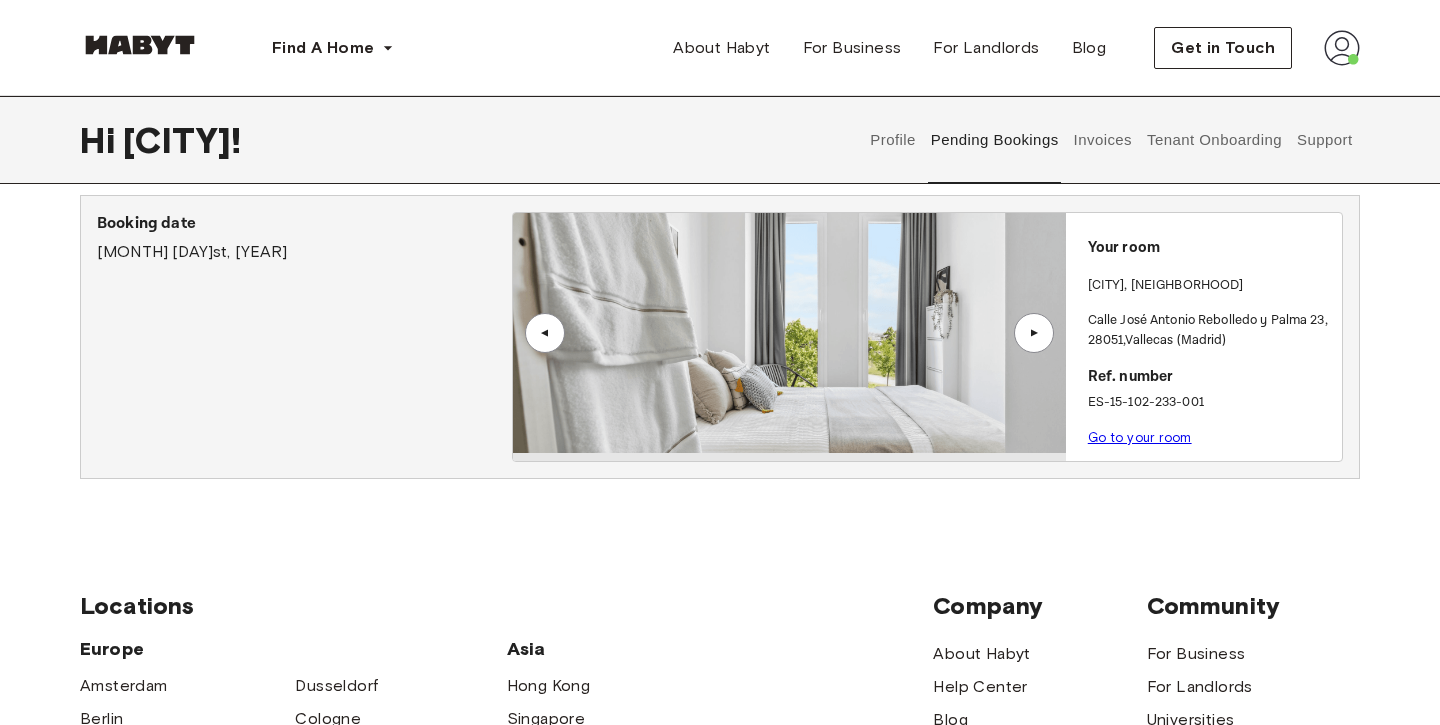 click on "▲" at bounding box center (545, 333) 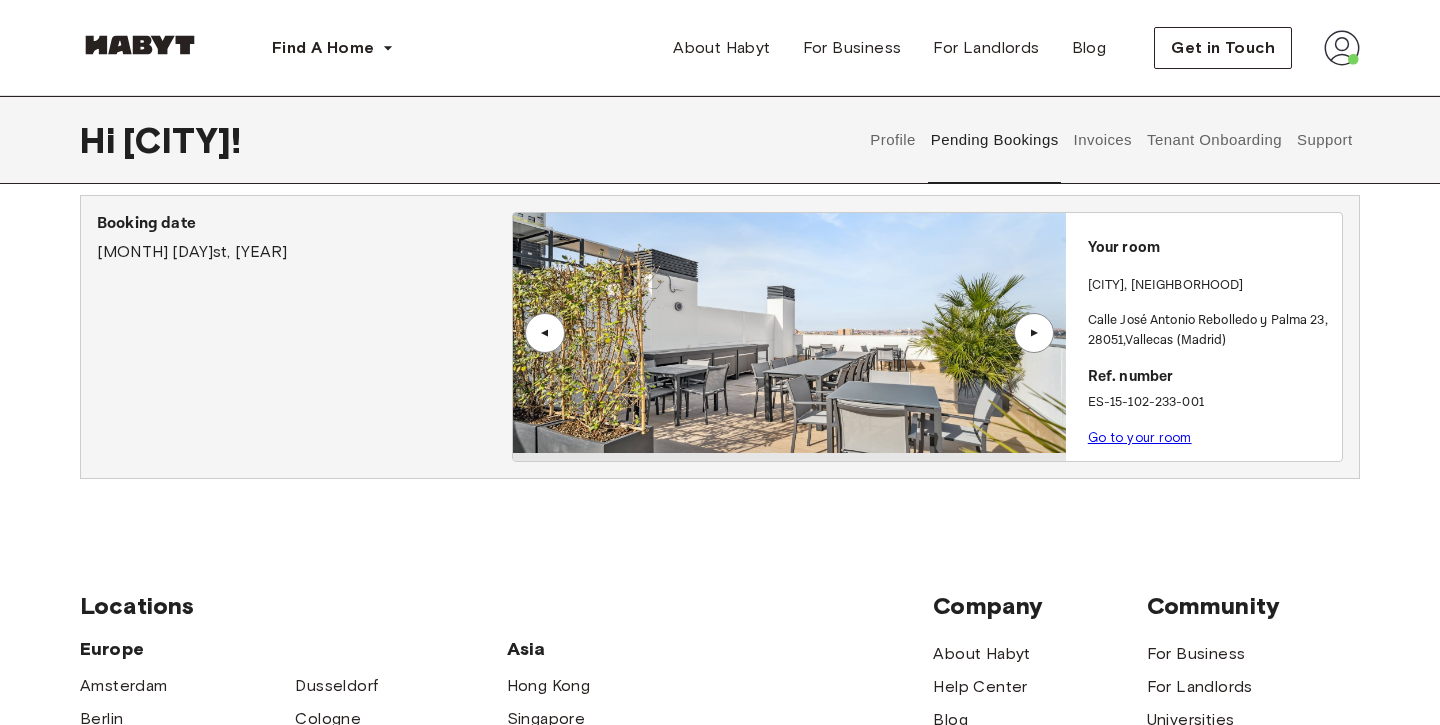 click on "▲" at bounding box center (1034, 333) 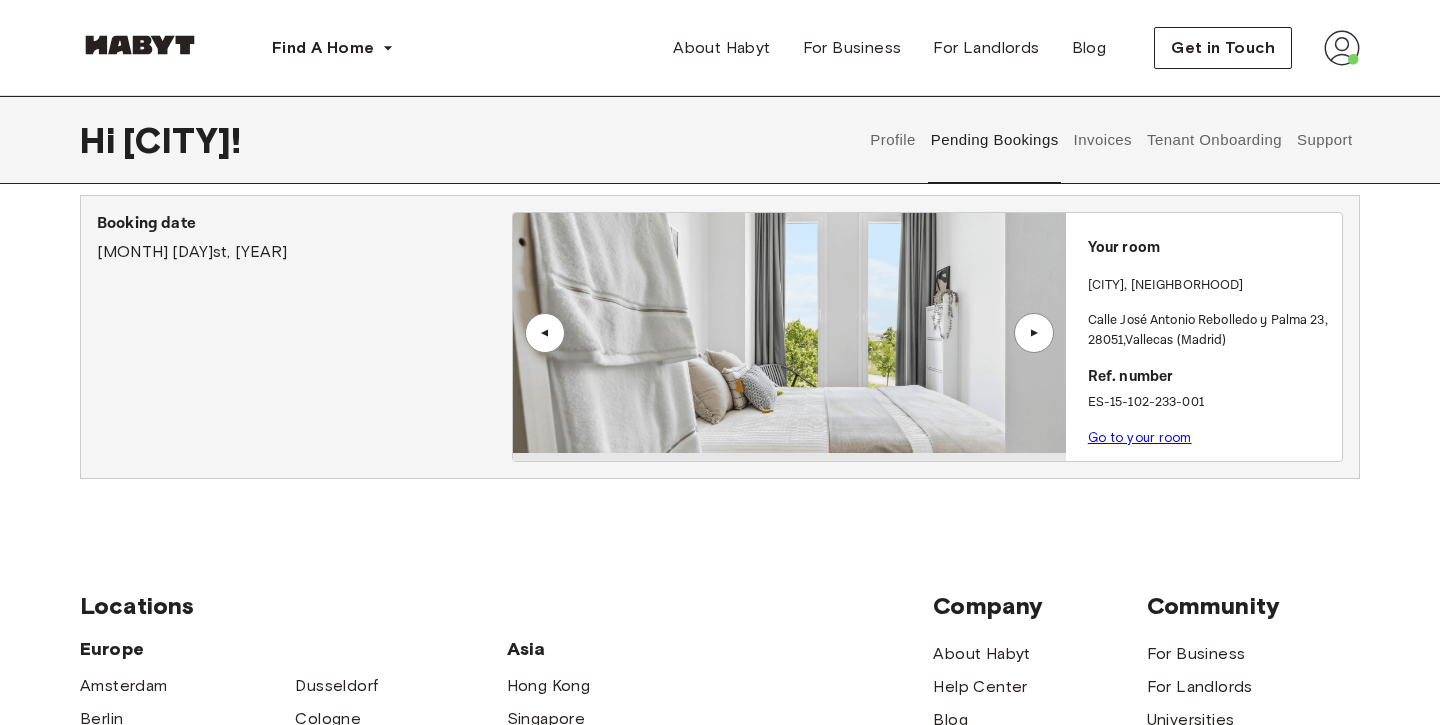 click on "▲" at bounding box center [1034, 333] 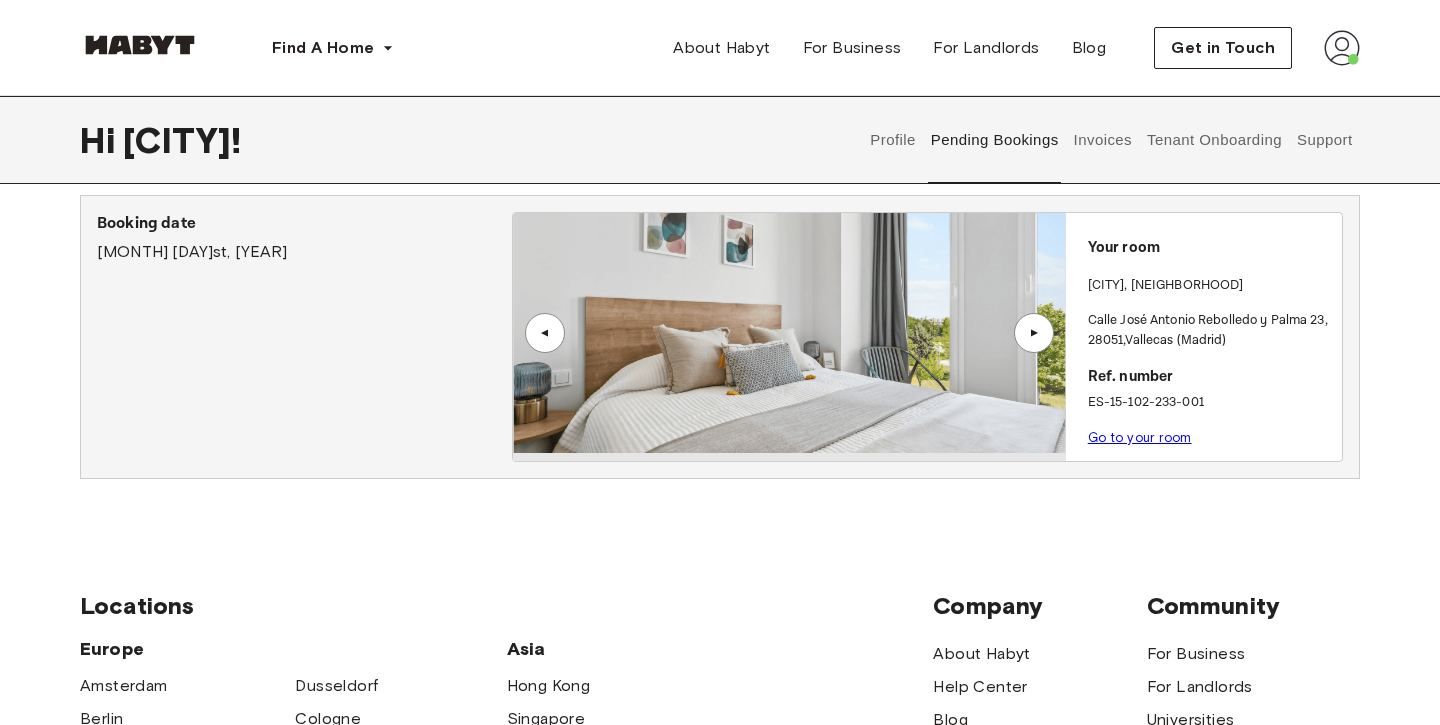 click on "▲" at bounding box center [1034, 333] 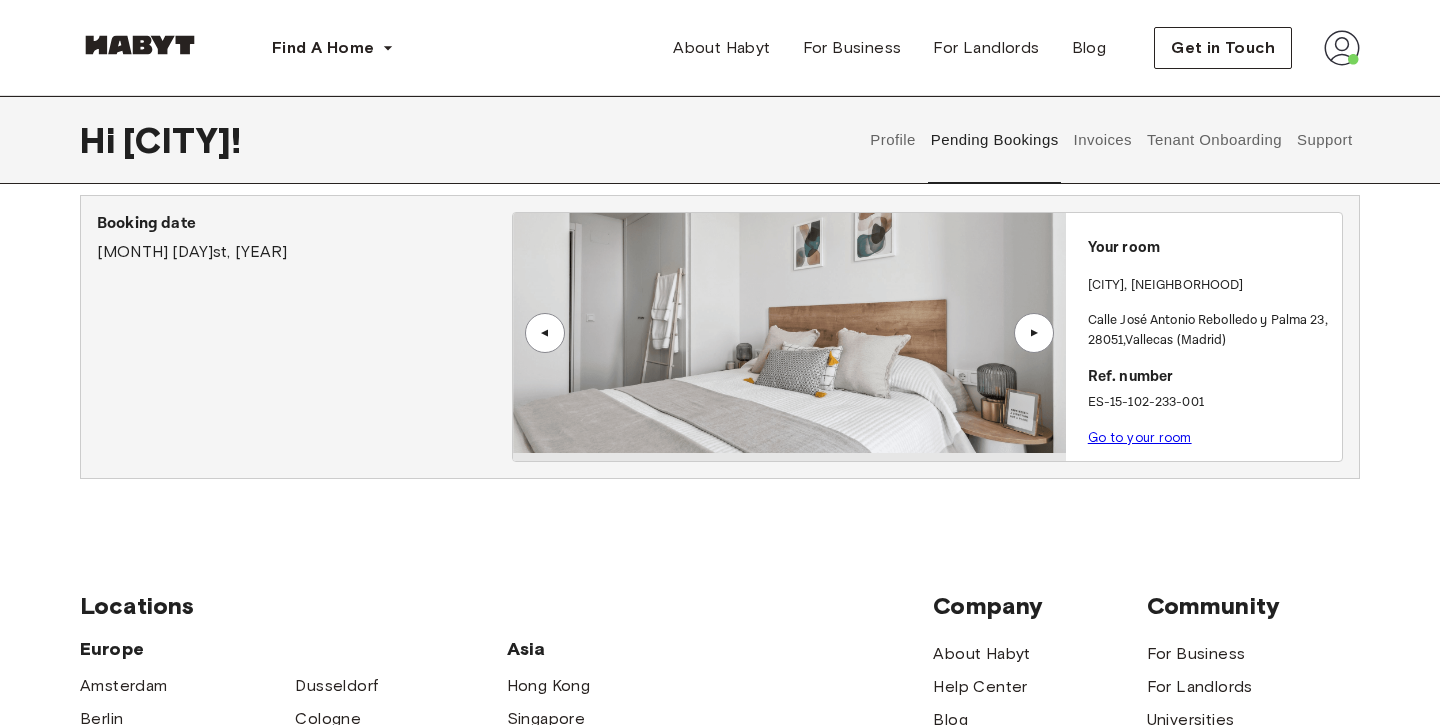 click on "▲" at bounding box center (1034, 333) 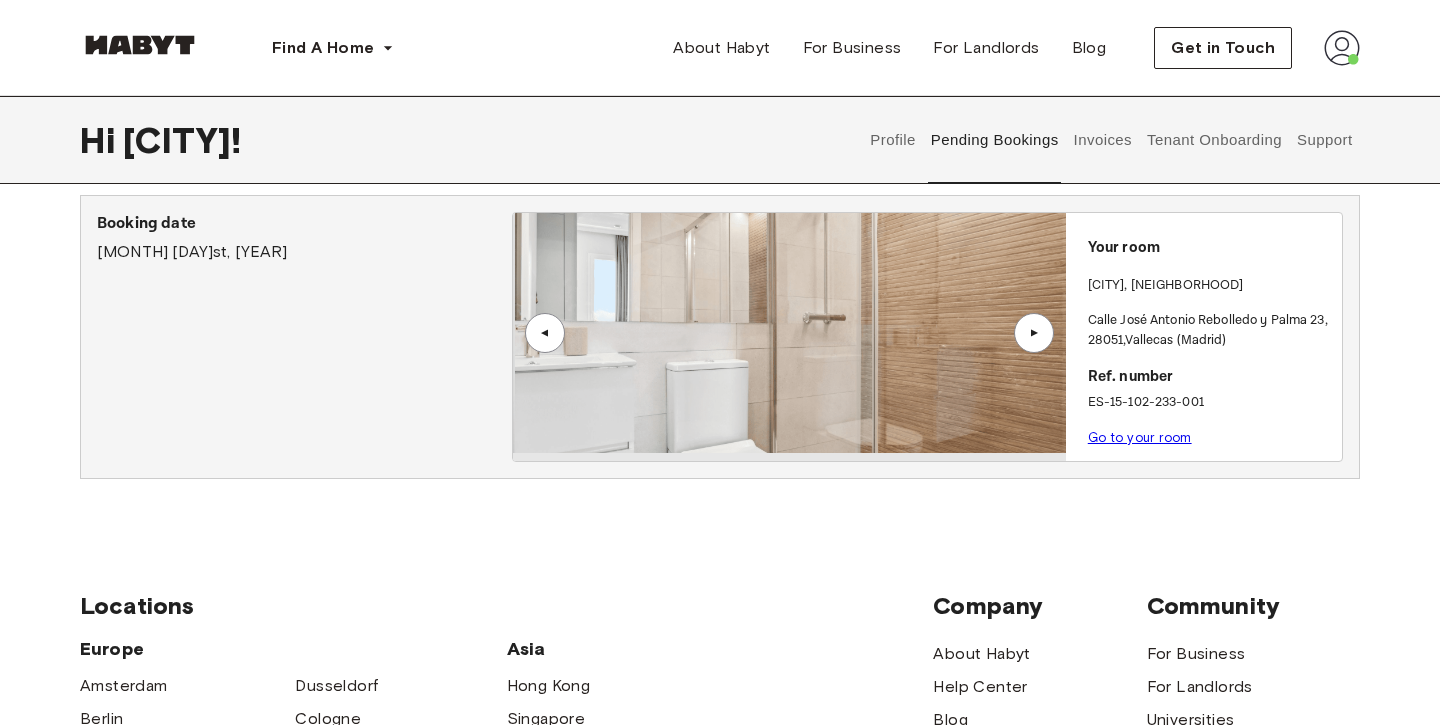 click on "▲" at bounding box center (1034, 333) 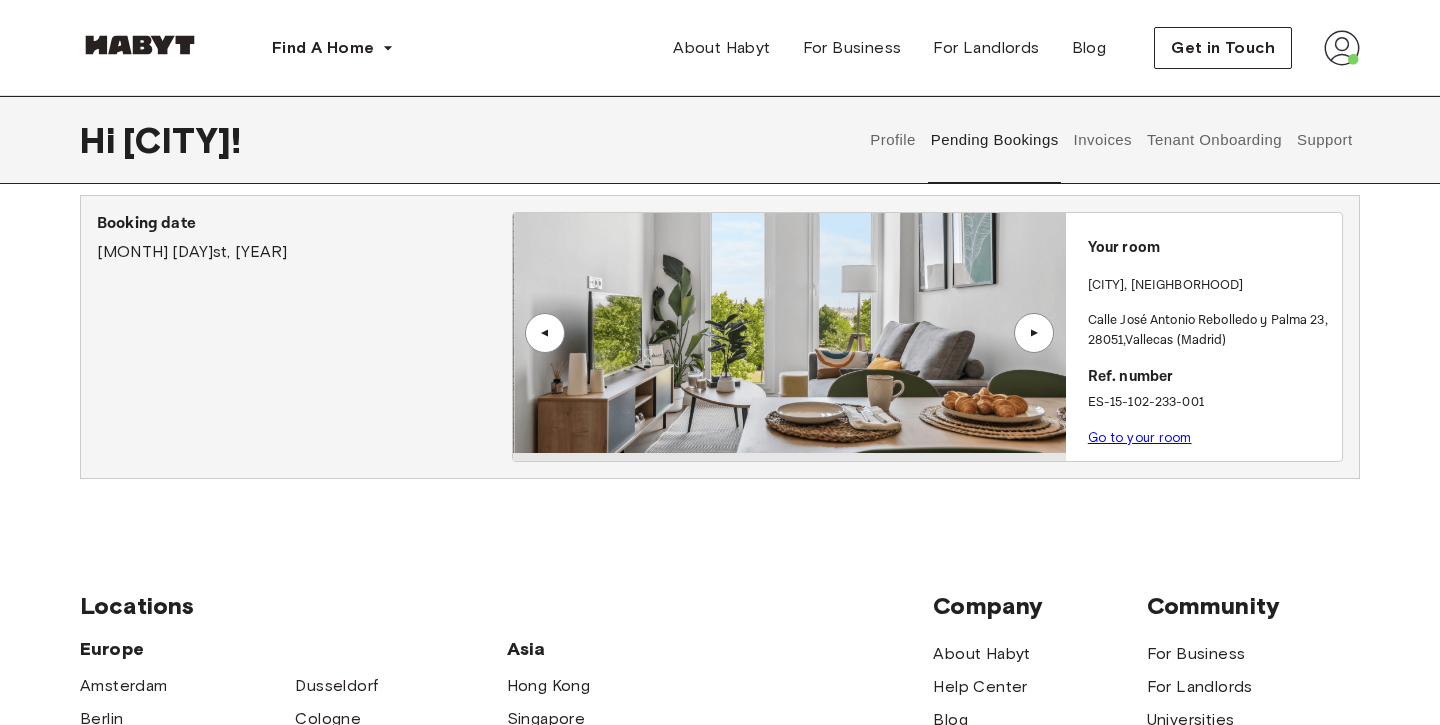 click on "▲" at bounding box center [1034, 333] 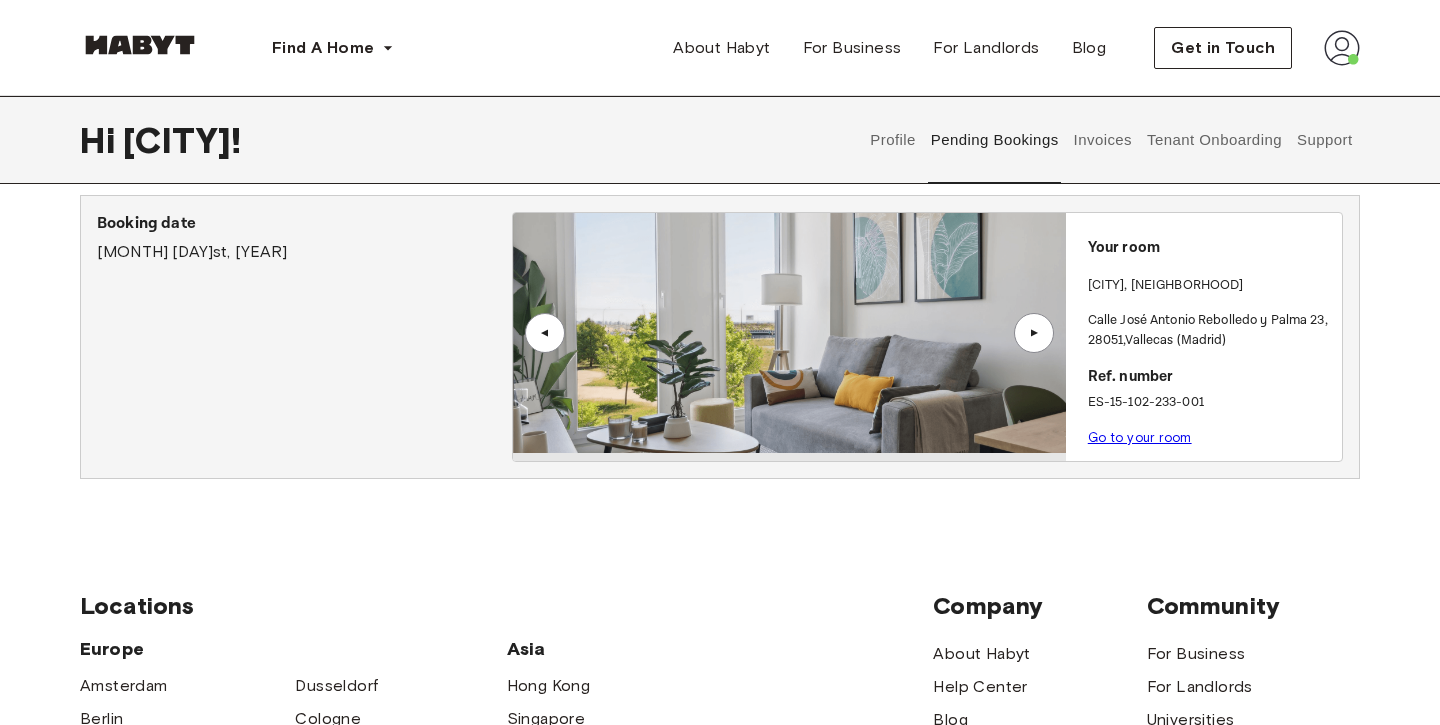 click on "Go to your room" at bounding box center [1140, 437] 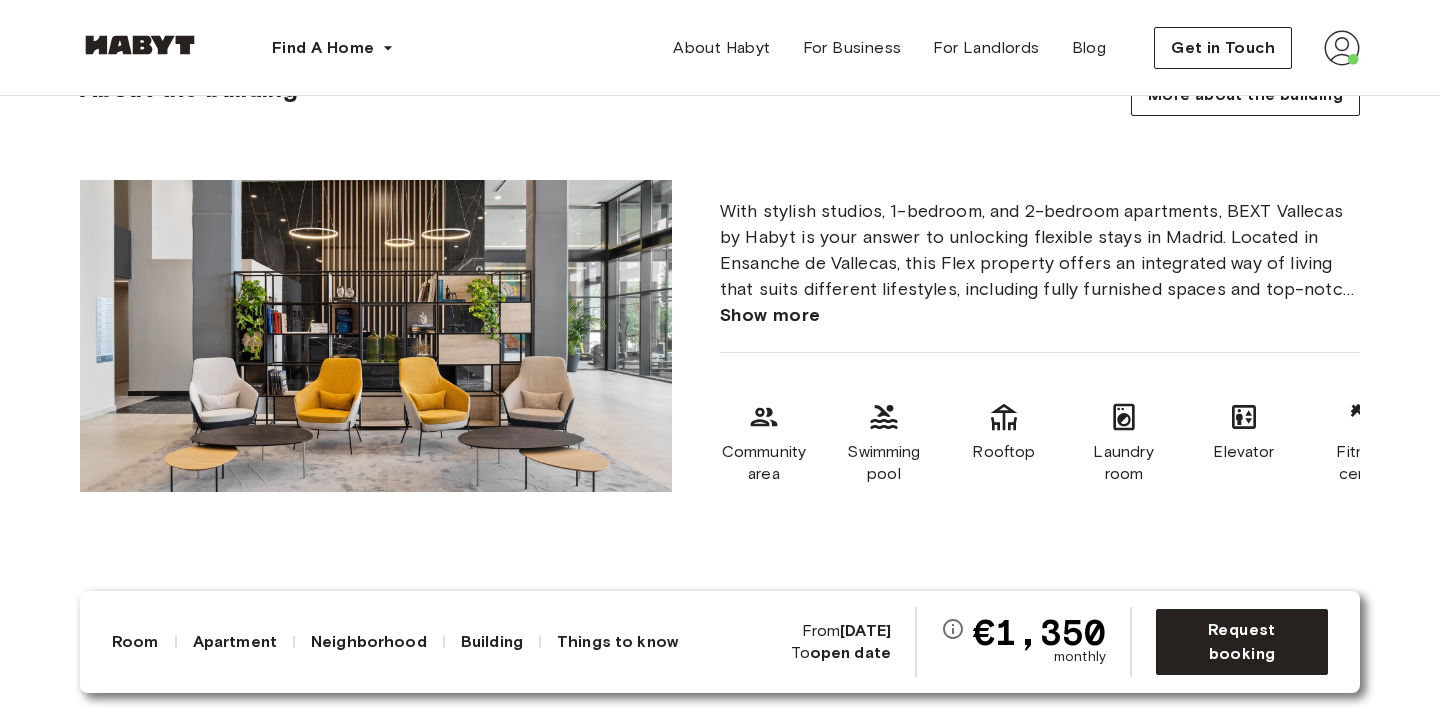 scroll, scrollTop: 1286, scrollLeft: 0, axis: vertical 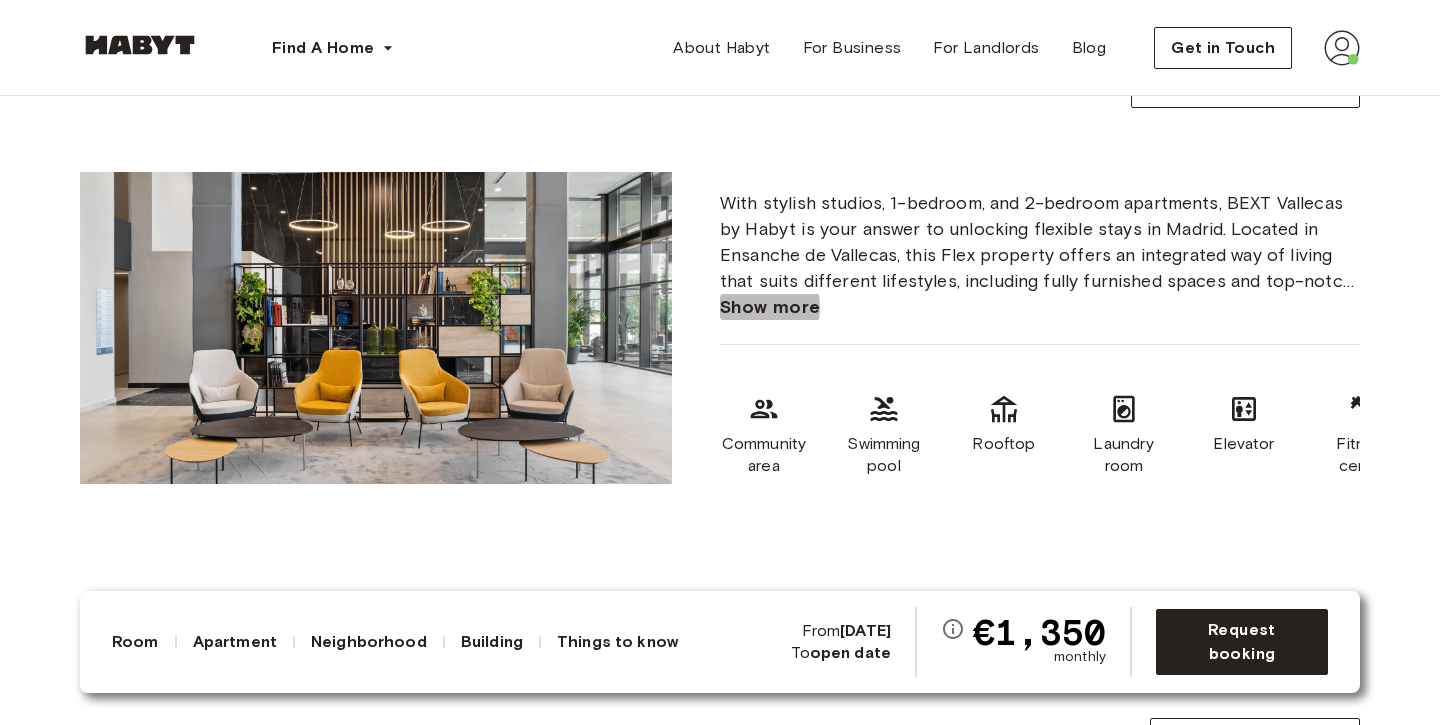 click on "Show more" at bounding box center (770, 307) 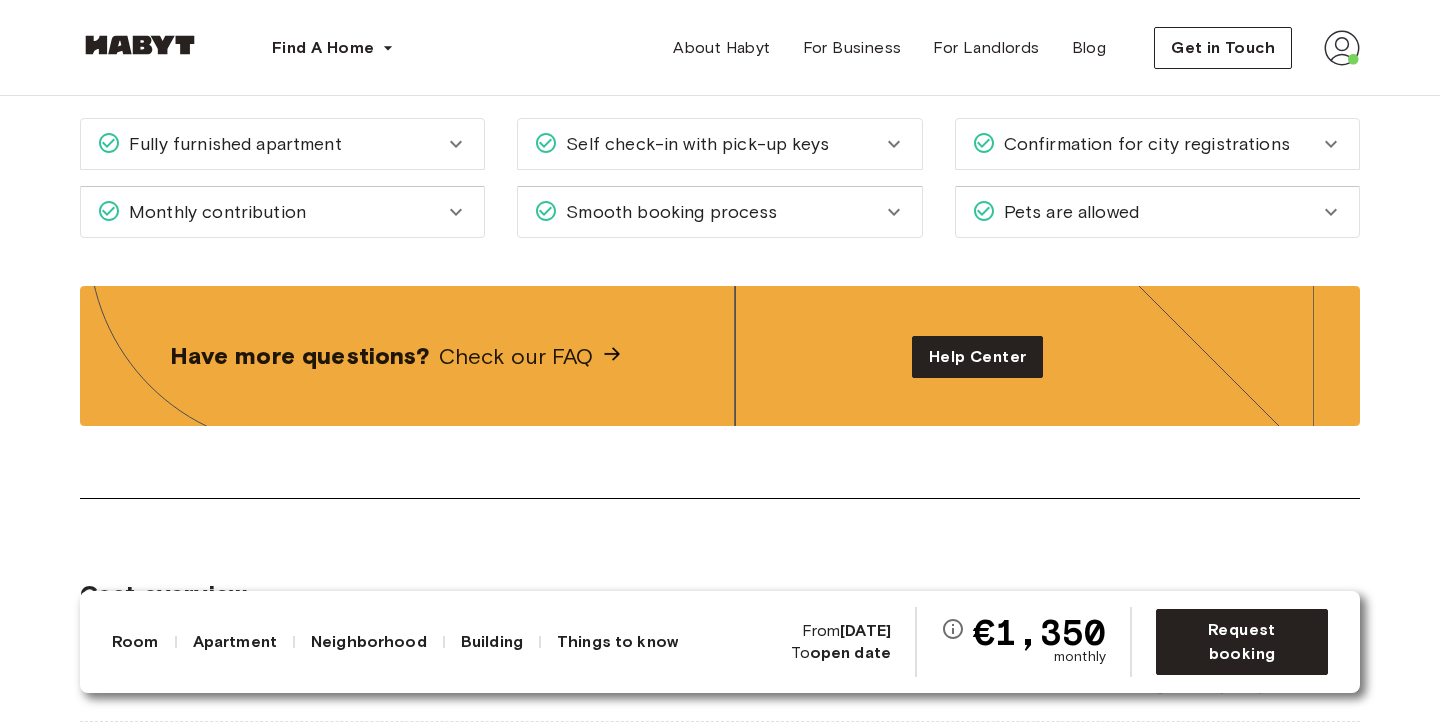 scroll, scrollTop: 2752, scrollLeft: 0, axis: vertical 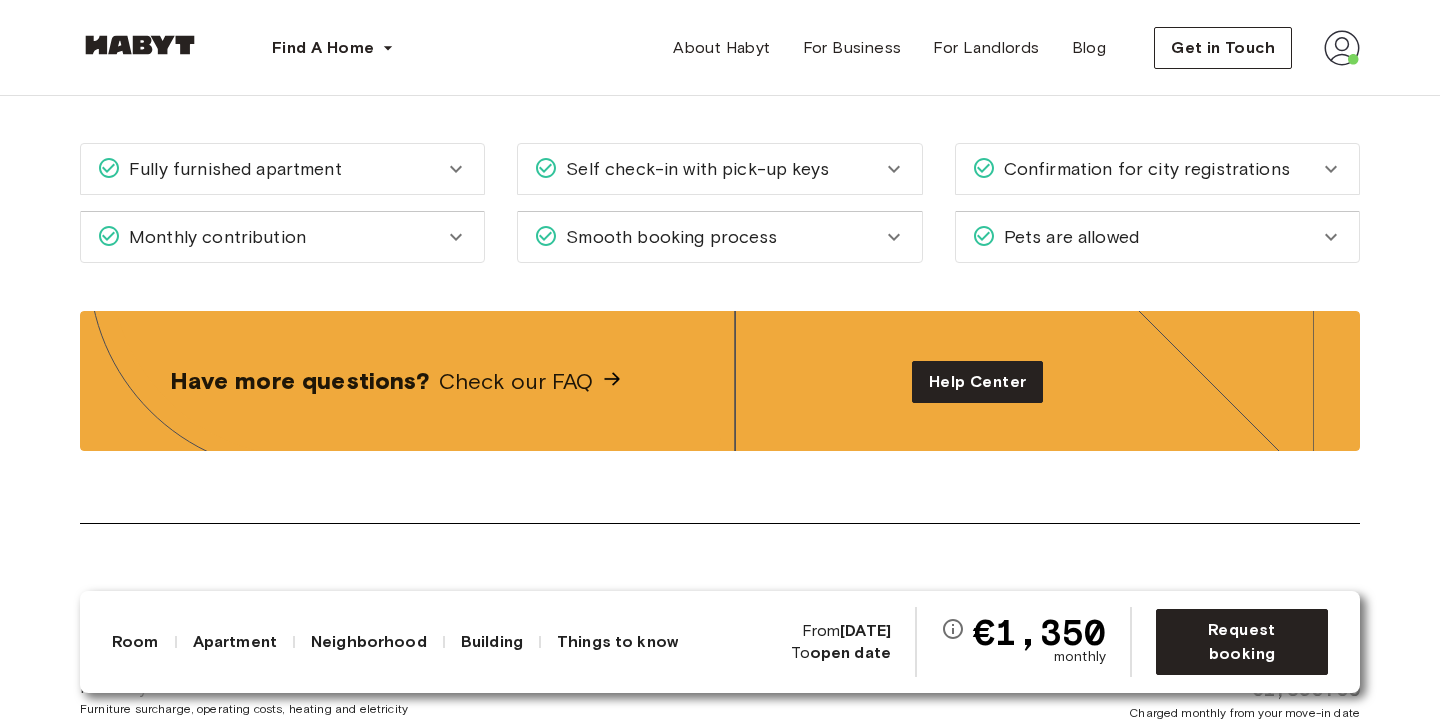 click on "Pets are allowed" at bounding box center (1067, 237) 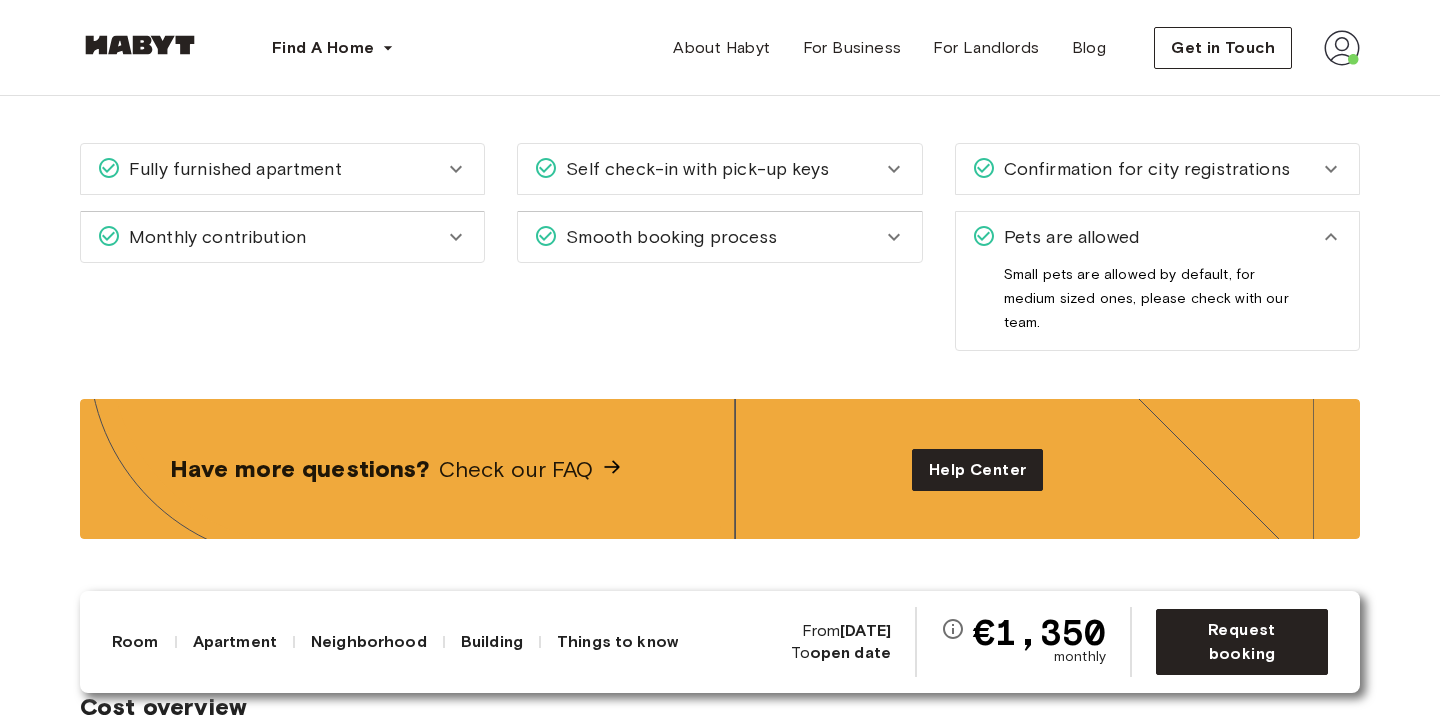click on "Pets are allowed" at bounding box center [1067, 237] 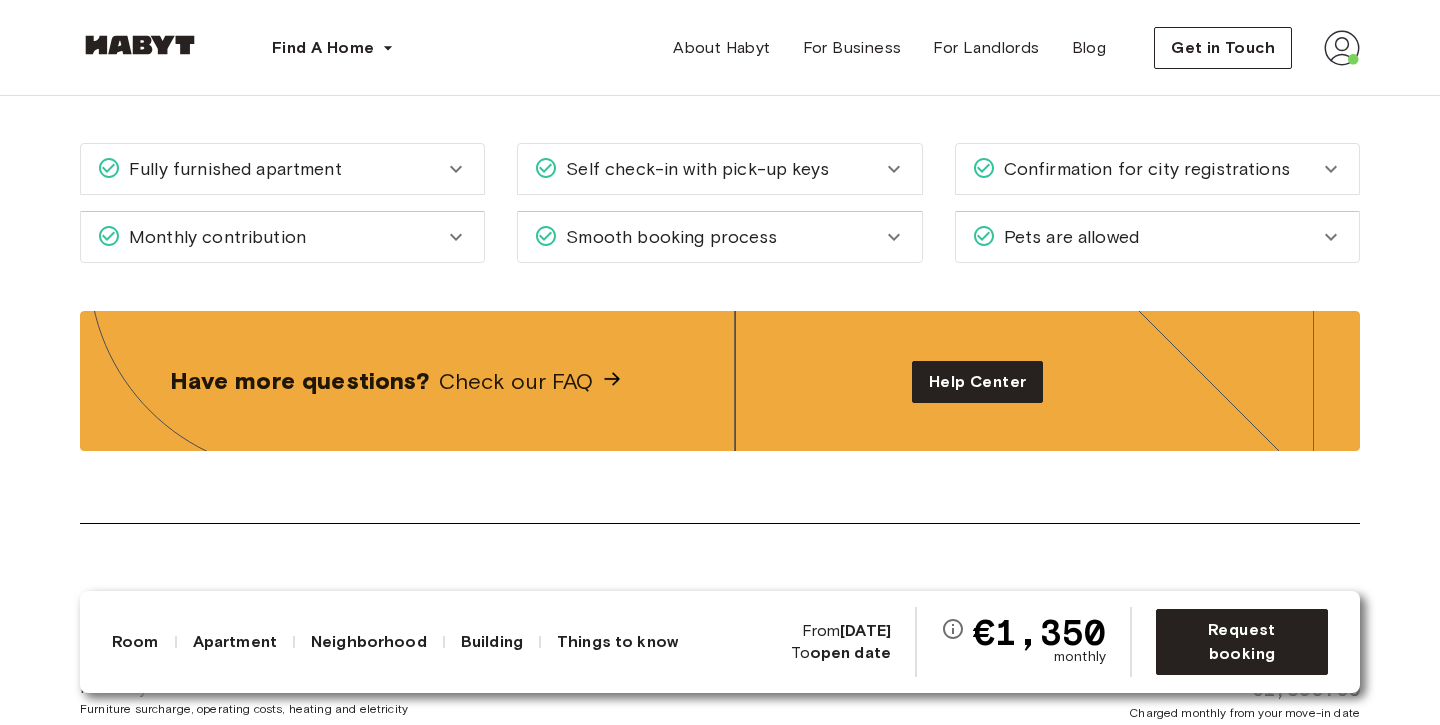 click on "Pets are allowed" at bounding box center [1067, 237] 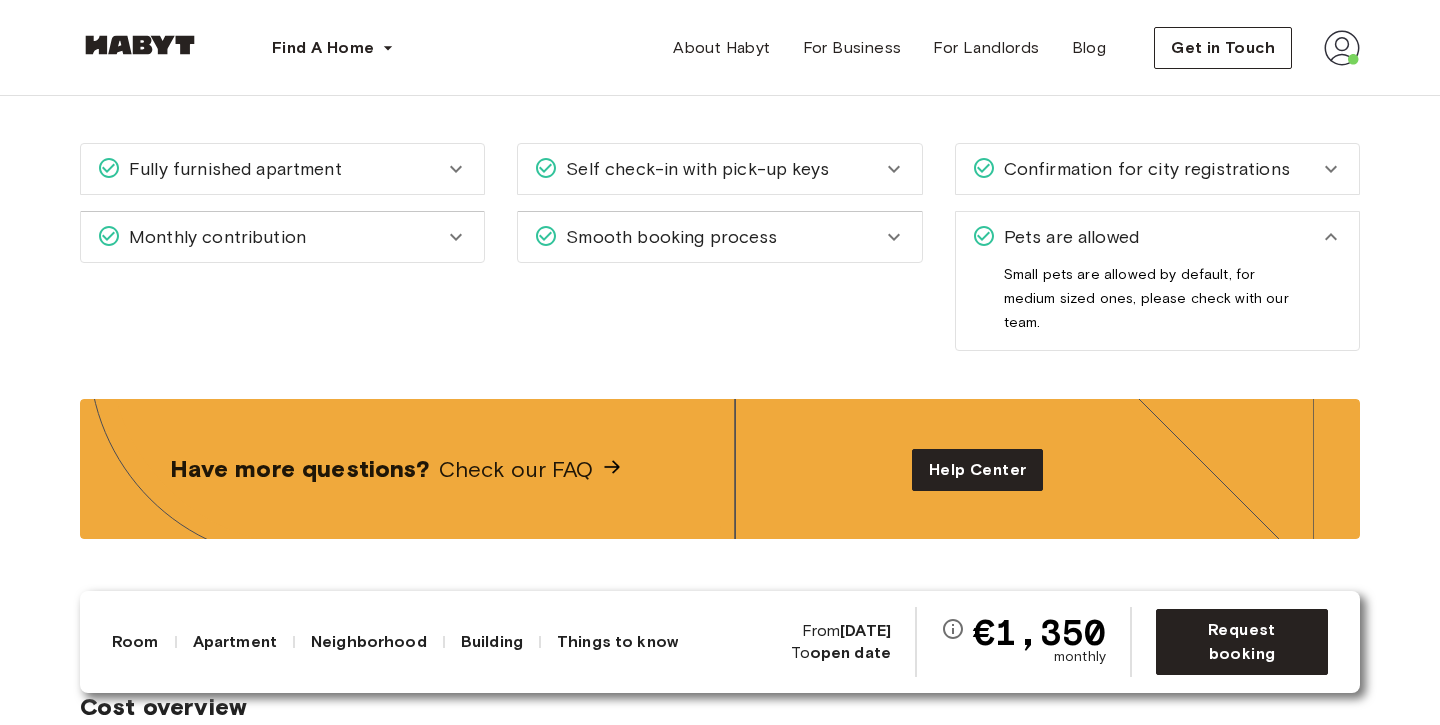 click on "Pets are allowed" at bounding box center (1067, 237) 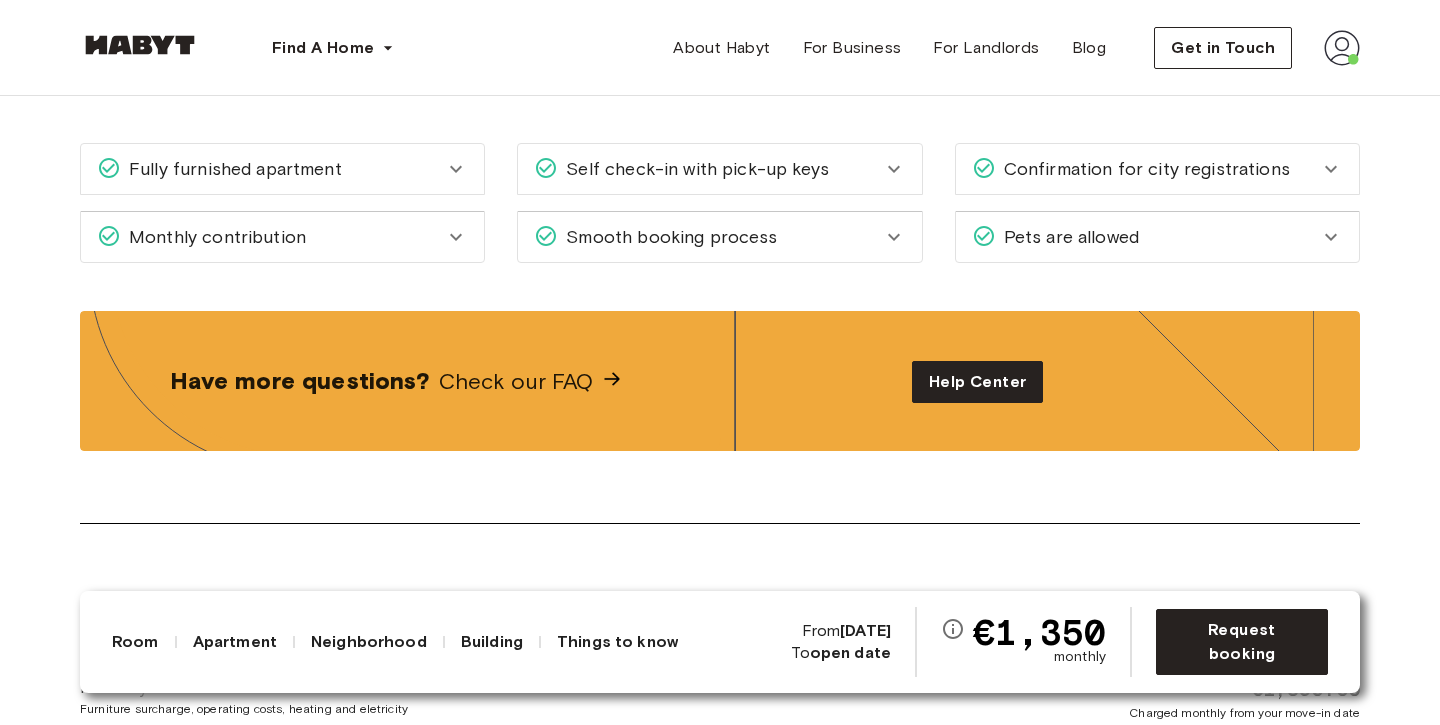 click on "Confirmation for city registrations" at bounding box center (1143, 169) 